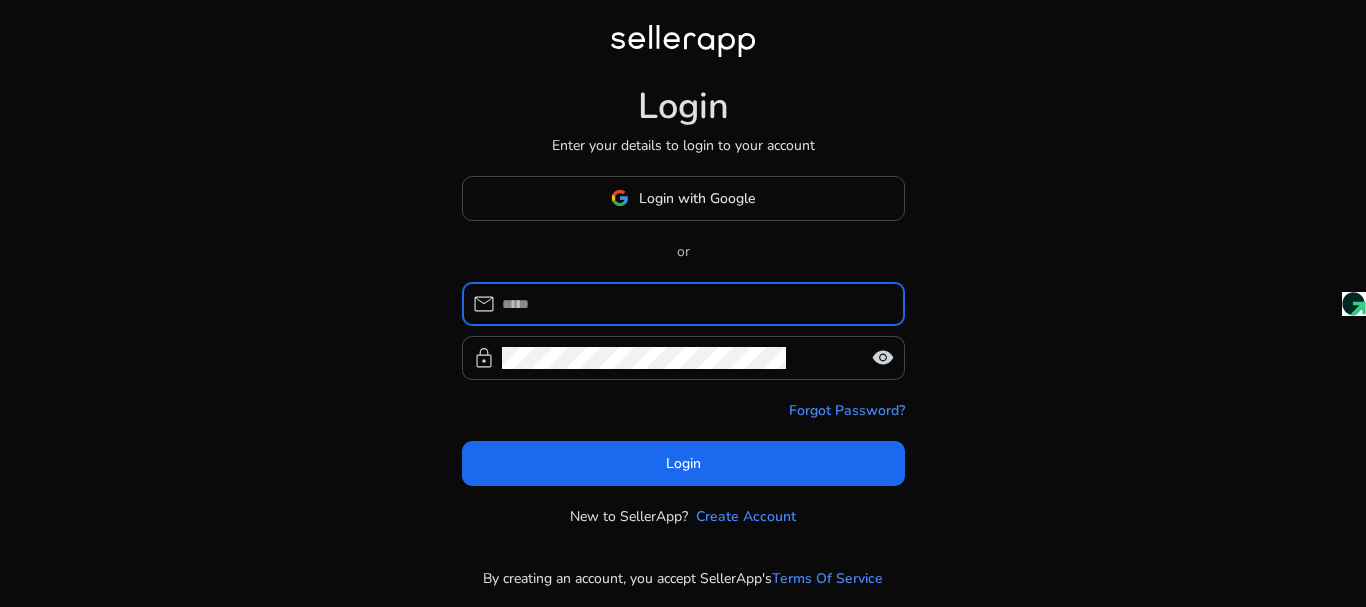 scroll, scrollTop: 0, scrollLeft: 0, axis: both 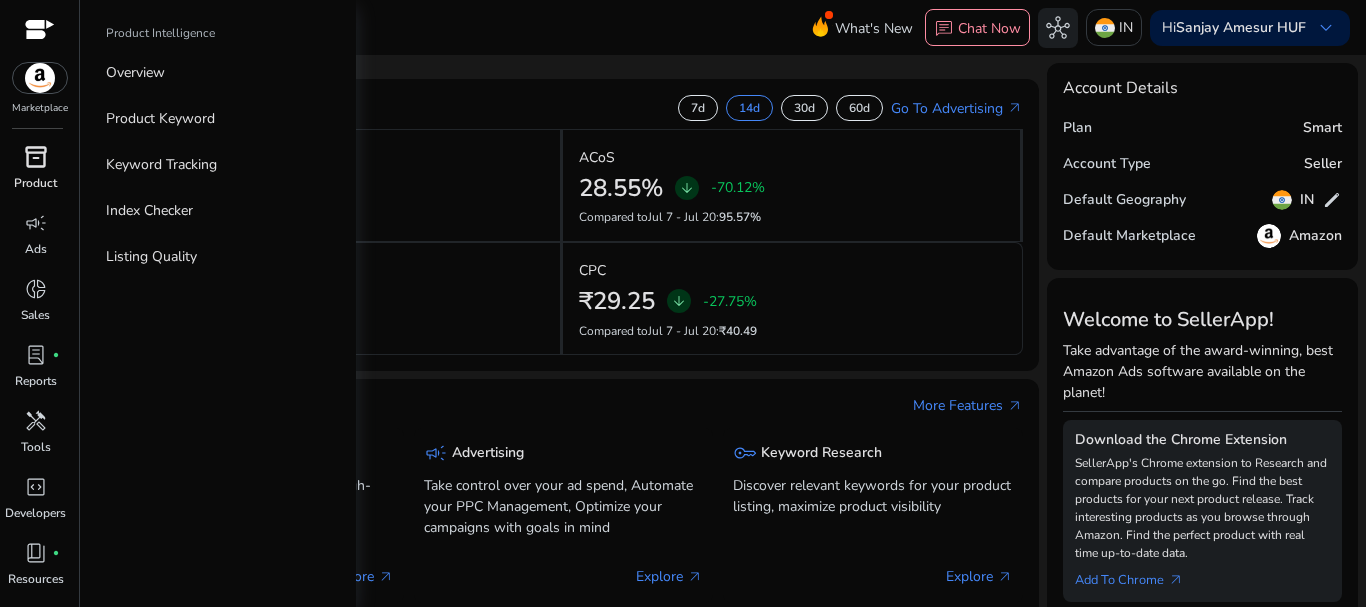 click on "inventory_2" at bounding box center (36, 157) 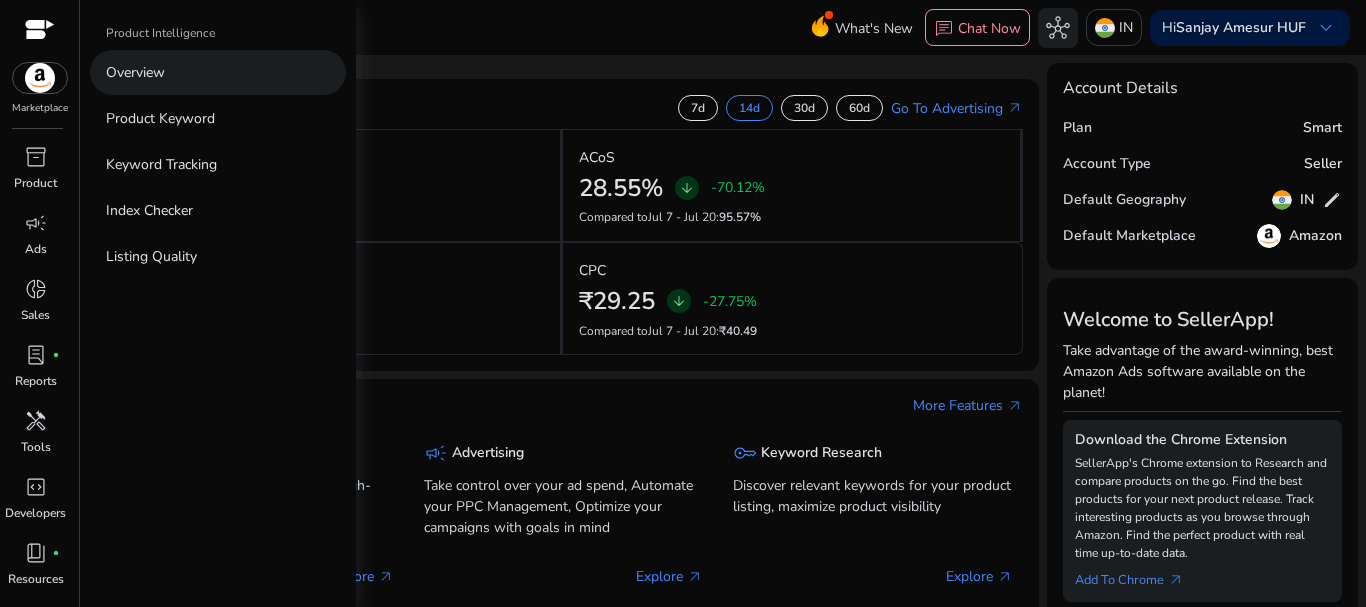 click on "Overview" at bounding box center [135, 72] 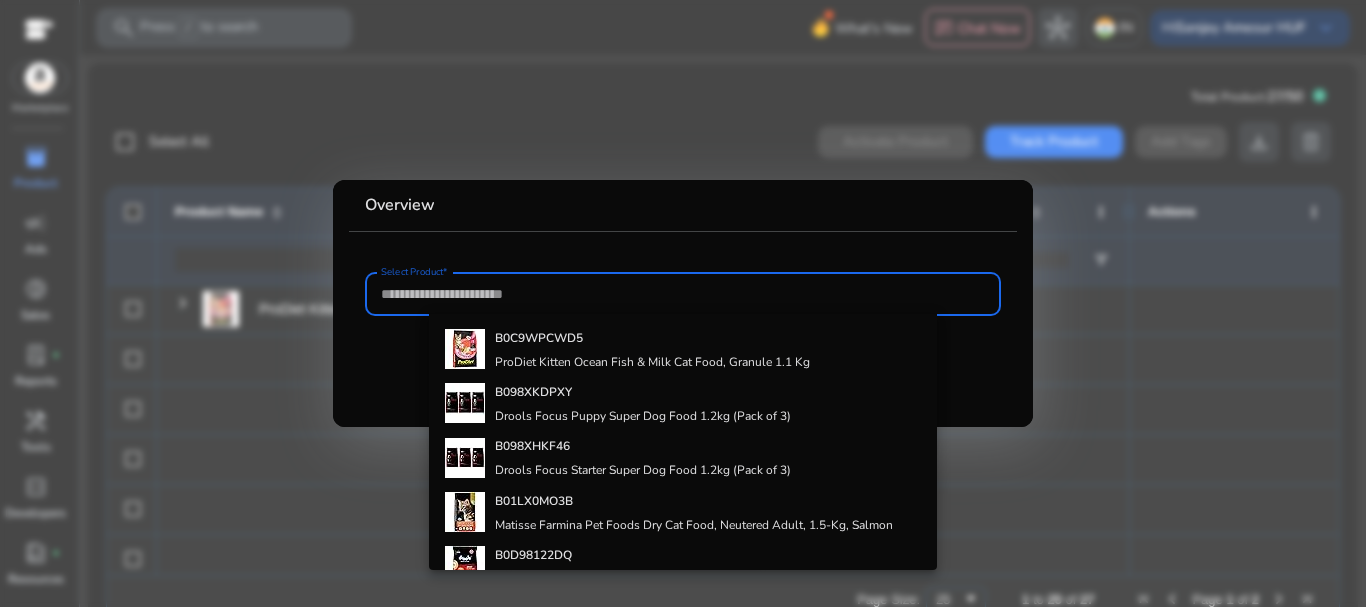click on "Select Product*" at bounding box center [683, 294] 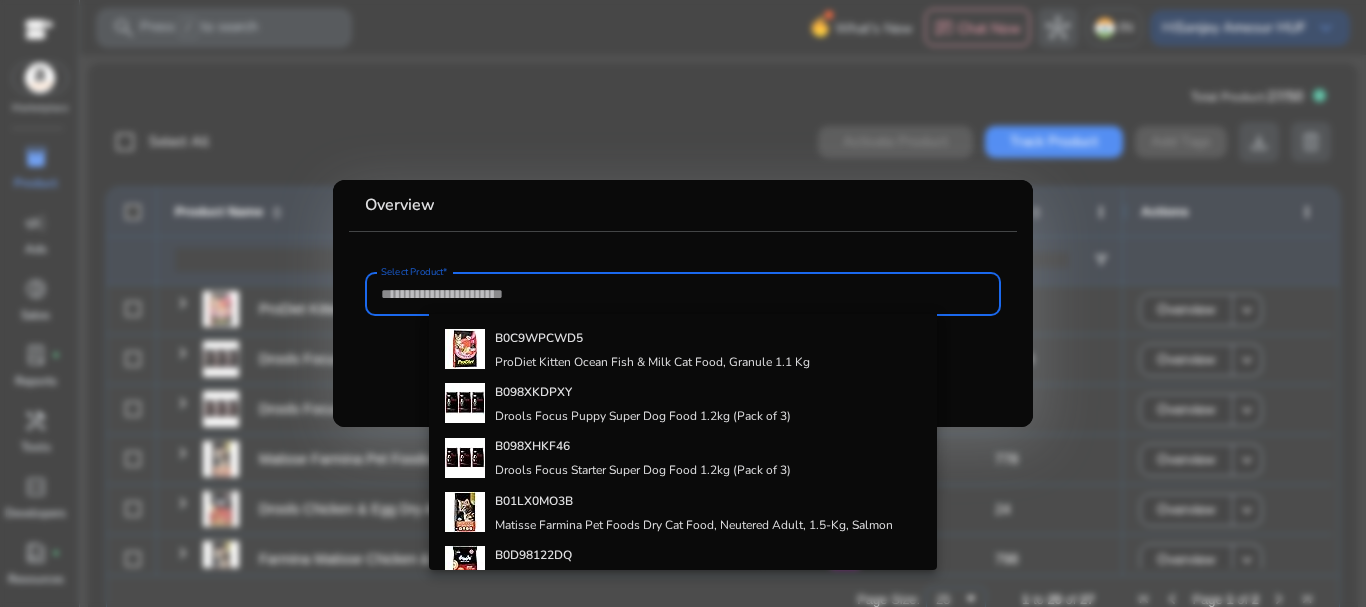 scroll, scrollTop: 0, scrollLeft: 0, axis: both 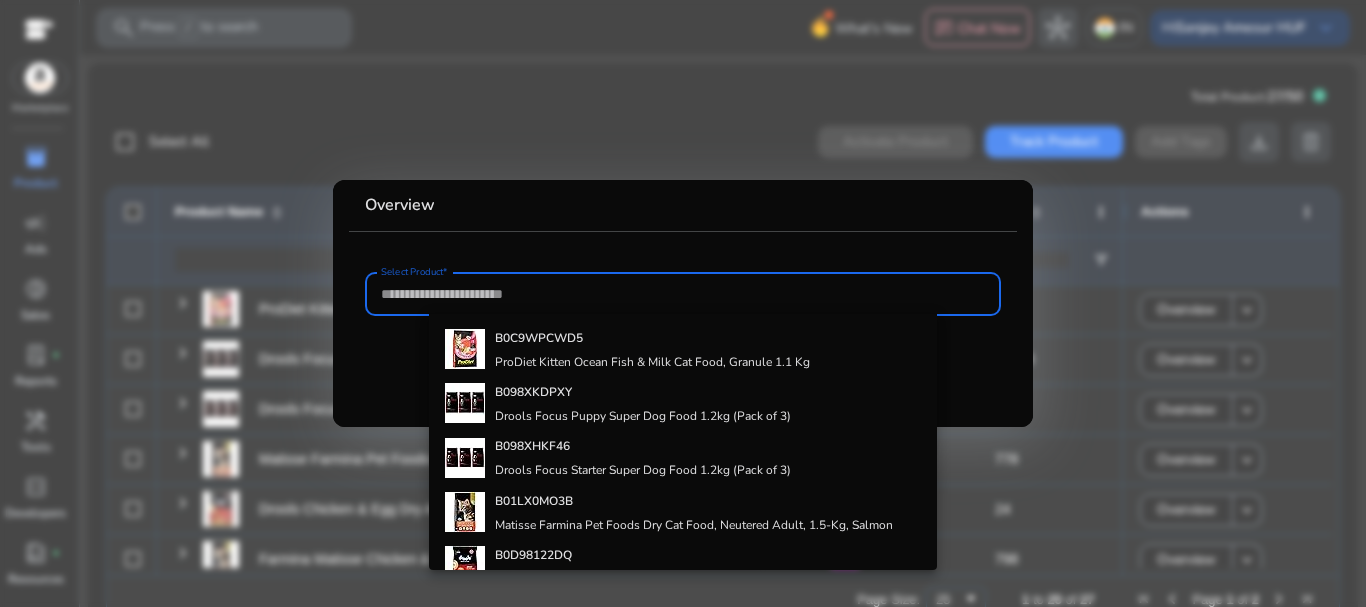 click at bounding box center [683, 303] 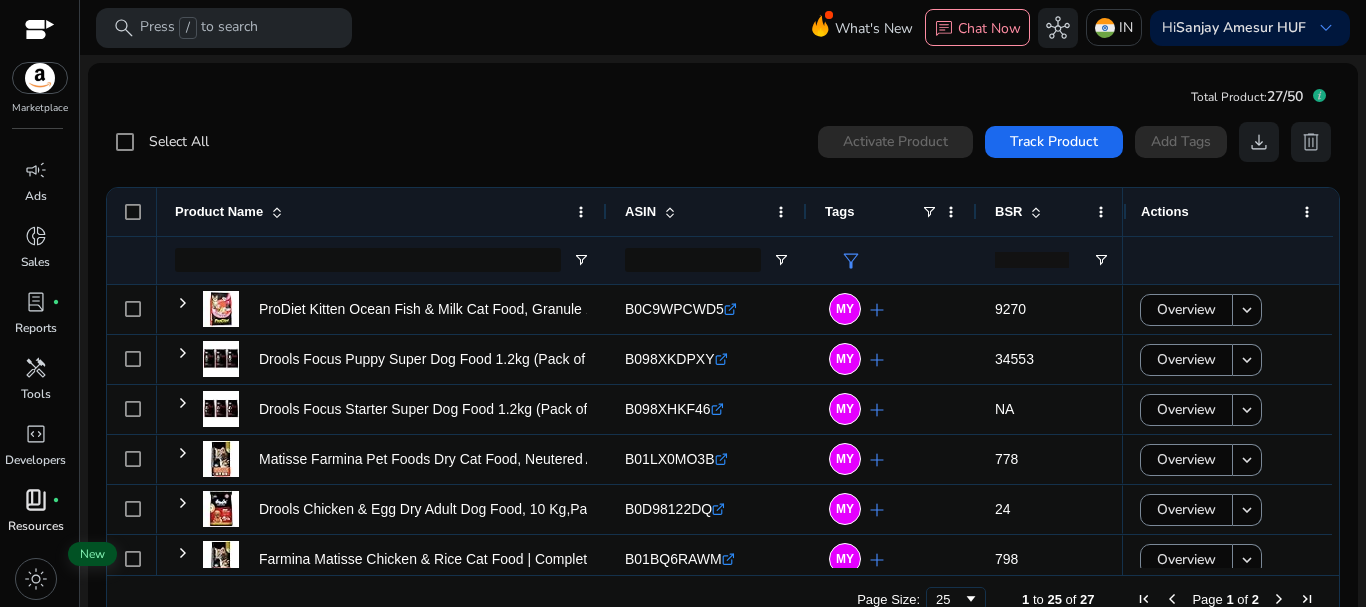 scroll, scrollTop: 54, scrollLeft: 0, axis: vertical 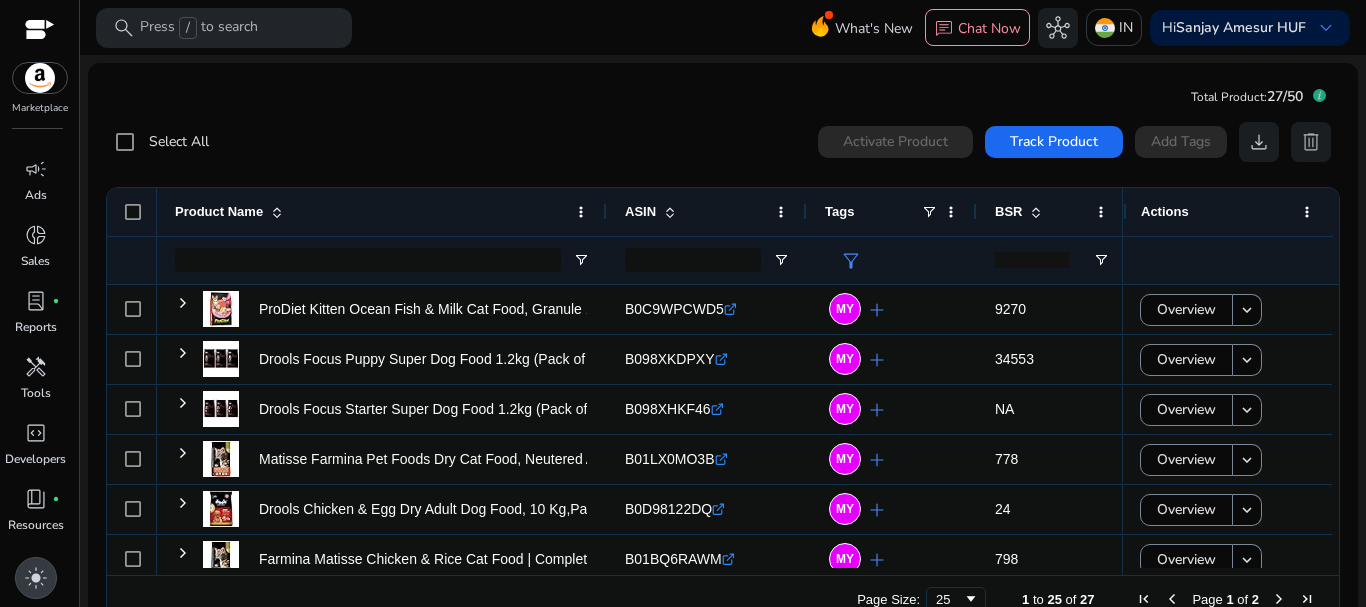 drag, startPoint x: 32, startPoint y: 569, endPoint x: 683, endPoint y: 334, distance: 692.11707 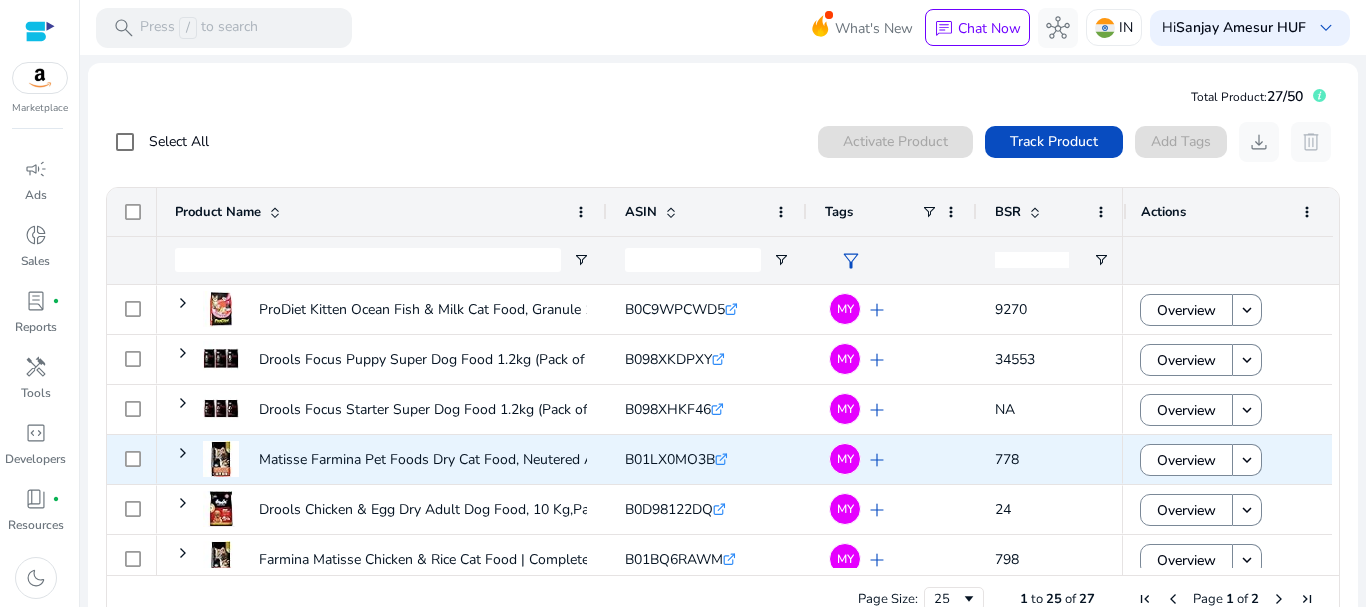 scroll, scrollTop: 100, scrollLeft: 0, axis: vertical 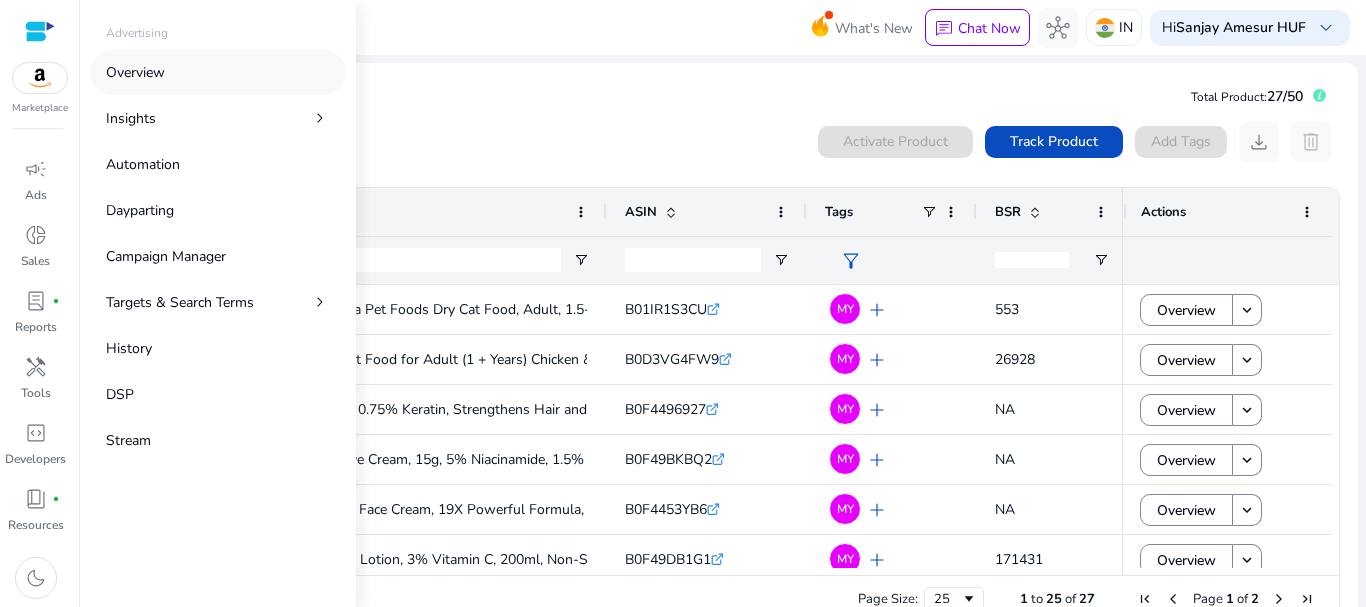click on "Overview" at bounding box center (218, 72) 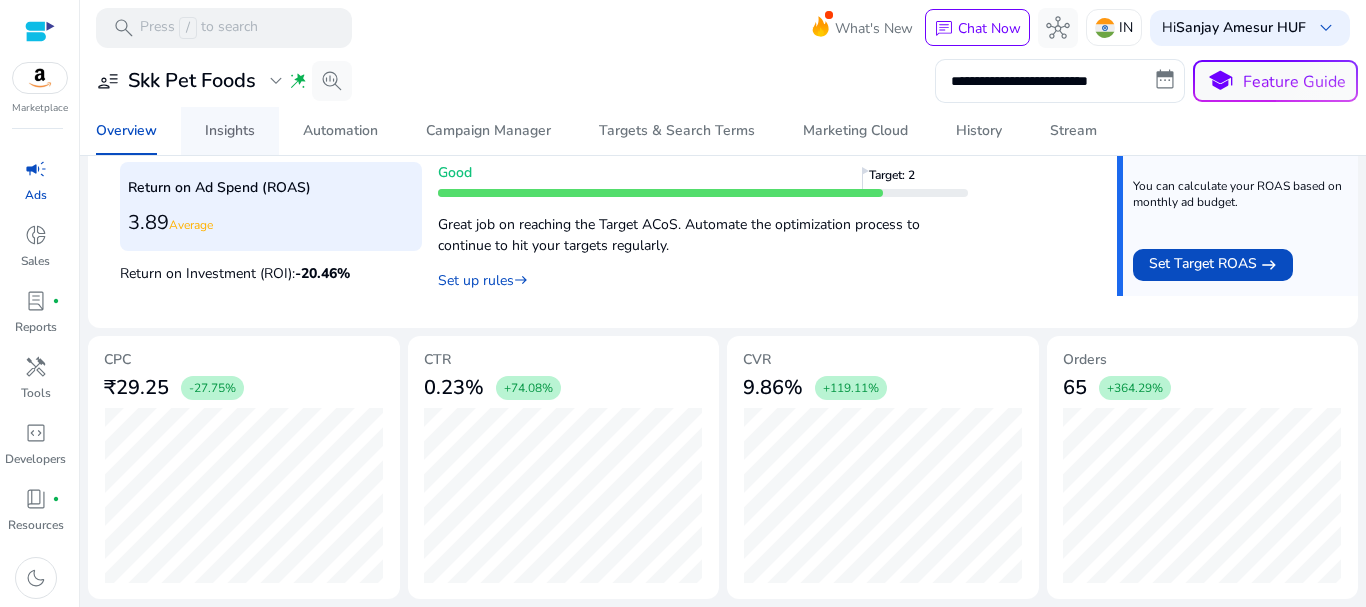 click on "Insights" at bounding box center (230, 131) 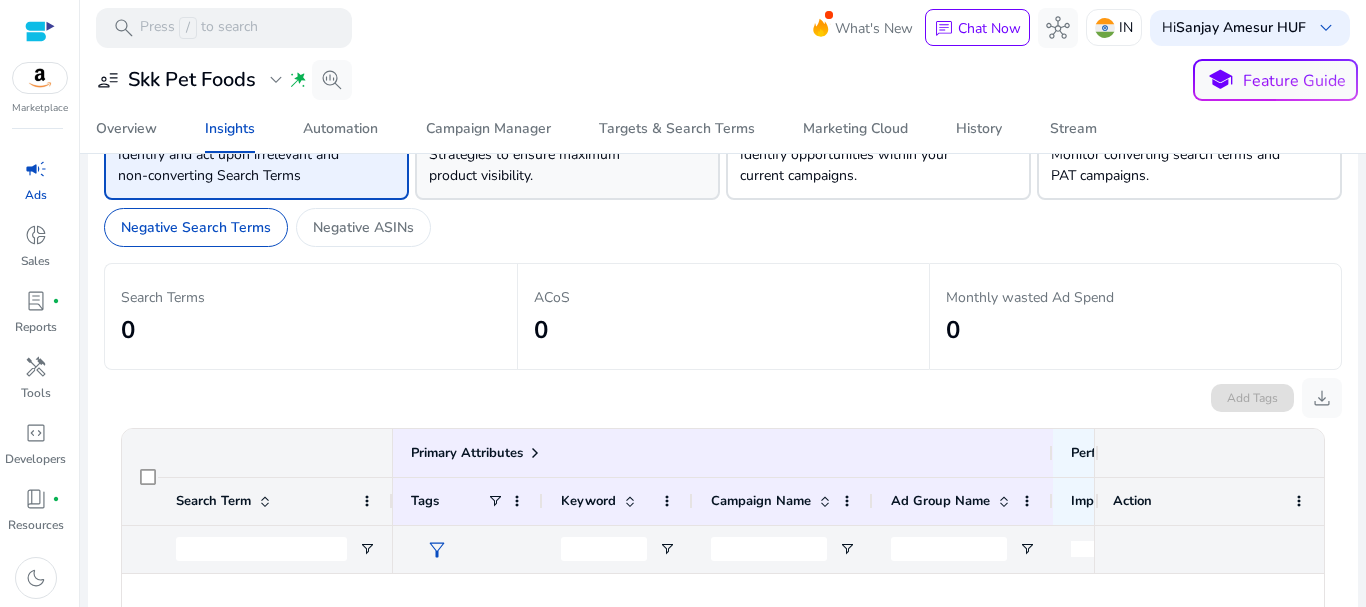 scroll, scrollTop: 0, scrollLeft: 0, axis: both 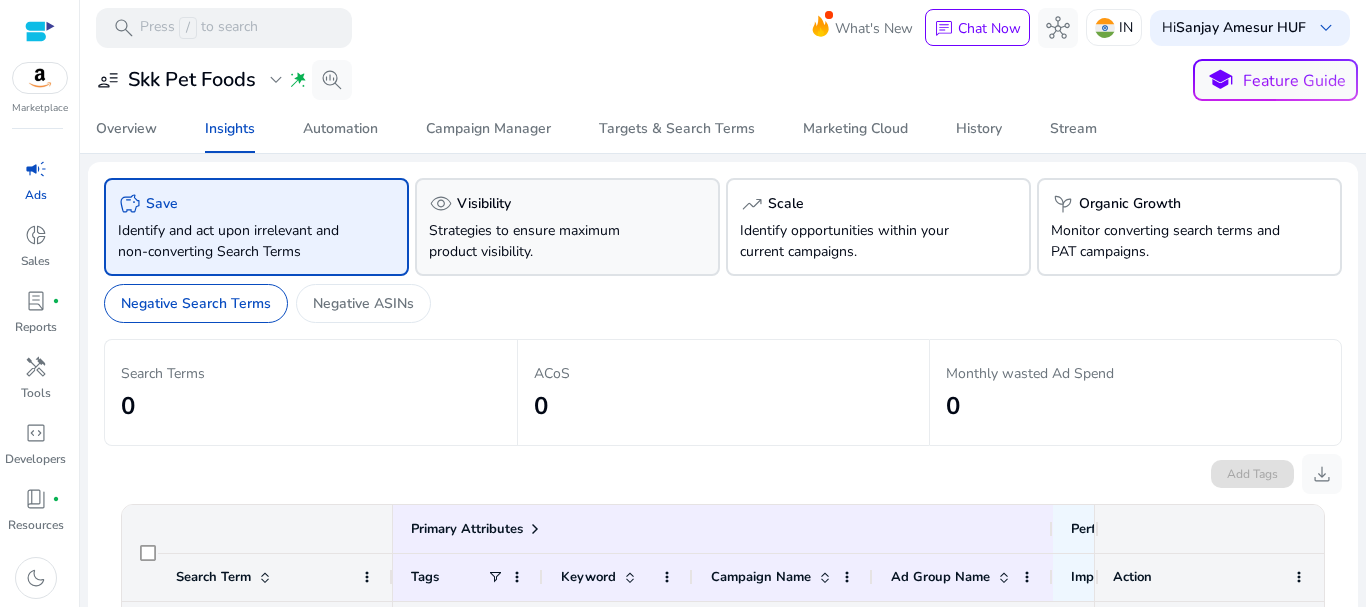 click on "Strategies to ensure maximum product visibility." 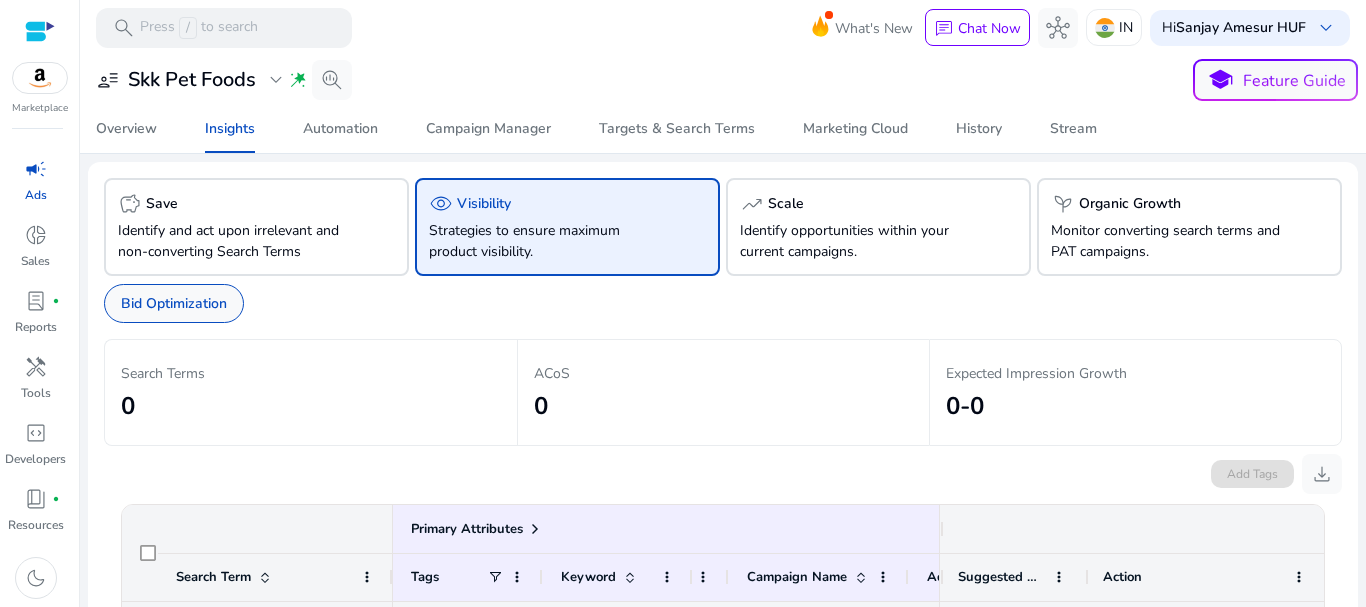 click on "Bid Optimization" 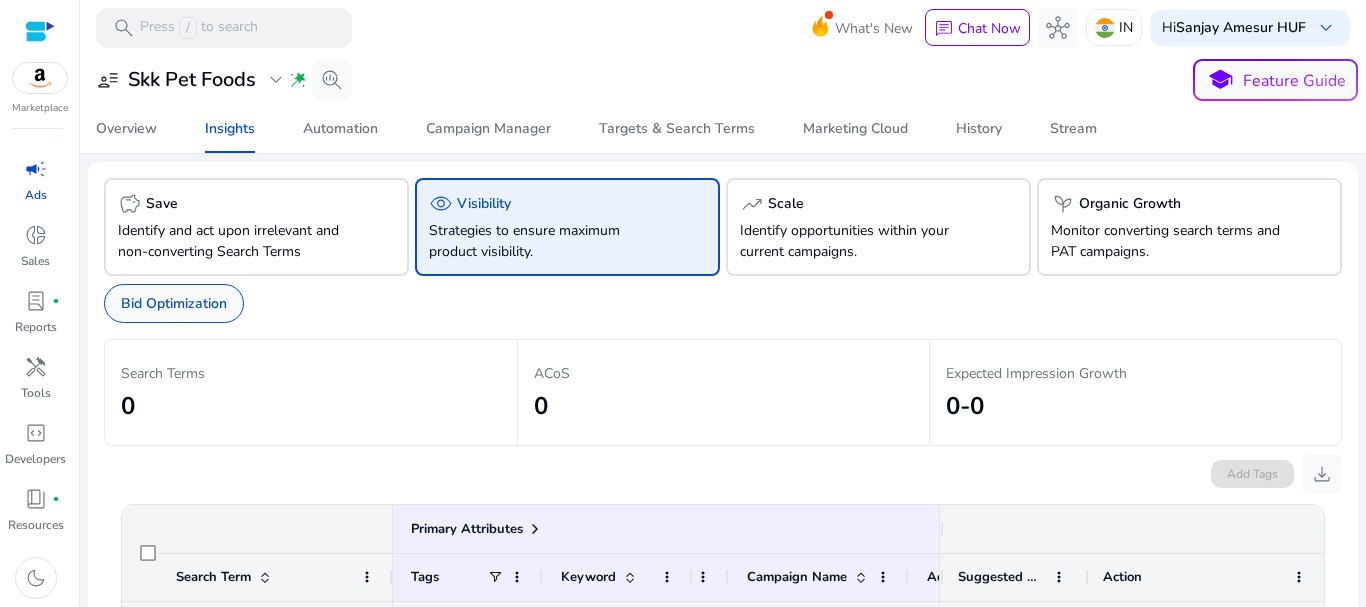 click on "Bid Optimization" 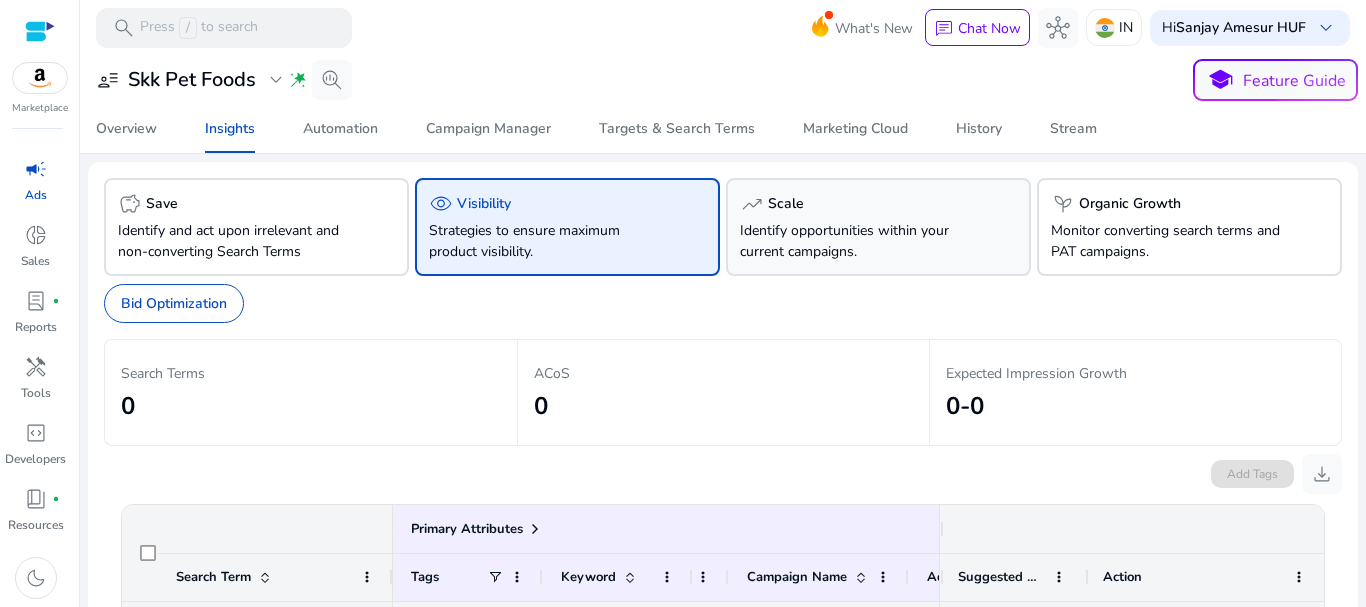 click on "Identify opportunities within your current campaigns." 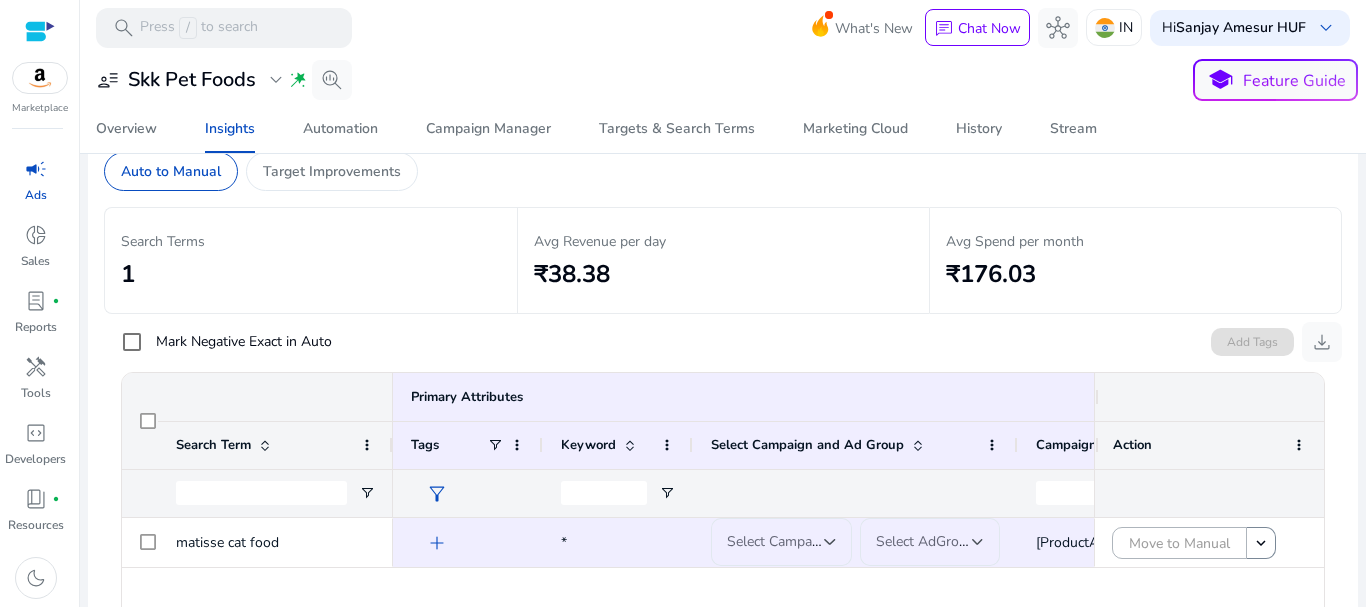 scroll, scrollTop: 0, scrollLeft: 0, axis: both 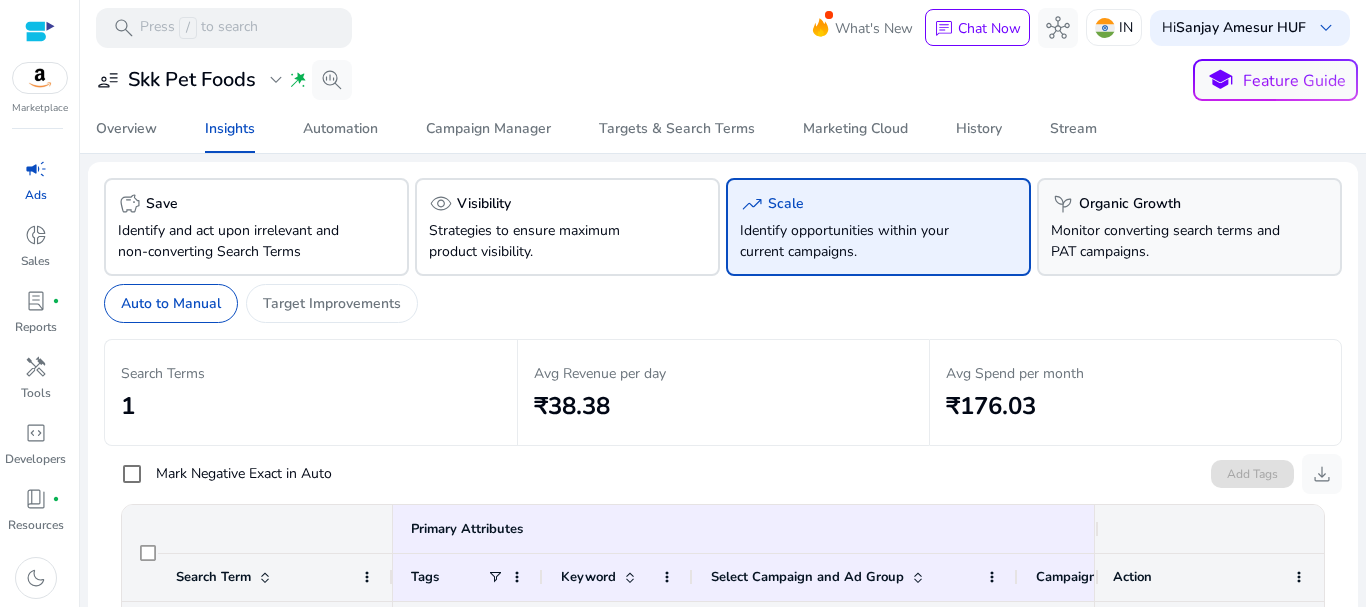 click on "Monitor converting search terms and PAT campaigns." 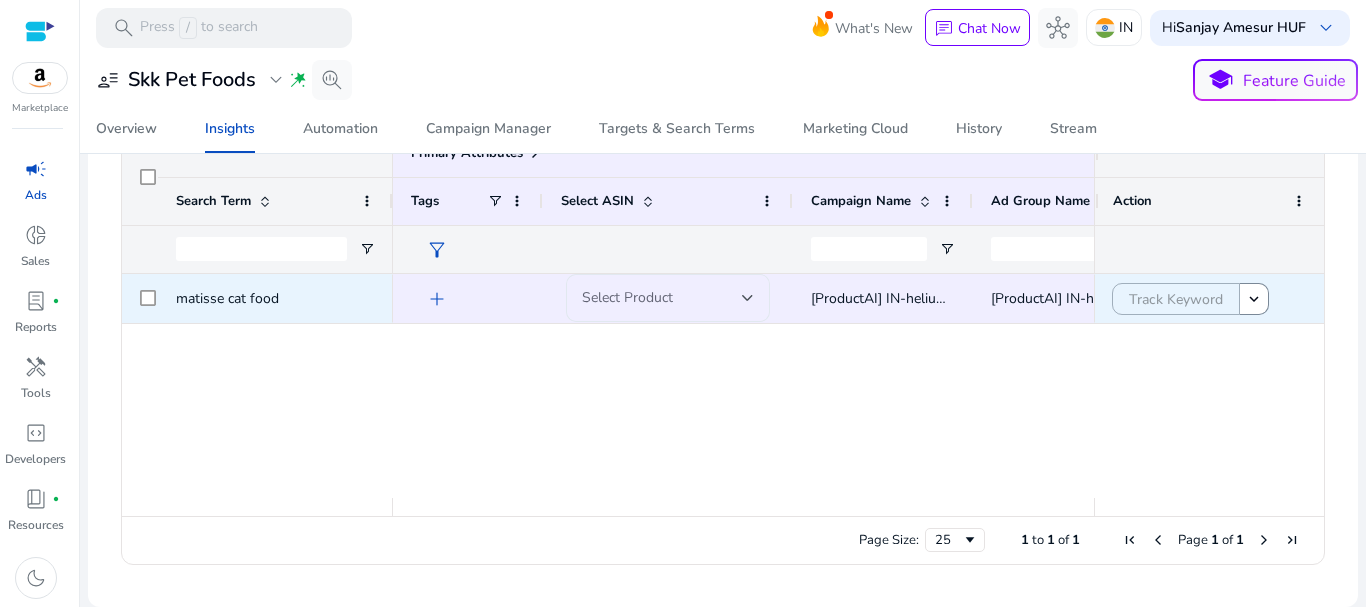 scroll, scrollTop: 0, scrollLeft: 0, axis: both 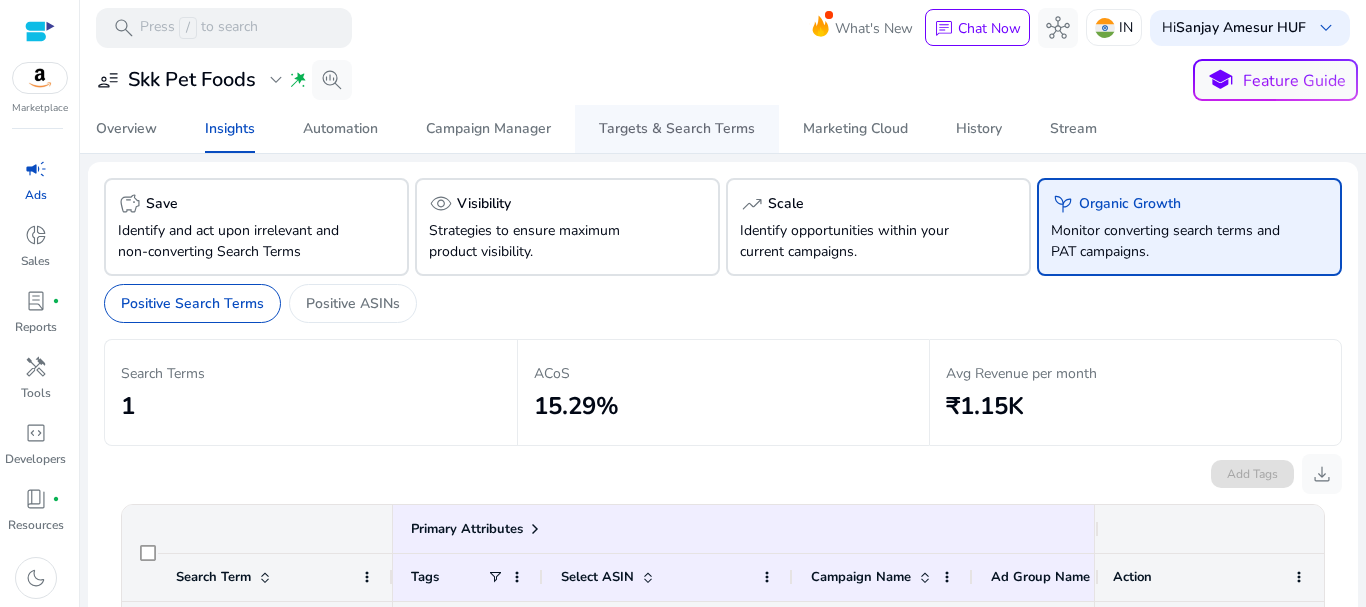 click on "Targets & Search Terms" at bounding box center (677, 129) 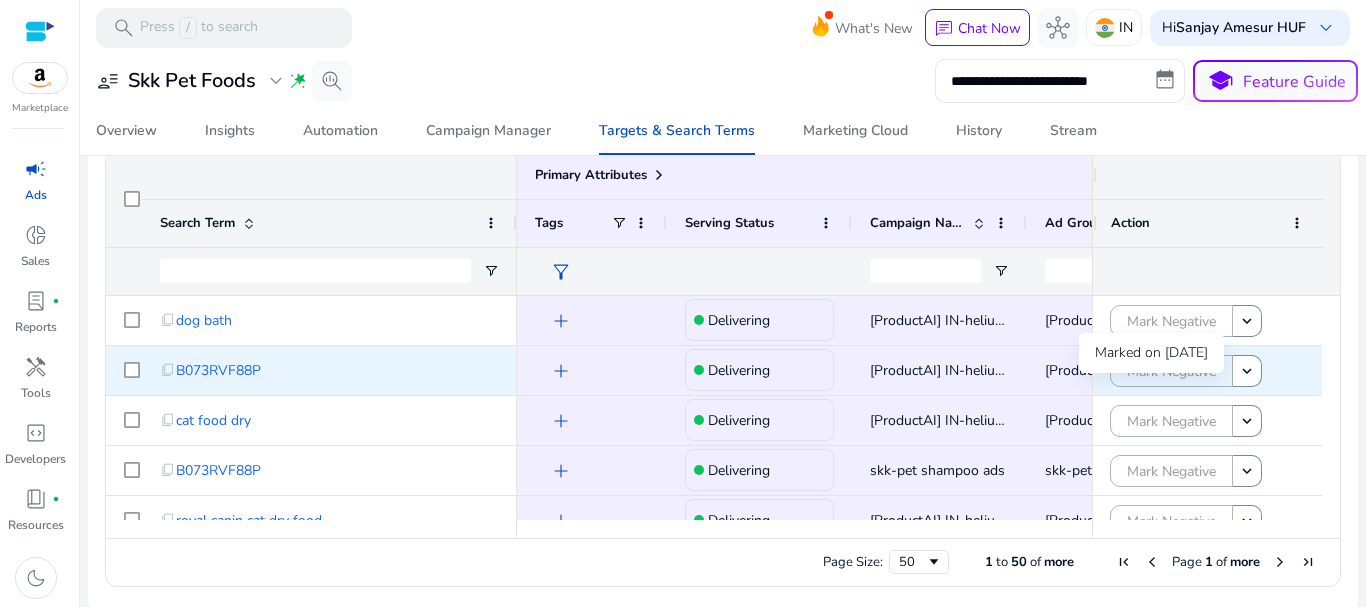 scroll, scrollTop: 241, scrollLeft: 0, axis: vertical 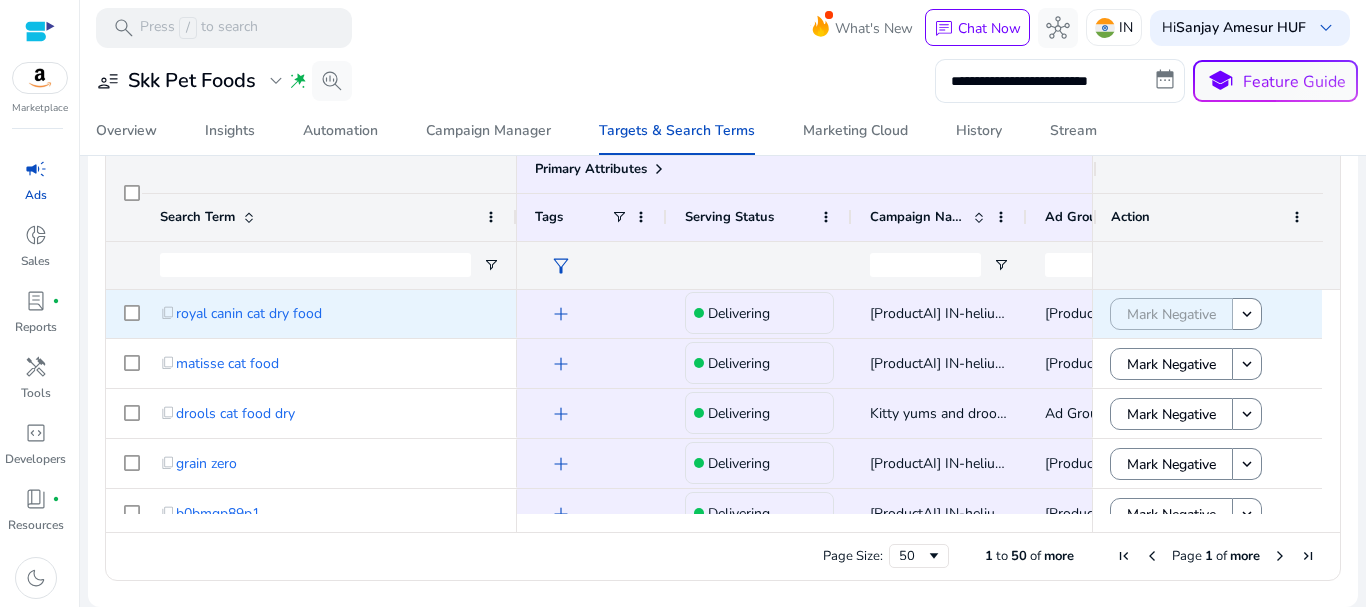 click on "add" 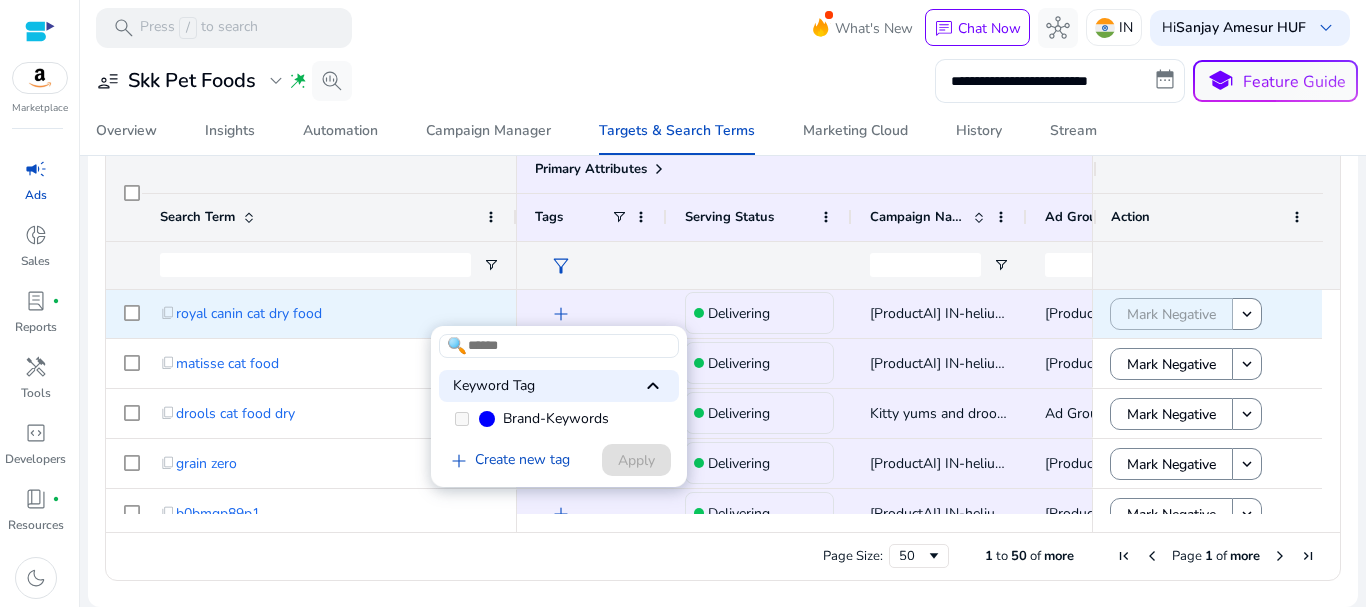 click at bounding box center [683, 303] 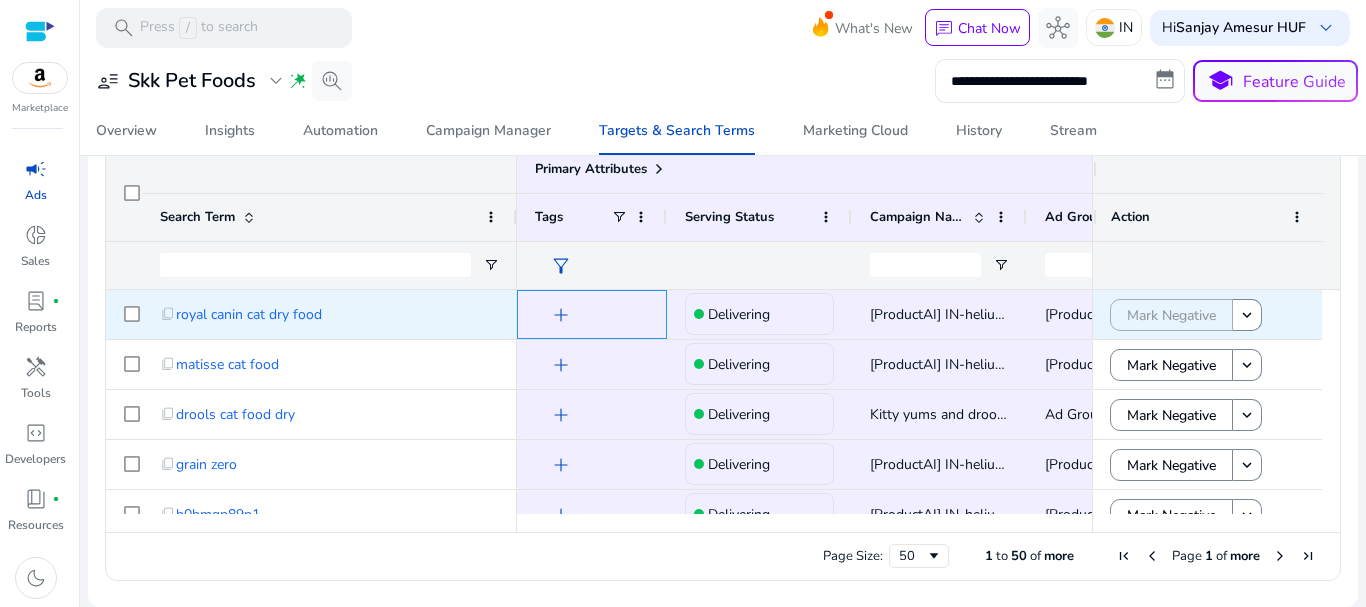 click on "add" 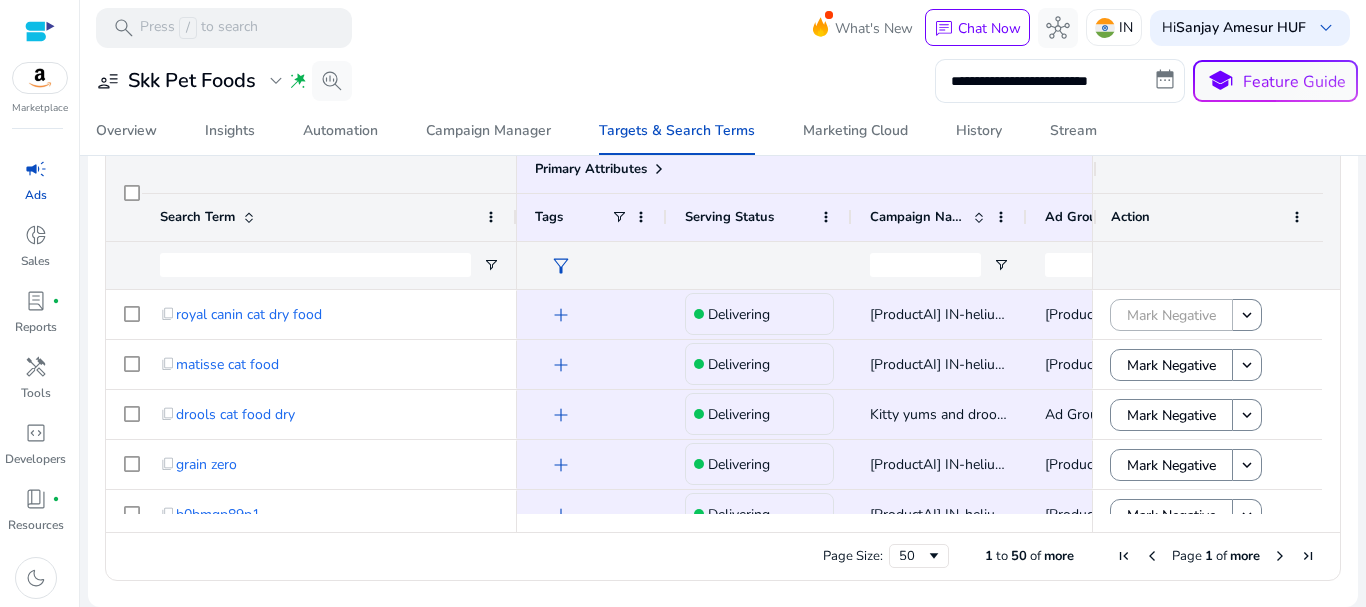 click at bounding box center (683, 303) 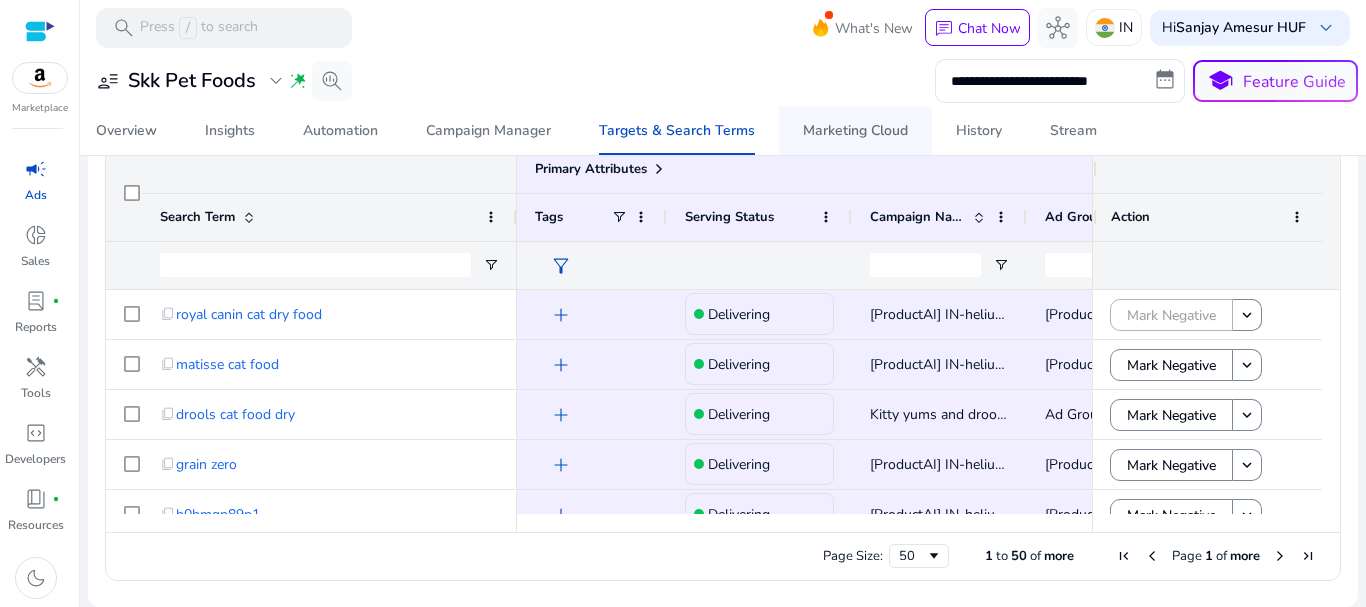 click on "Marketing Cloud" at bounding box center (855, 131) 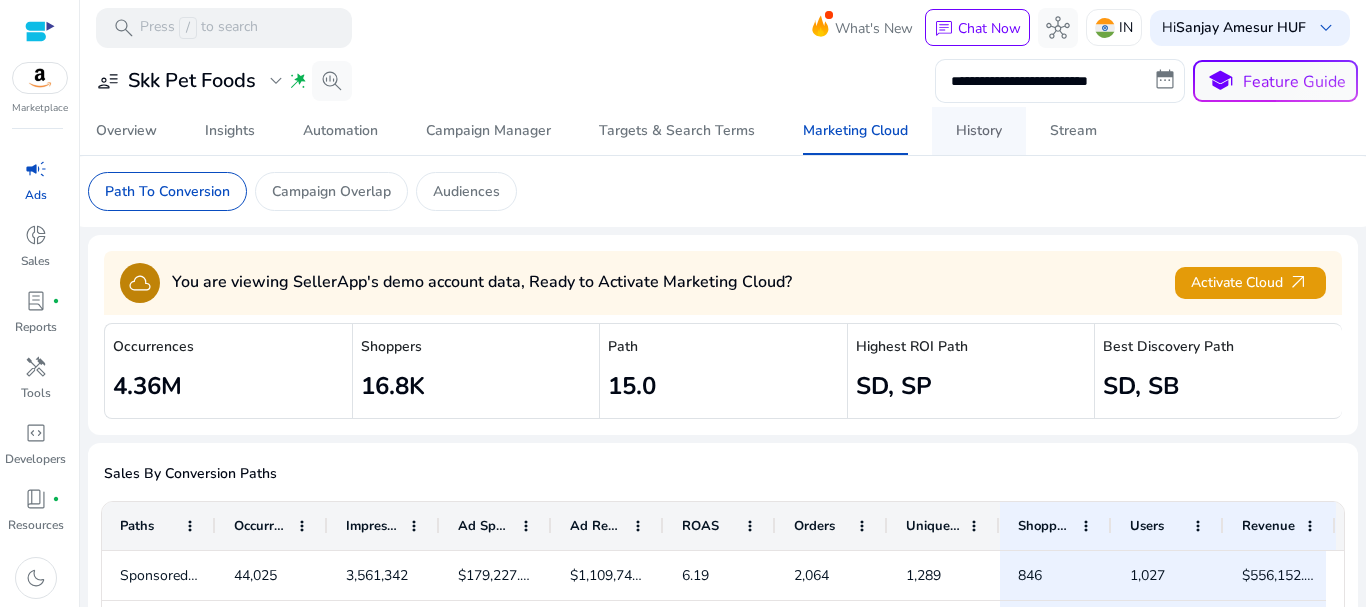 click on "History" at bounding box center (979, 131) 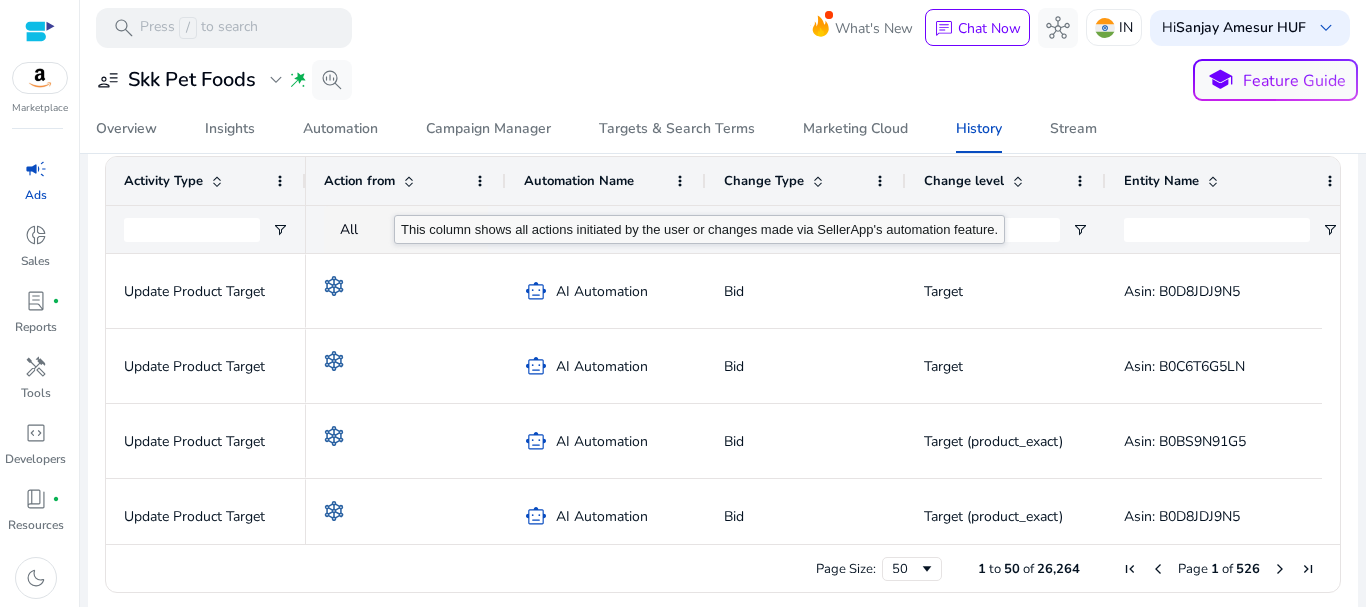 scroll, scrollTop: 412, scrollLeft: 0, axis: vertical 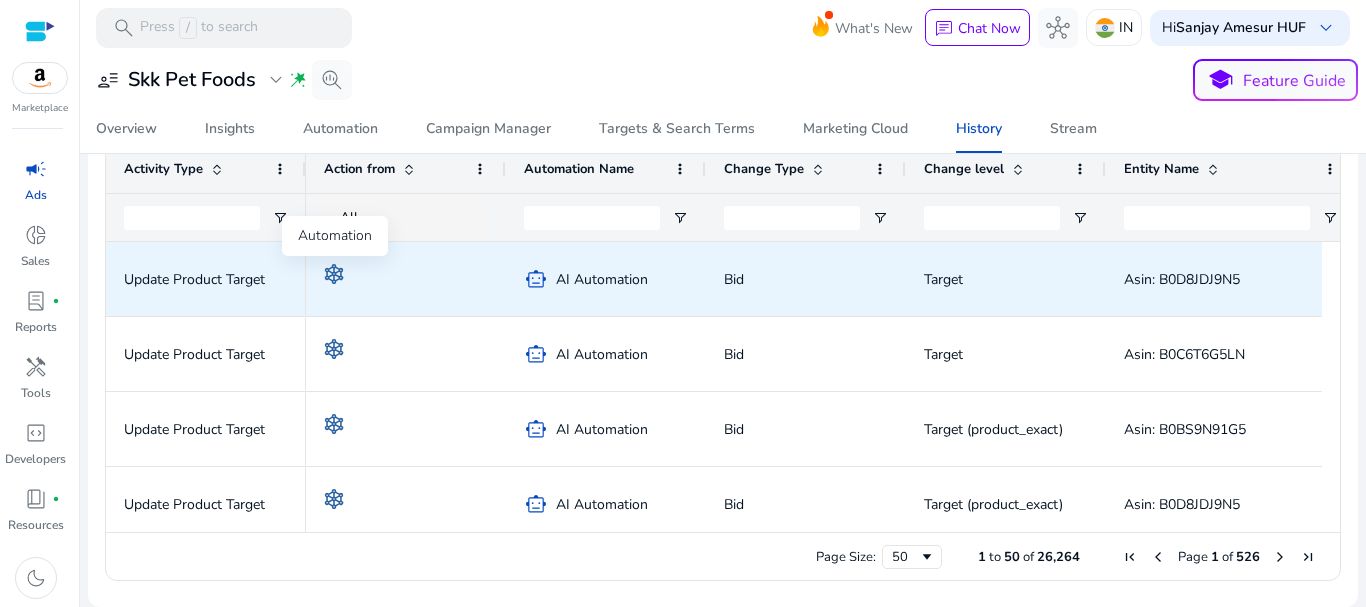 click 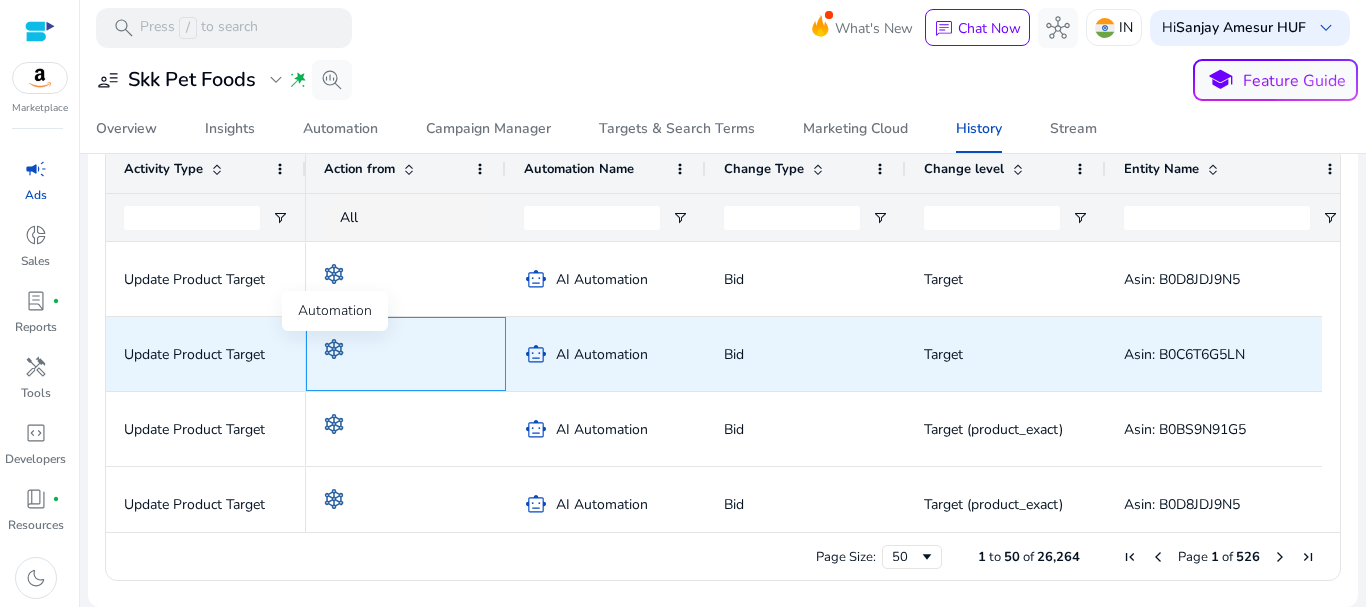 click 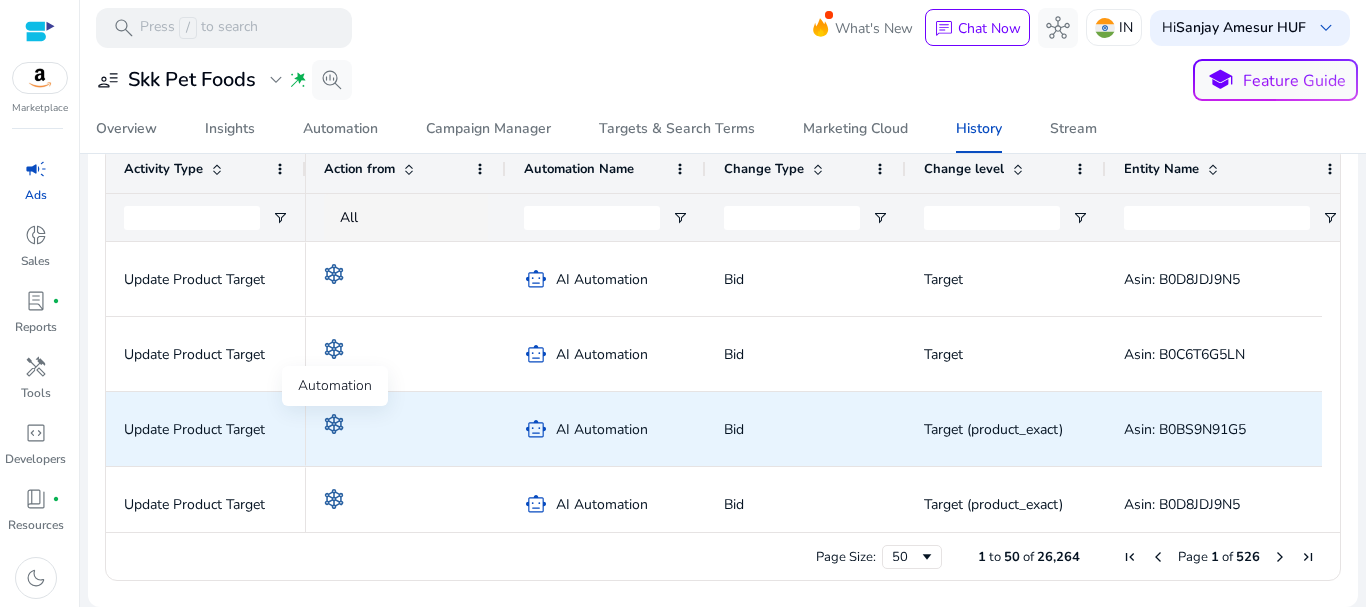 click 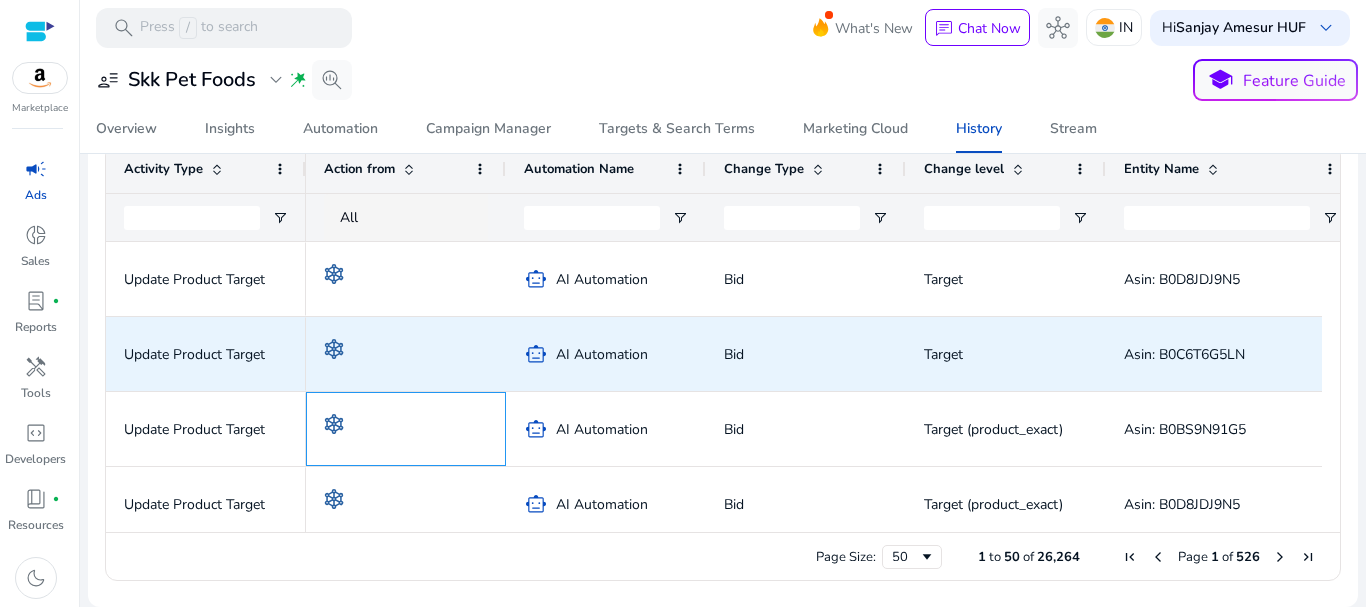 scroll, scrollTop: 100, scrollLeft: 0, axis: vertical 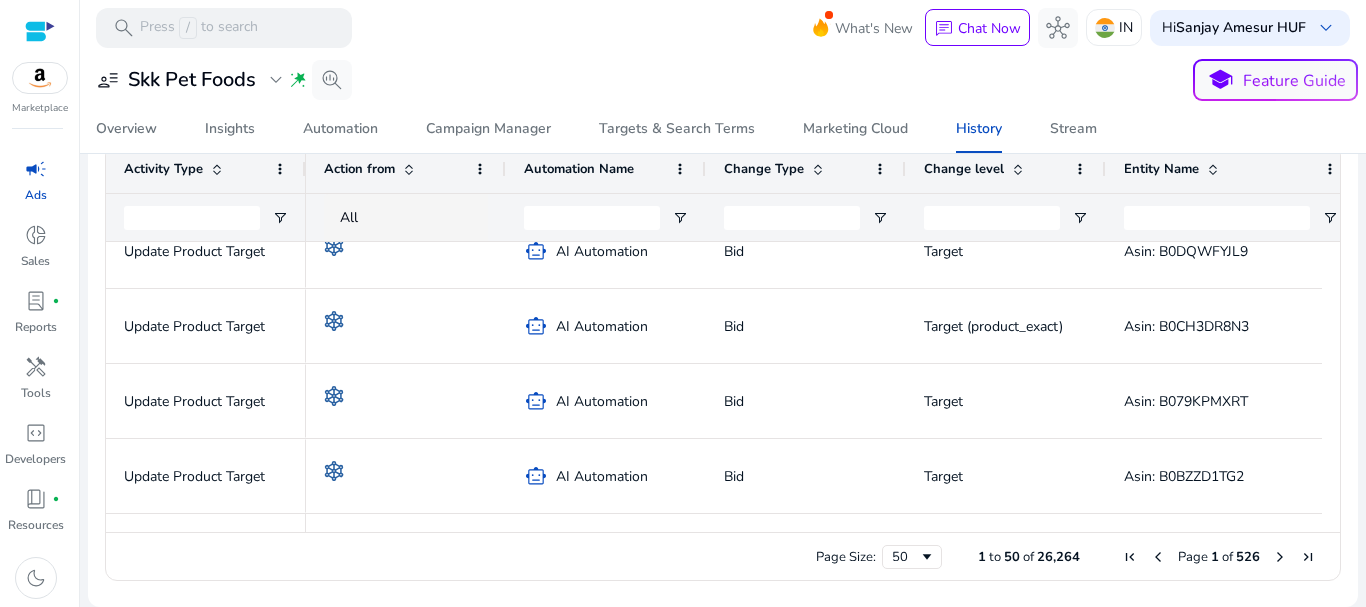 drag, startPoint x: 360, startPoint y: 523, endPoint x: 318, endPoint y: 523, distance: 42 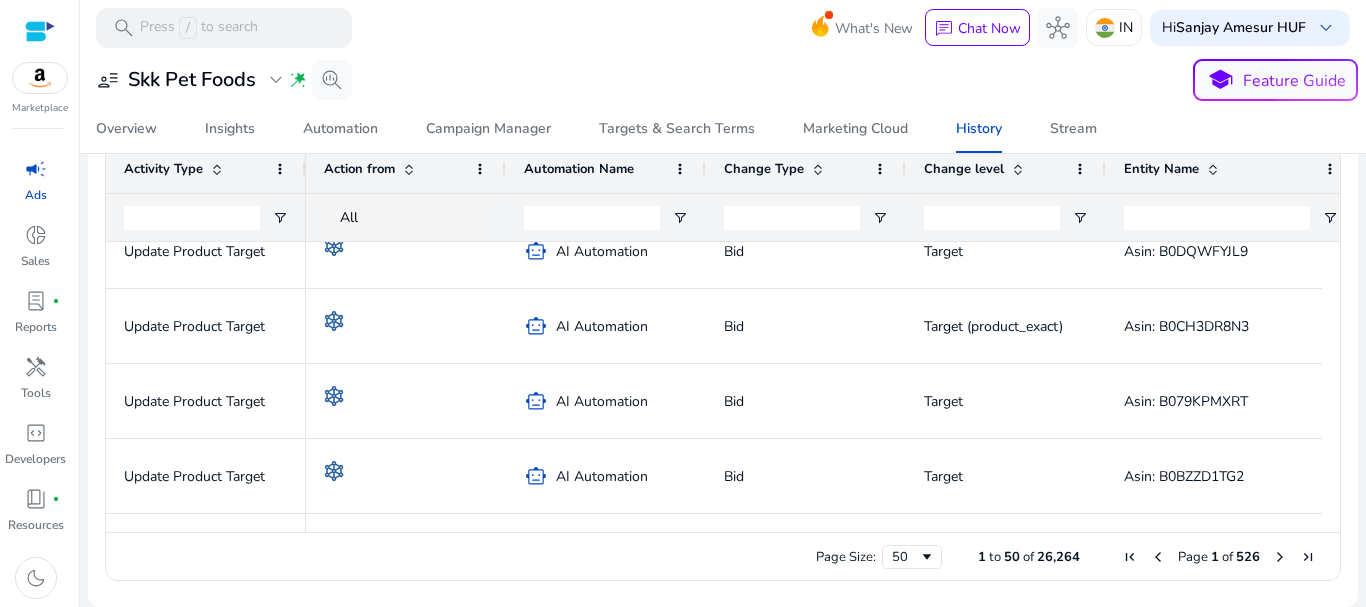 drag, startPoint x: 567, startPoint y: 524, endPoint x: 649, endPoint y: 524, distance: 82 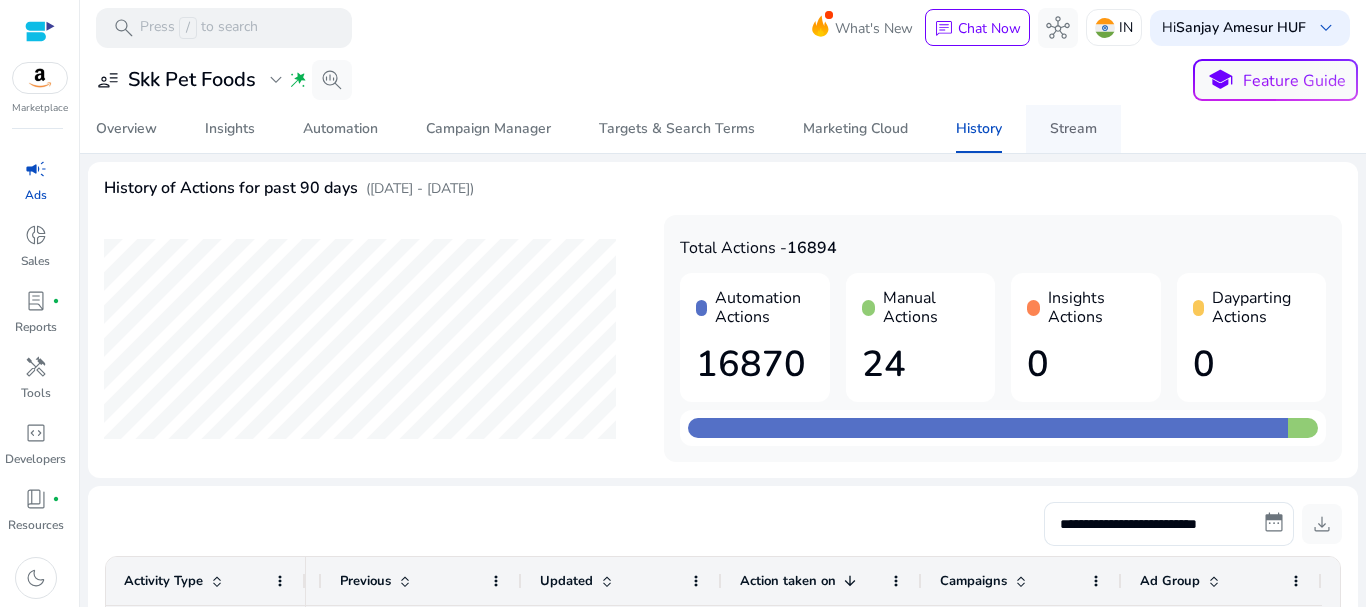 click on "Stream" at bounding box center (1073, 129) 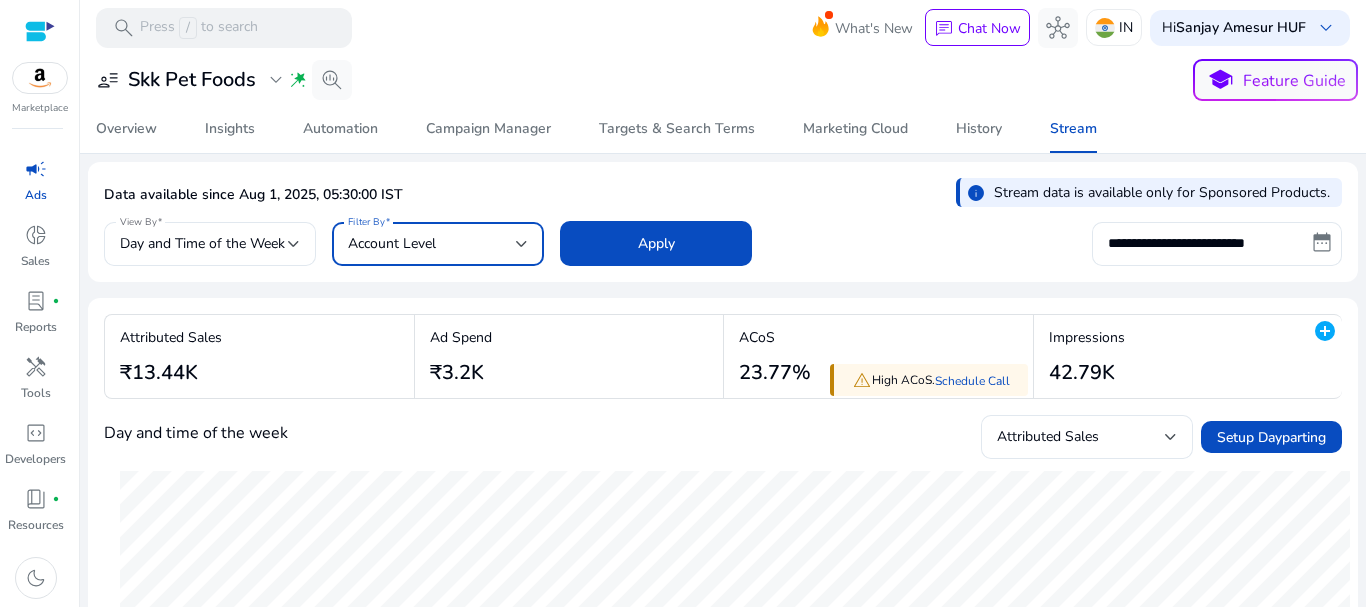 click on "Account Level" at bounding box center [432, 244] 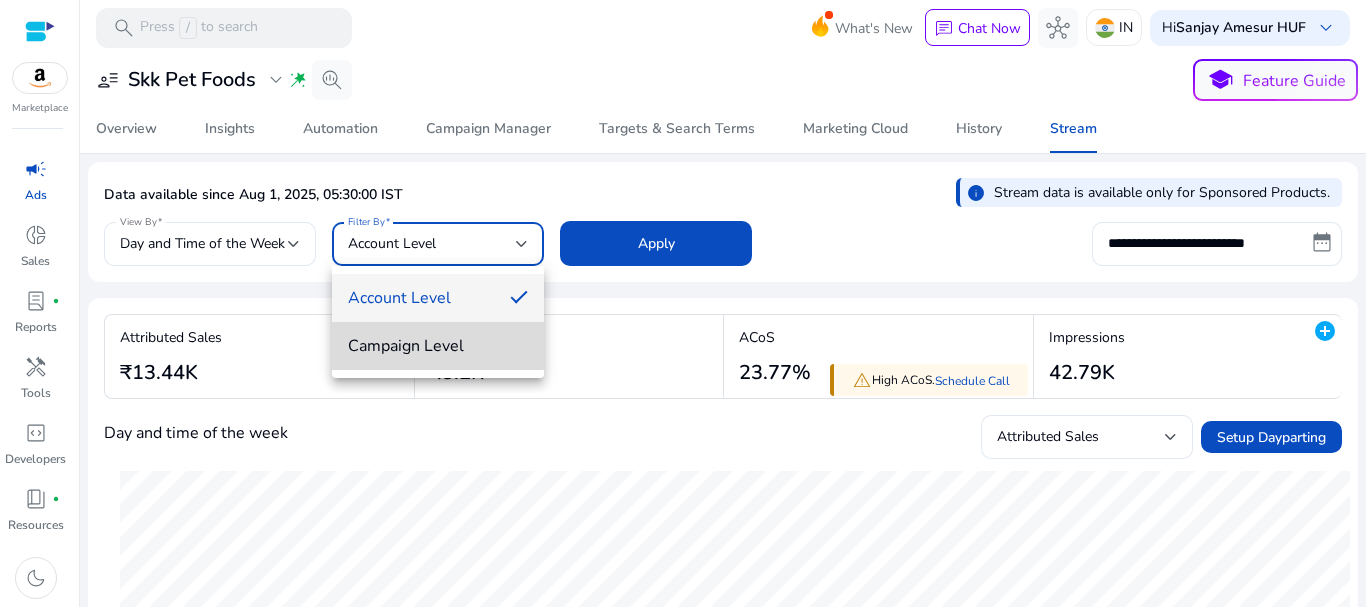 click on "Campaign Level" at bounding box center [438, 346] 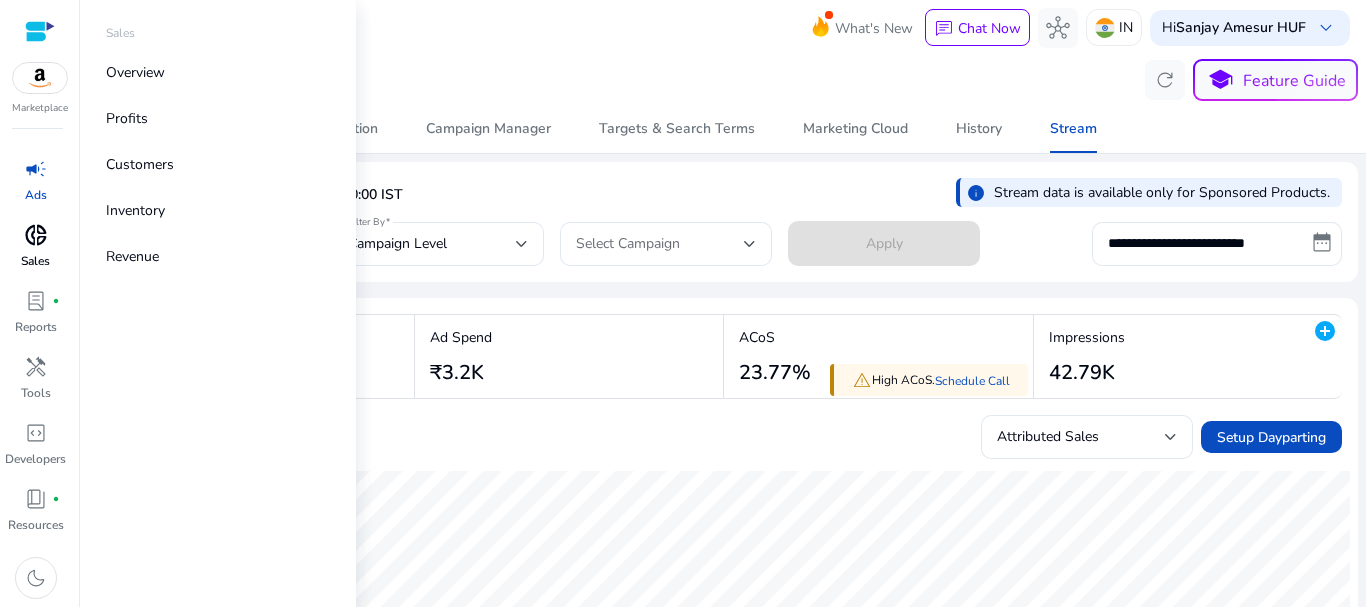 click on "donut_small" at bounding box center [36, 235] 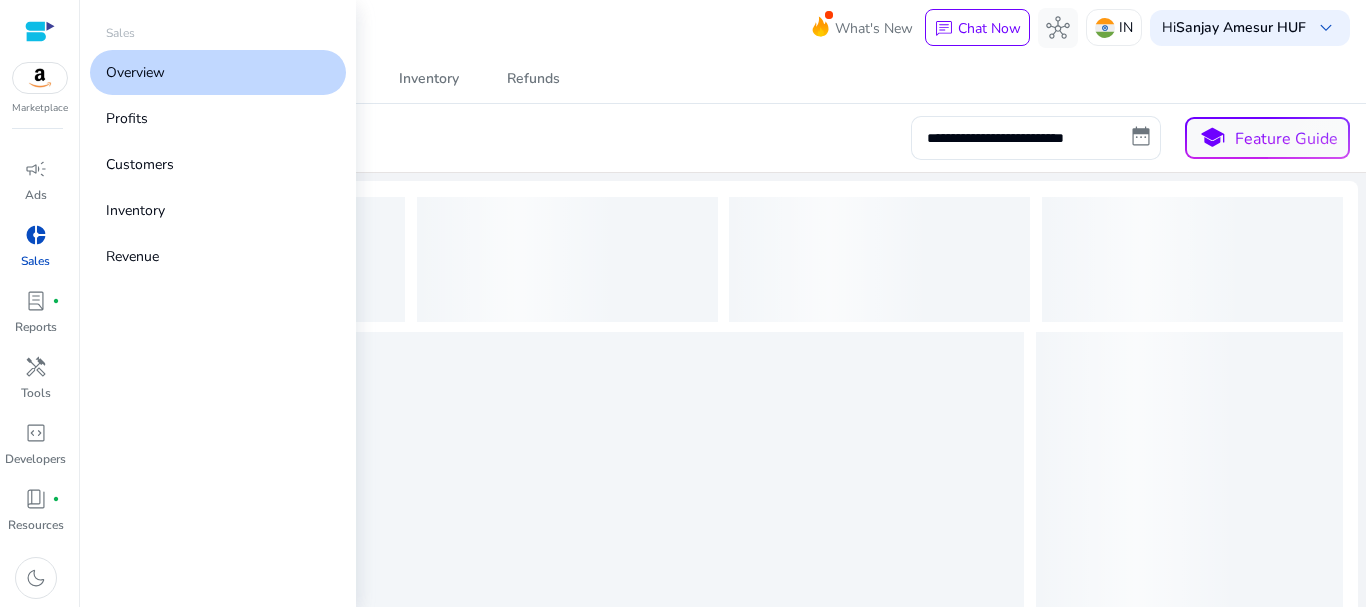 drag, startPoint x: 183, startPoint y: 74, endPoint x: 623, endPoint y: 190, distance: 455.03406 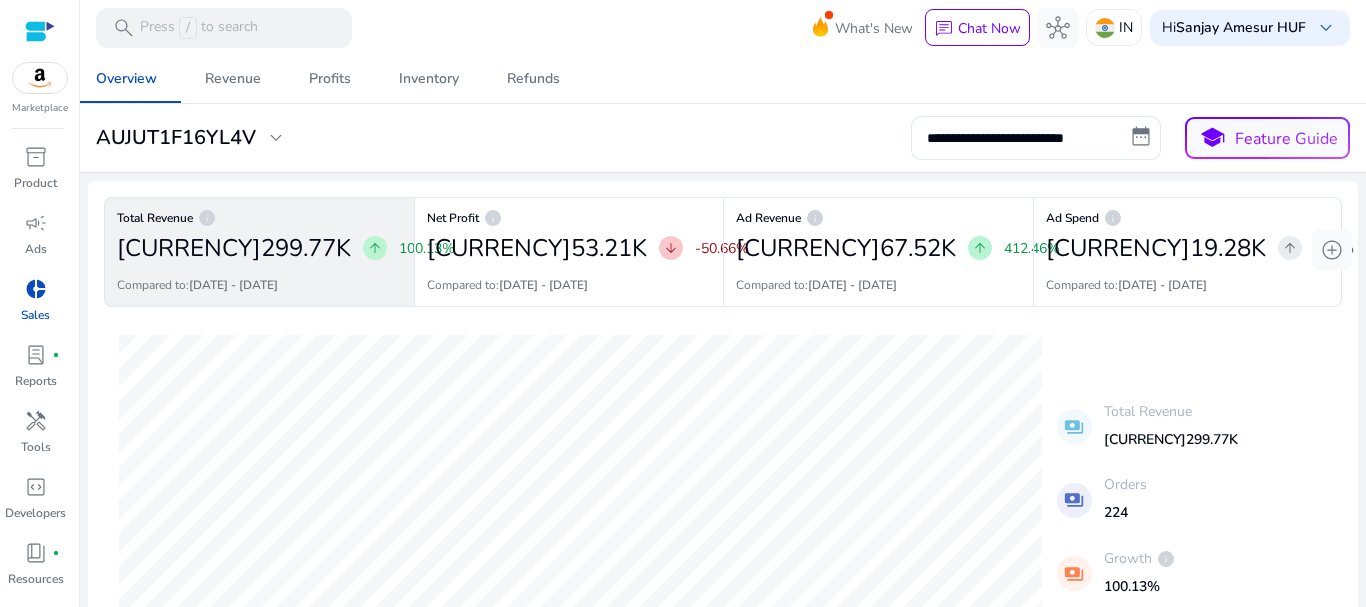 scroll, scrollTop: 0, scrollLeft: 0, axis: both 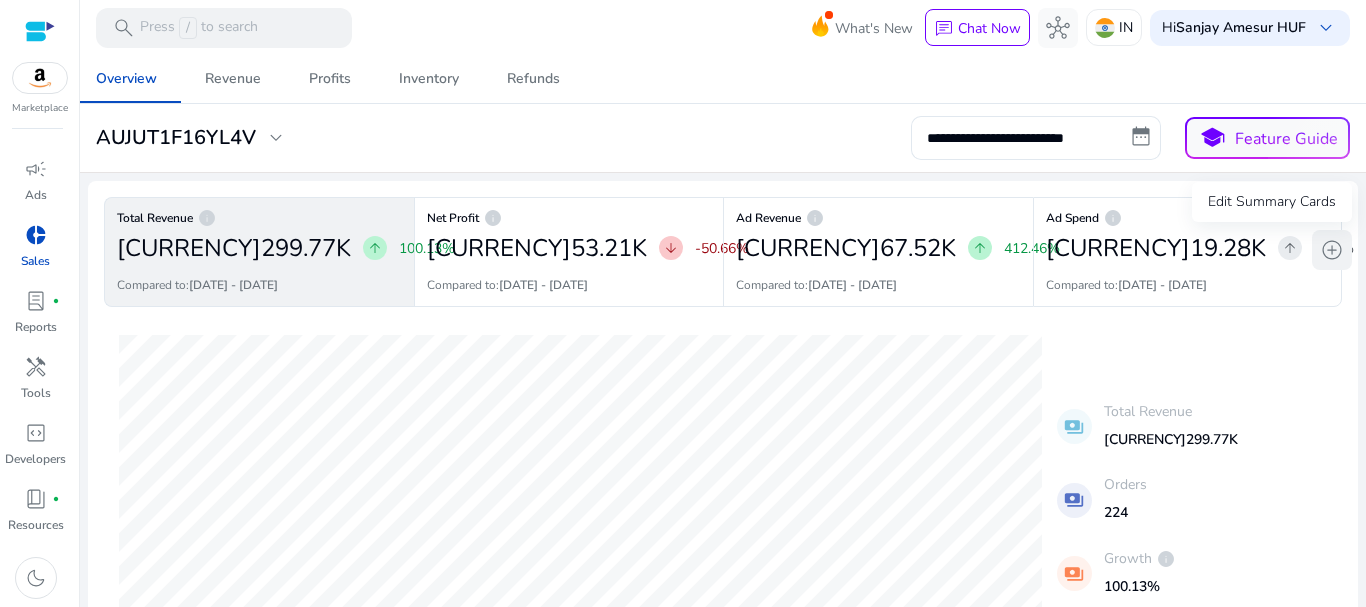 click on "add_circle" 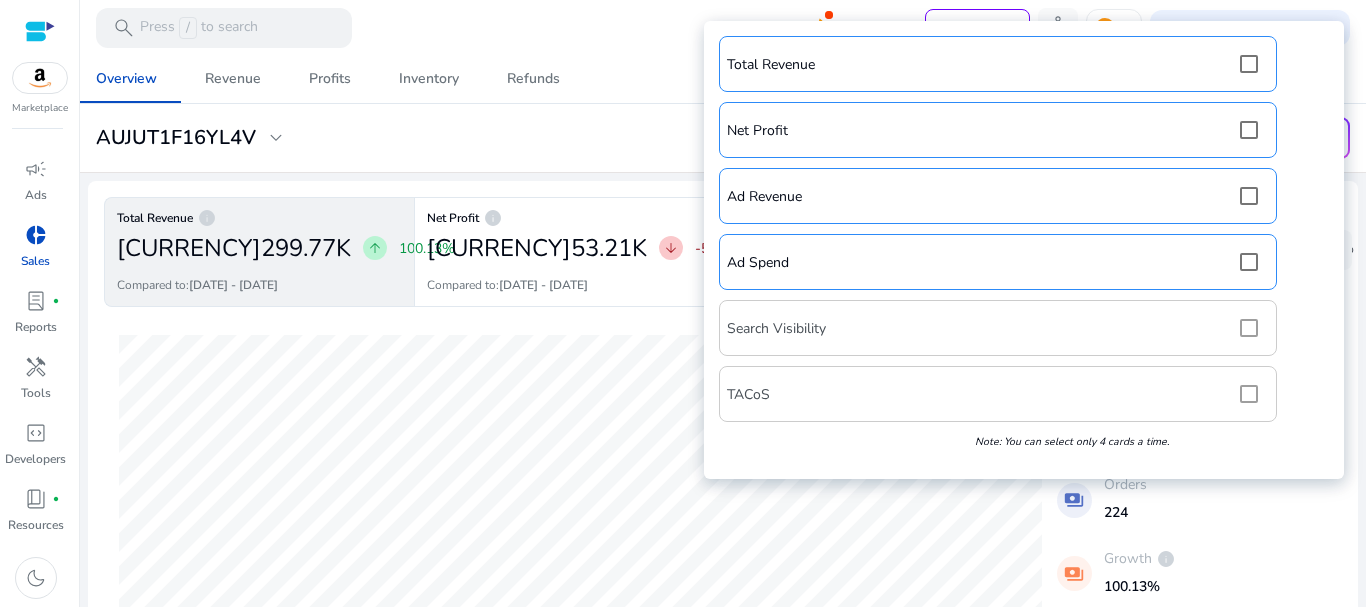click on "Total Revenue   Net Profit   Ad Revenue   Ad Spend   Search Visibility   TACoS  Note: You can select only 4 cards a time." at bounding box center (1024, 250) 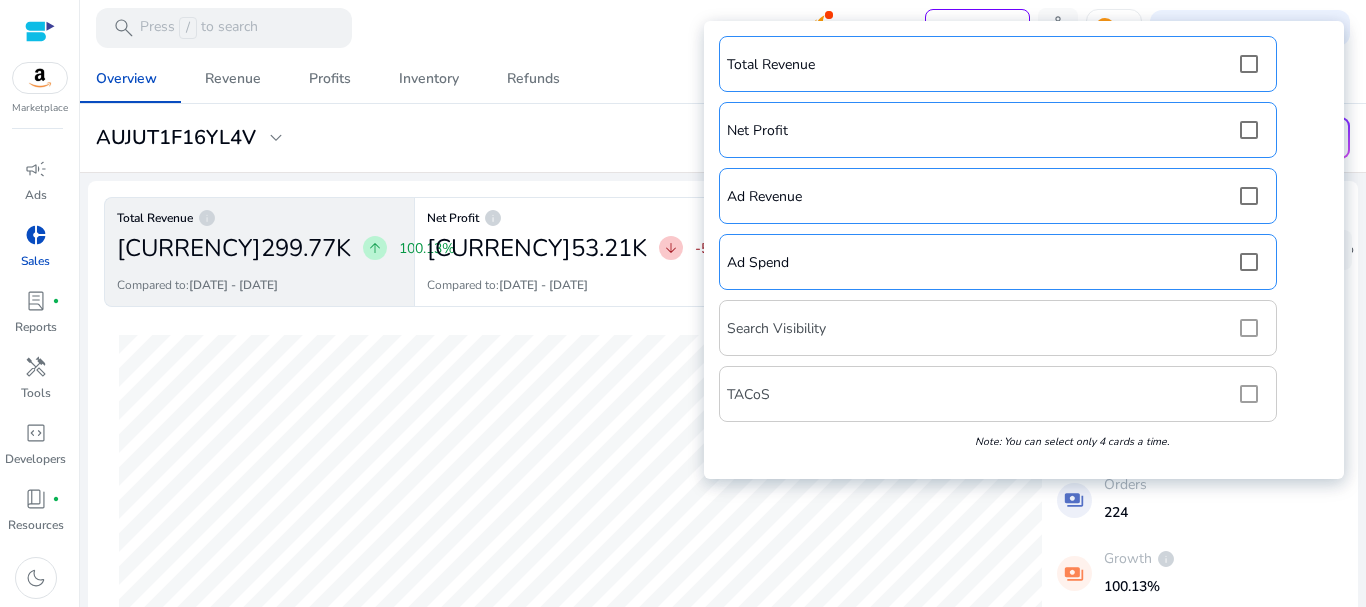 click on "Total Revenue   Net Profit   Ad Revenue   Ad Spend   Search Visibility   TACoS  Note: You can select only 4 cards a time." at bounding box center [1024, 250] 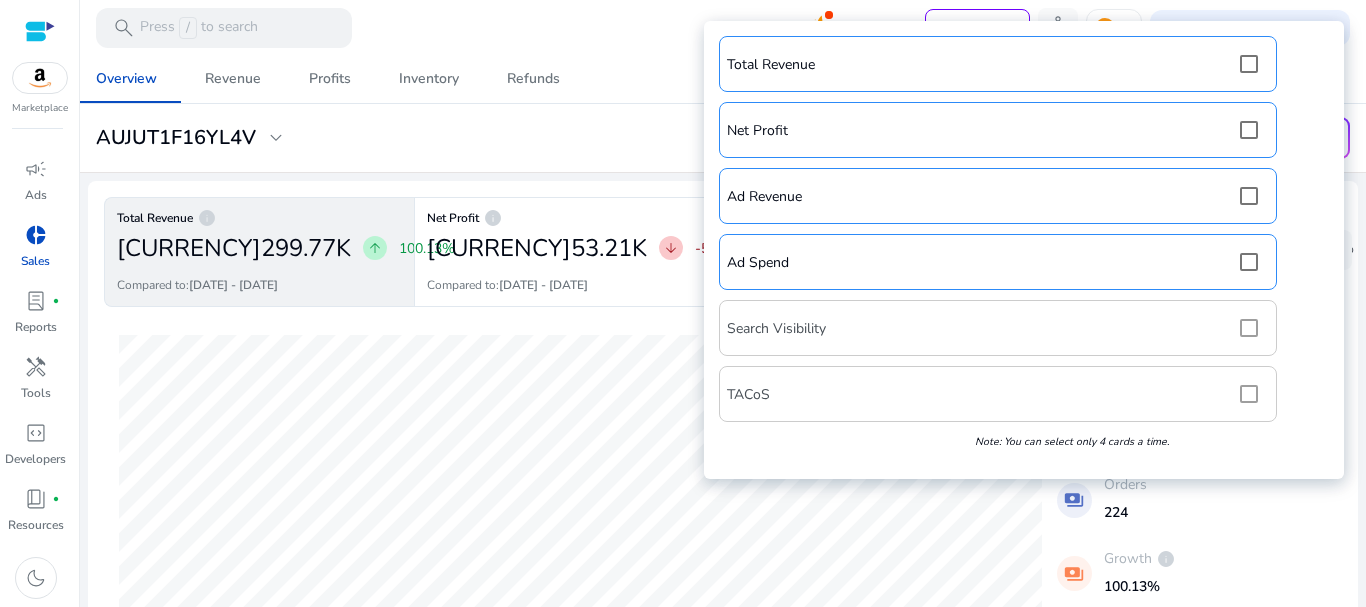 click on "Total Revenue   Net Profit   Ad Revenue   Ad Spend   Search Visibility   TACoS  Note: You can select only 4 cards a time." at bounding box center (1024, 250) 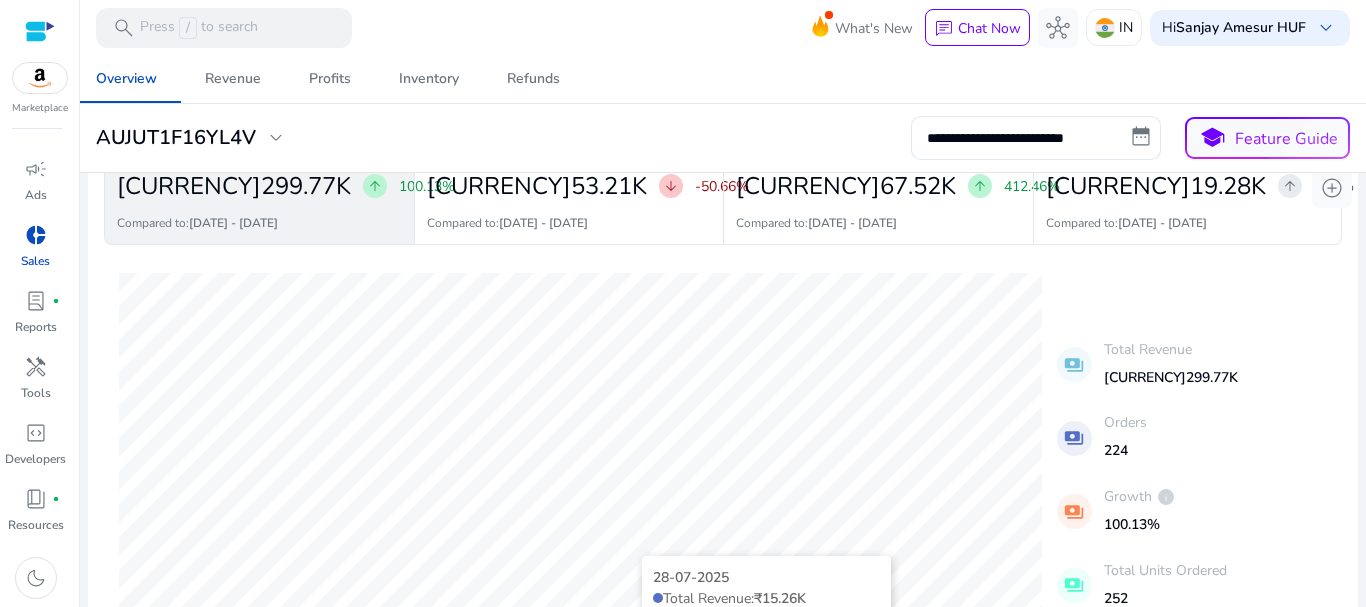 scroll, scrollTop: 0, scrollLeft: 0, axis: both 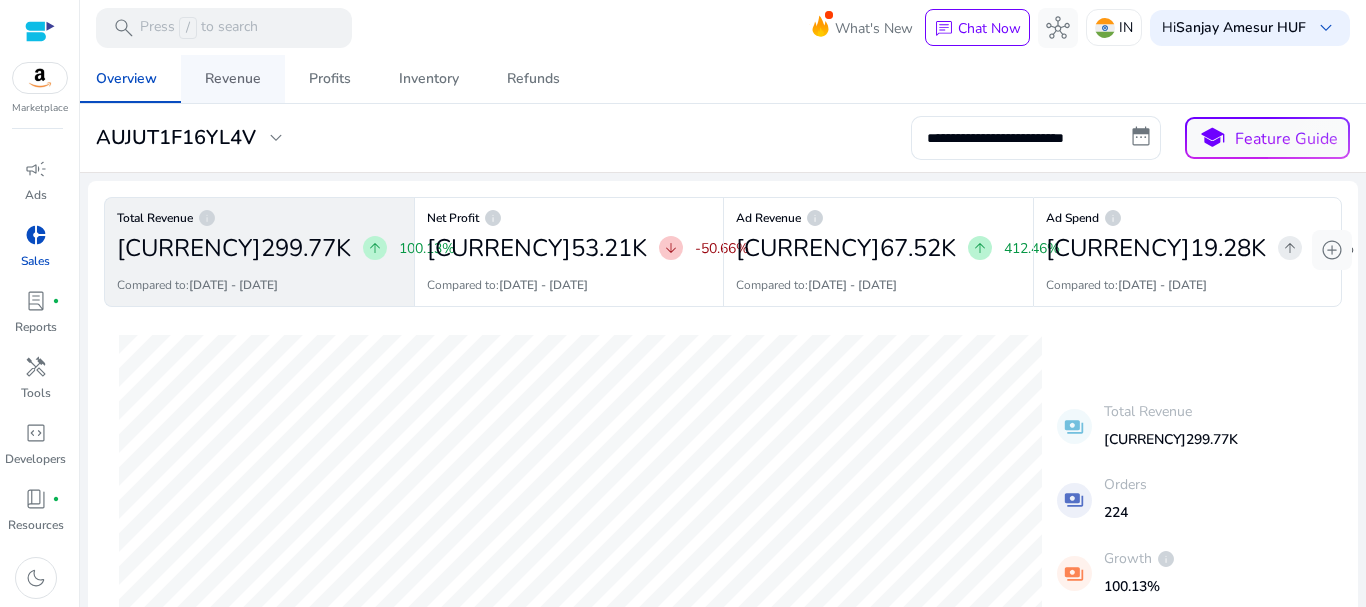 click on "Revenue" at bounding box center (233, 79) 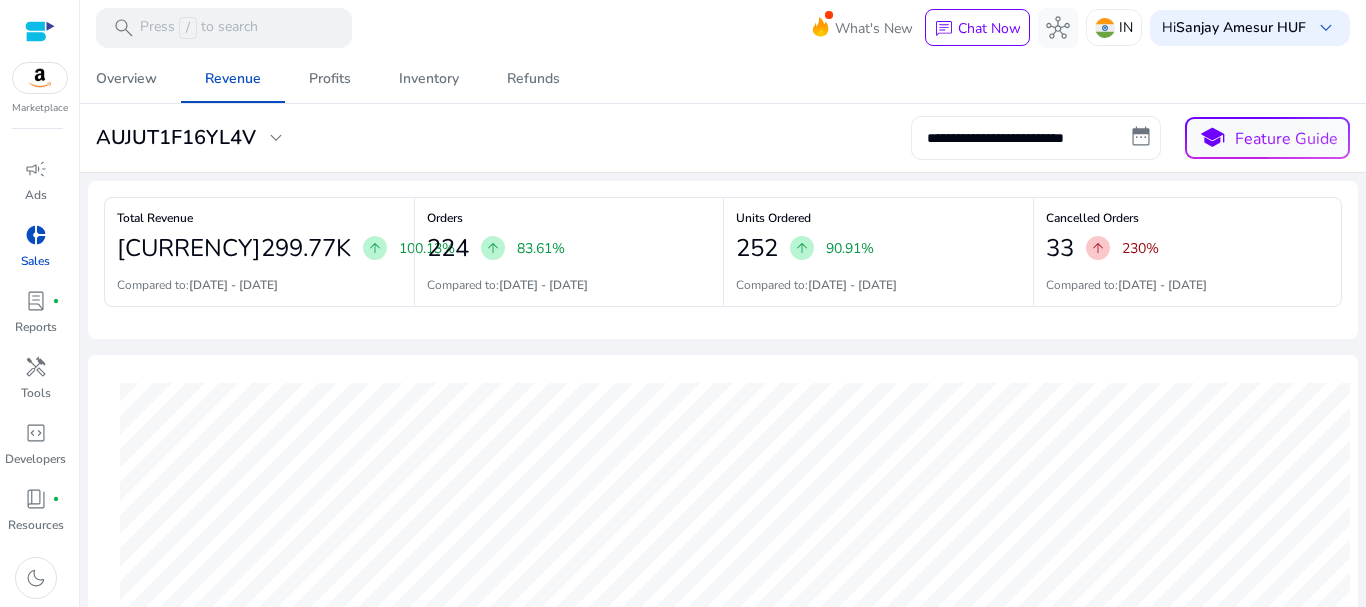 click on "**********" at bounding box center (1036, 138) 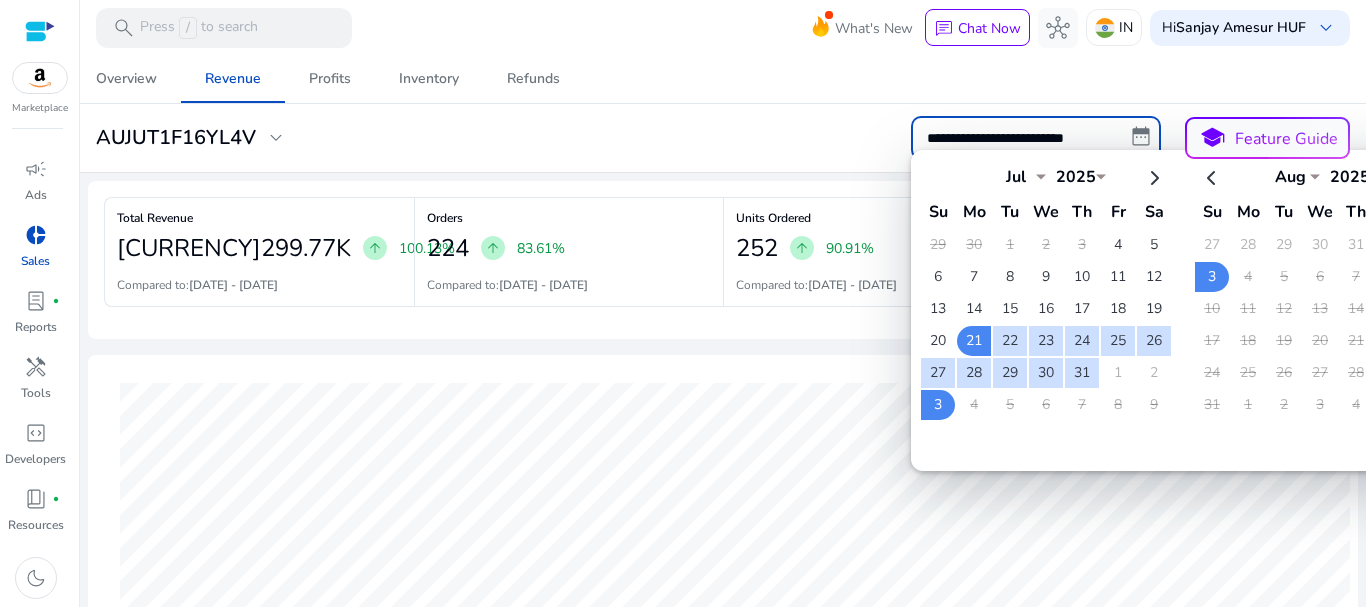 select on "*" 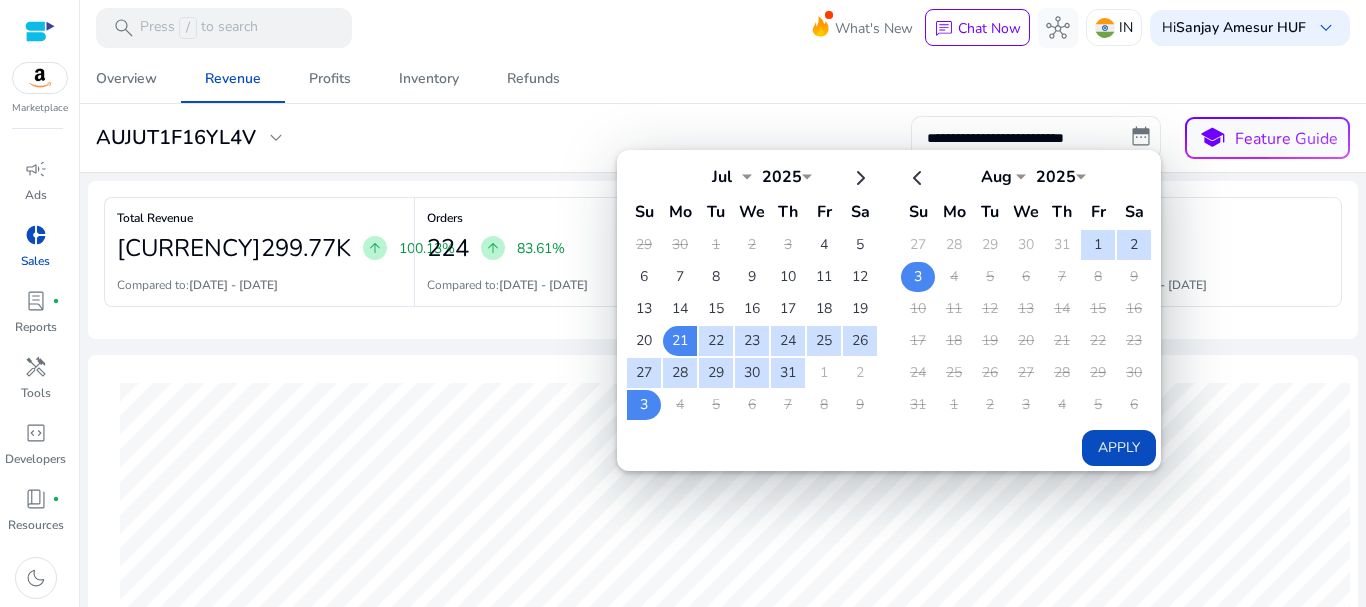 click on "3" 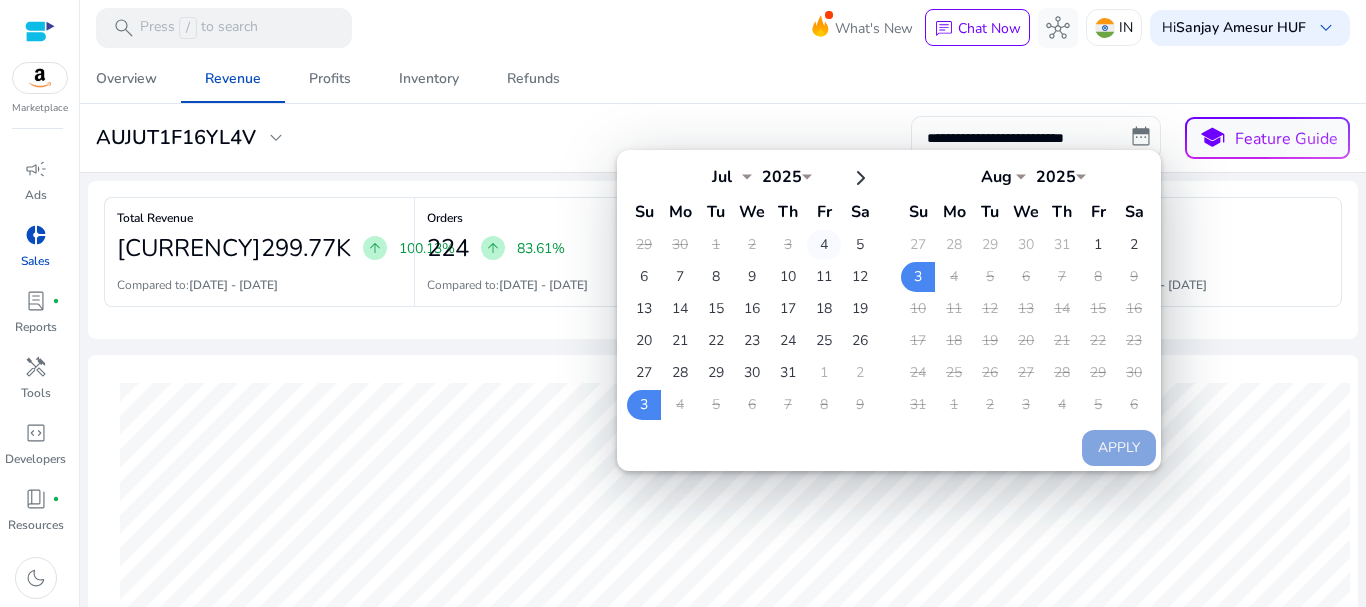 click on "4" 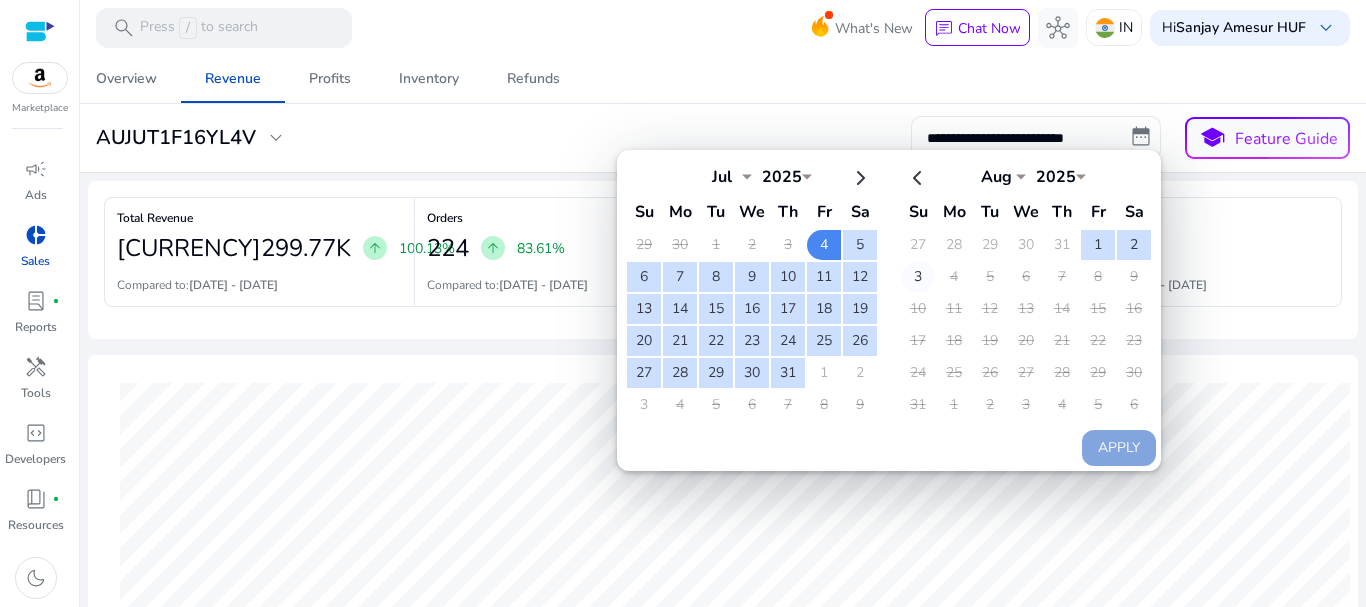 click on "3" 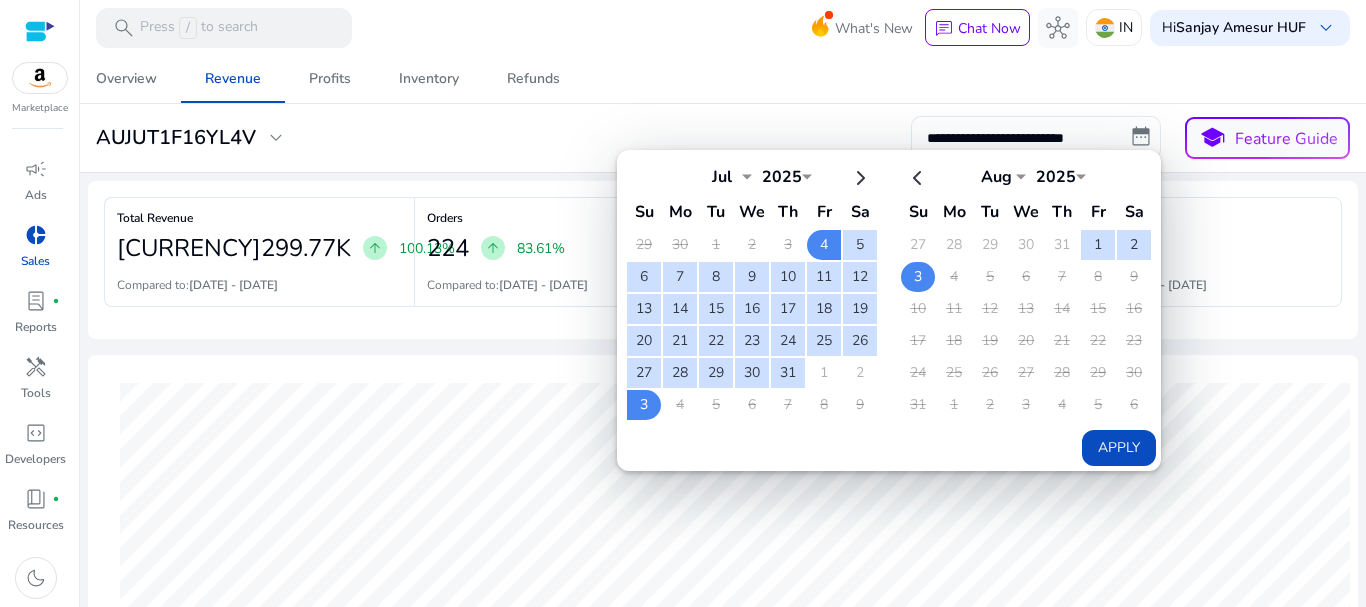 click on "3" 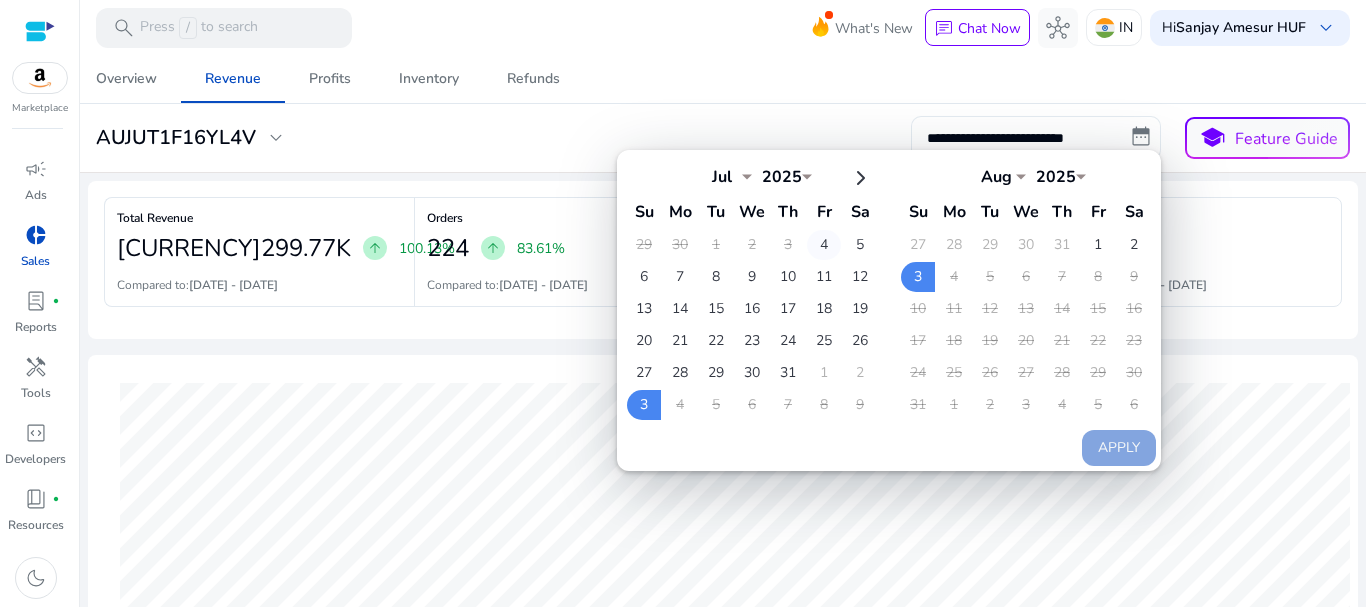 click on "4" 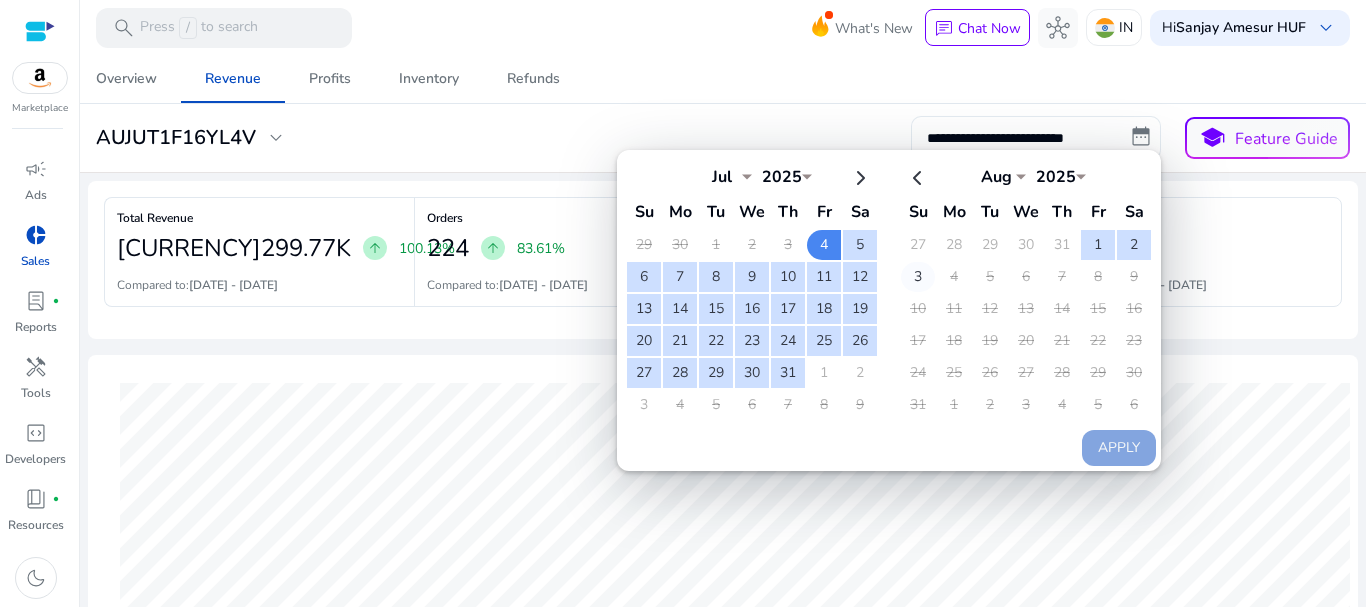 click on "3" 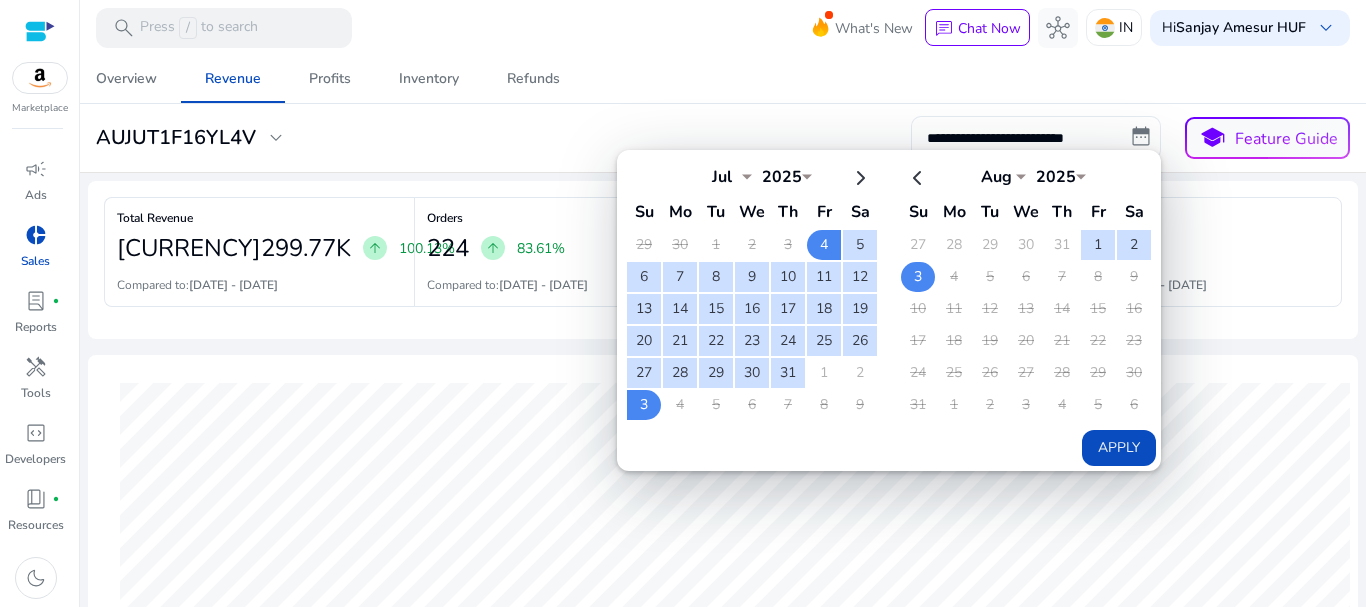 click on "3" 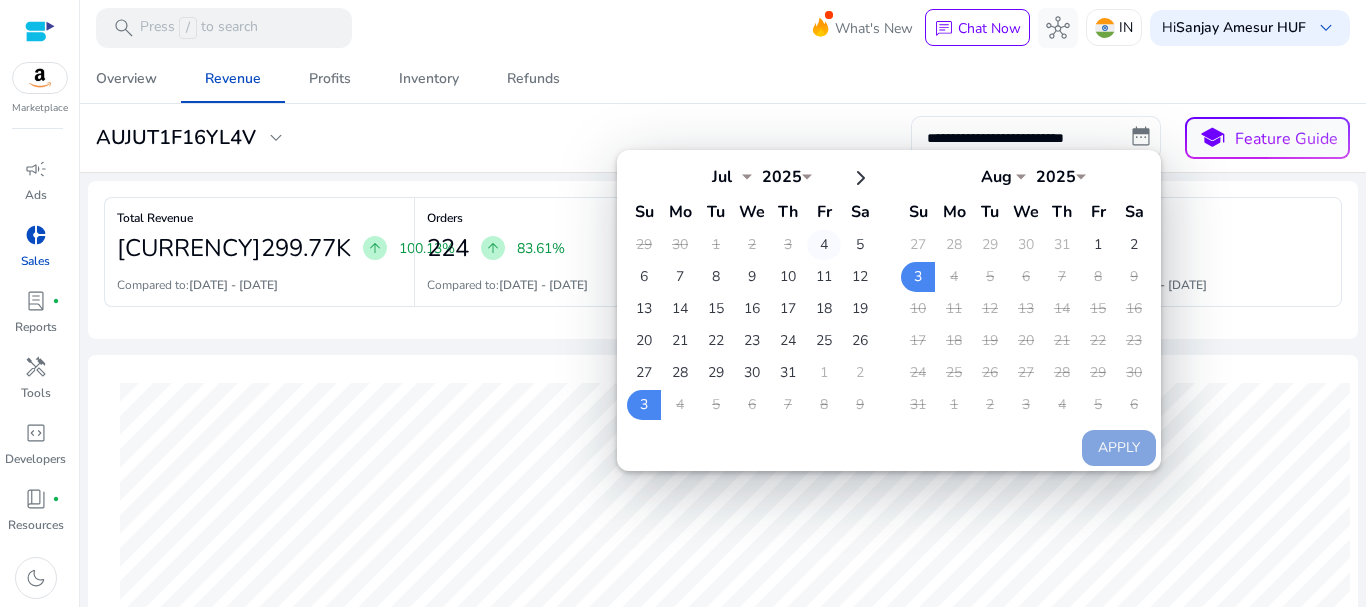 click on "4" 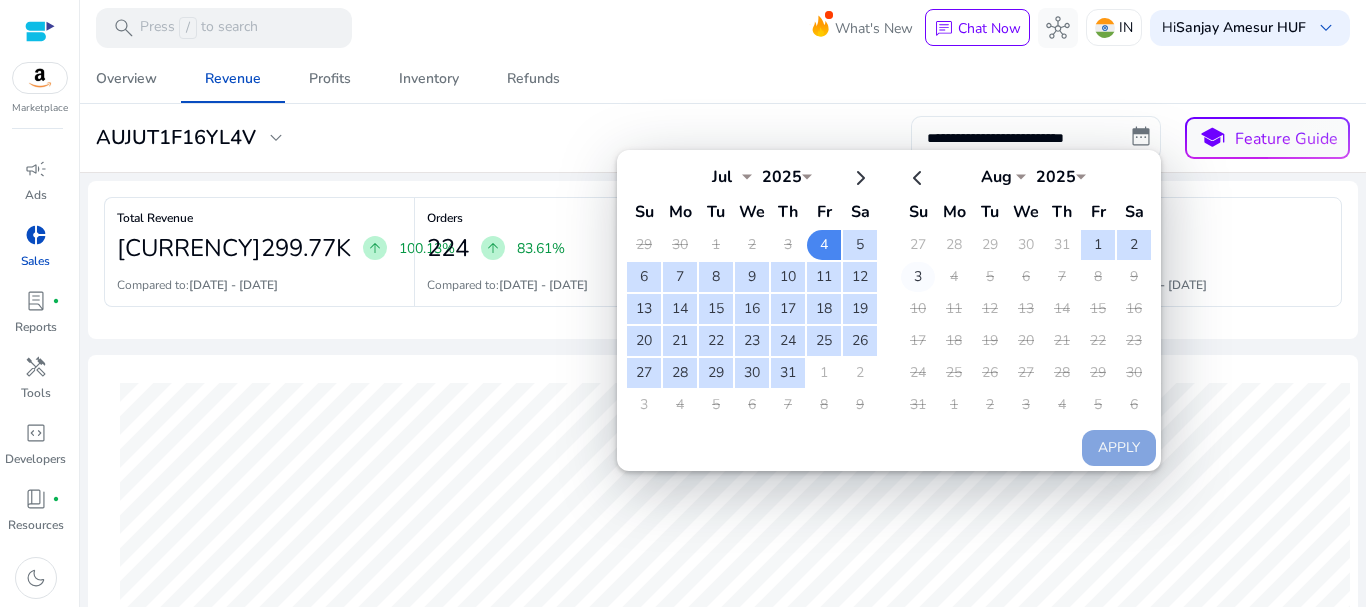 click on "3" 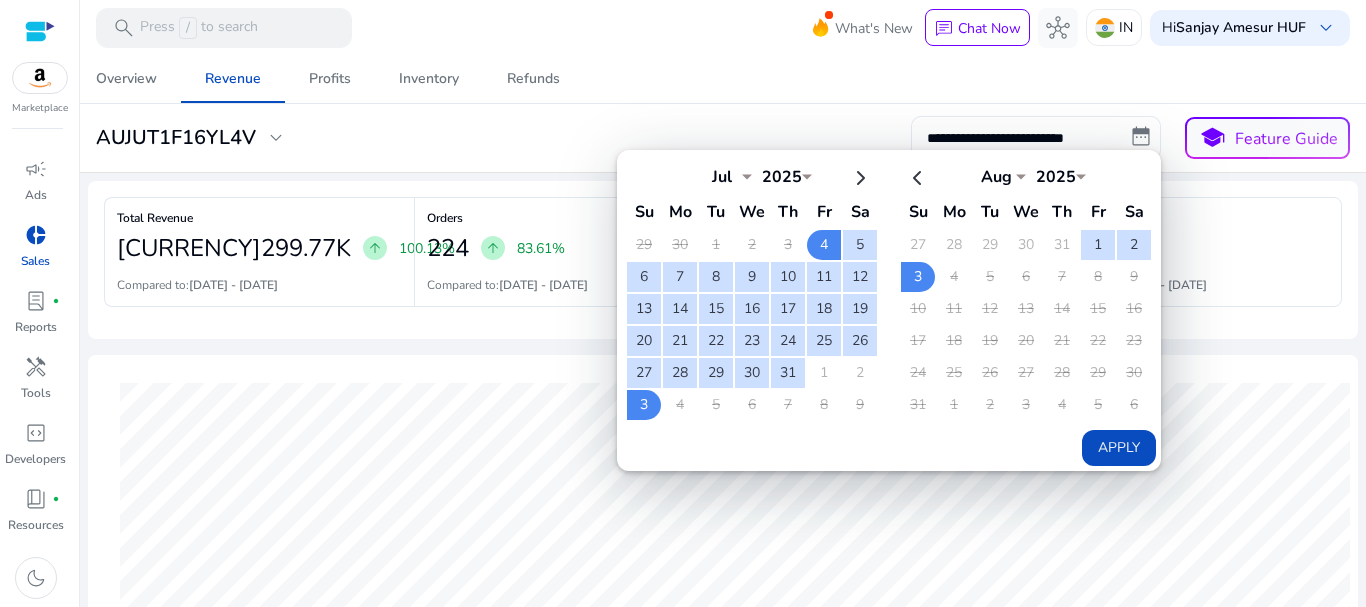click on "Apply" 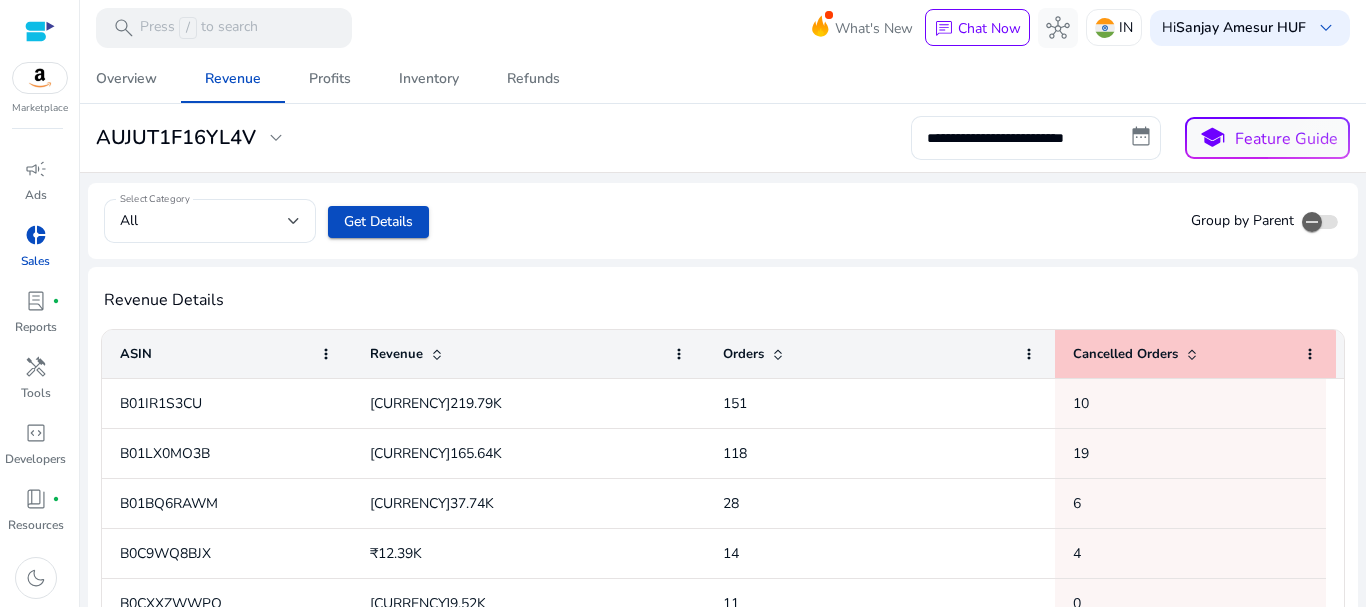 scroll, scrollTop: 600, scrollLeft: 0, axis: vertical 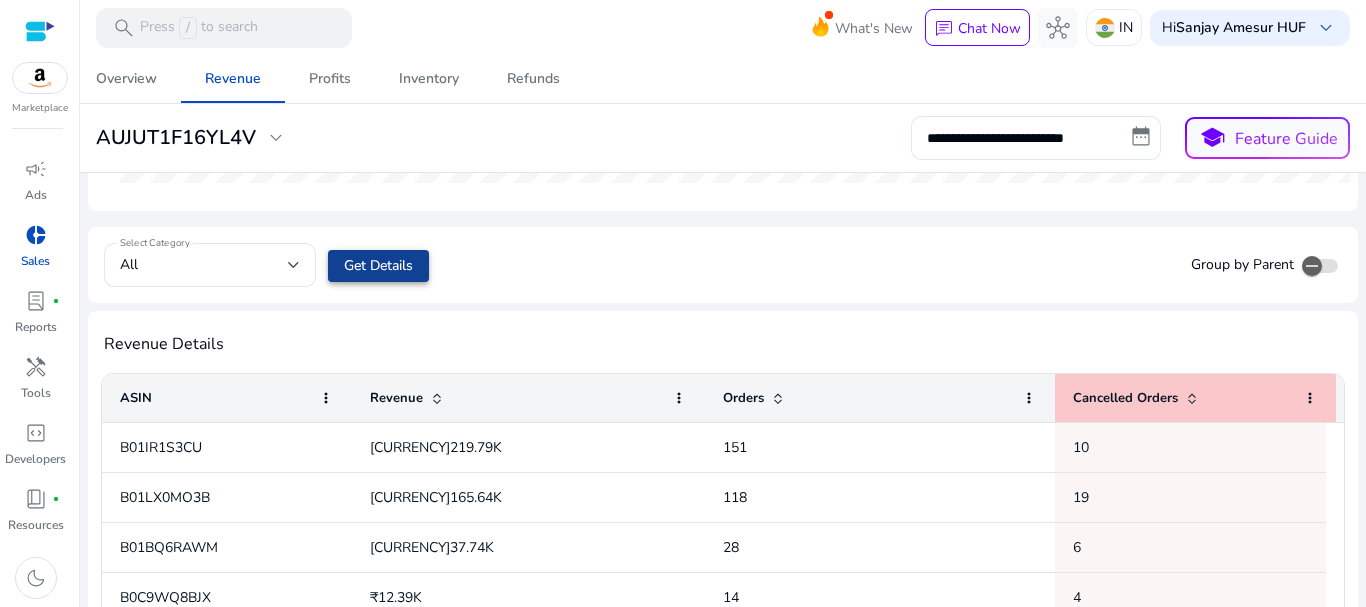 click on "Get Details" 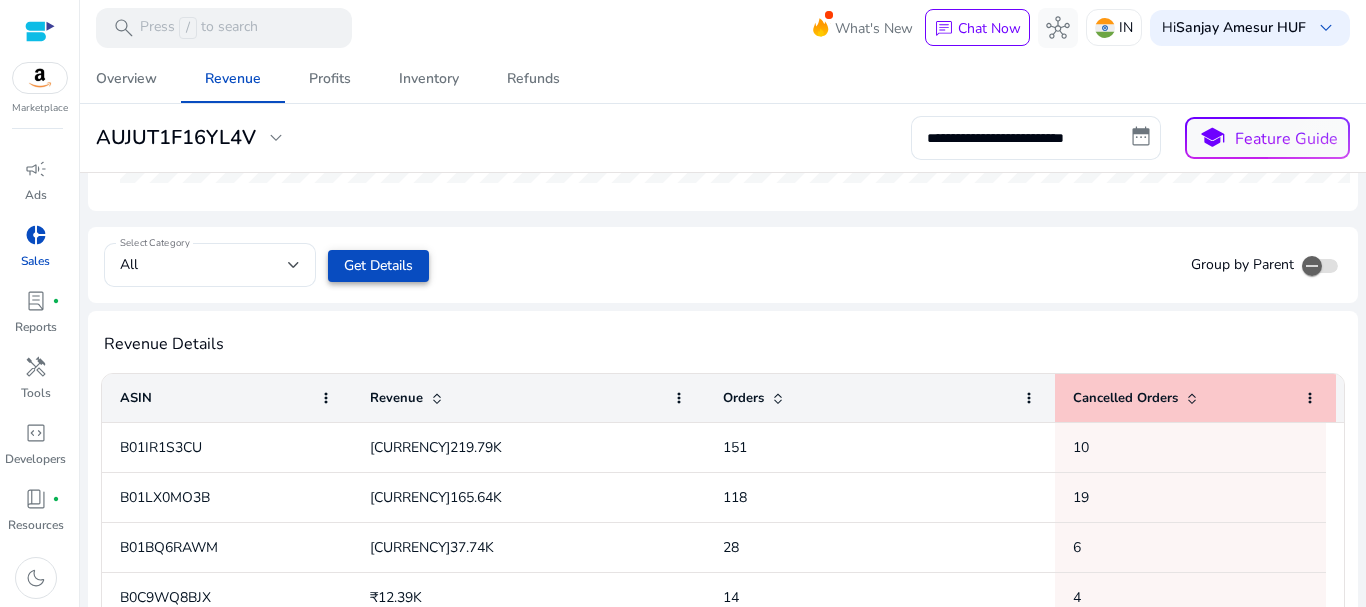scroll, scrollTop: 700, scrollLeft: 0, axis: vertical 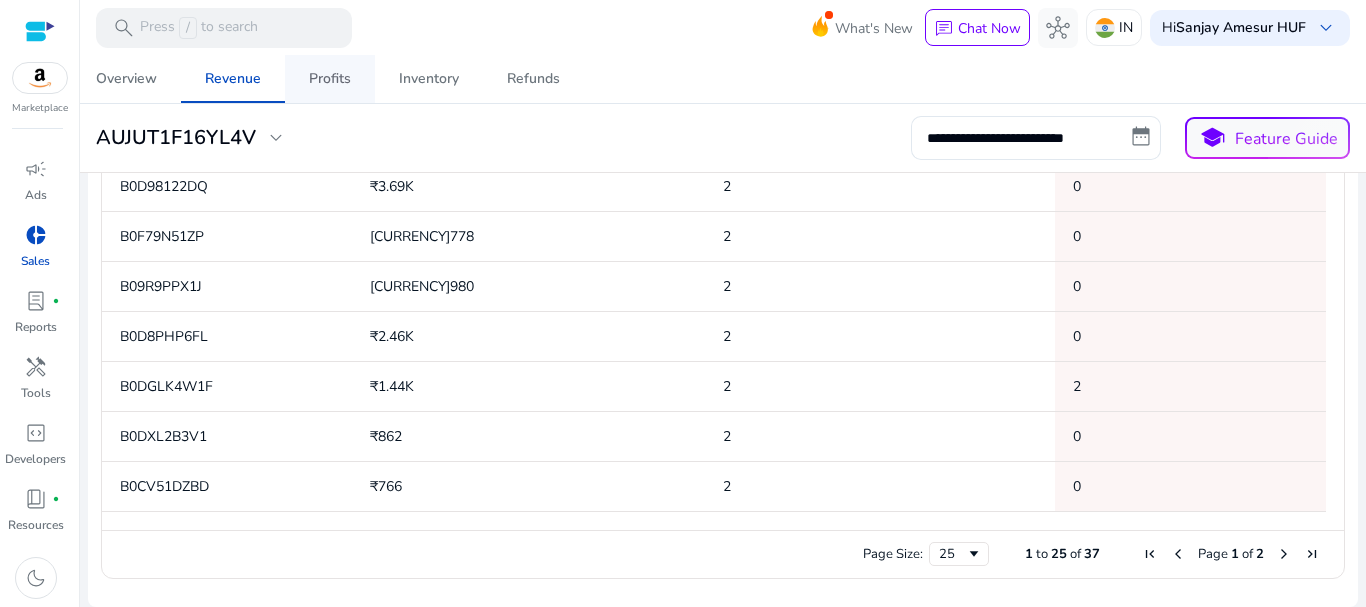 click on "Profits" at bounding box center (330, 79) 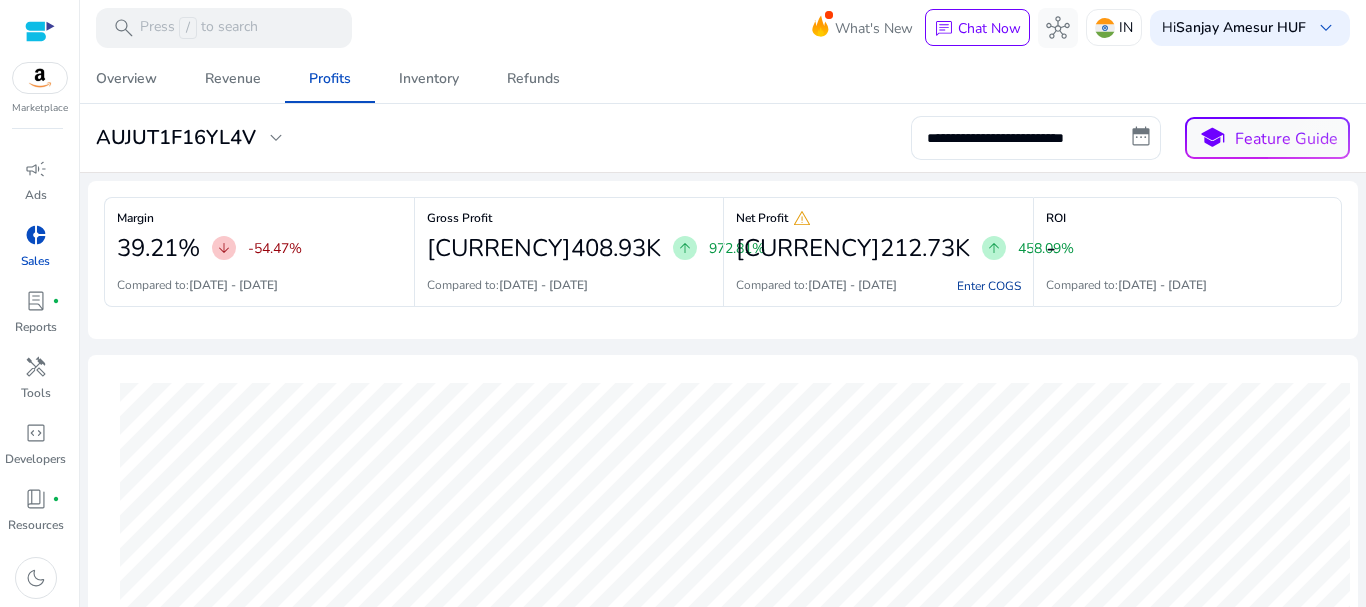 click on "Enter COGS" 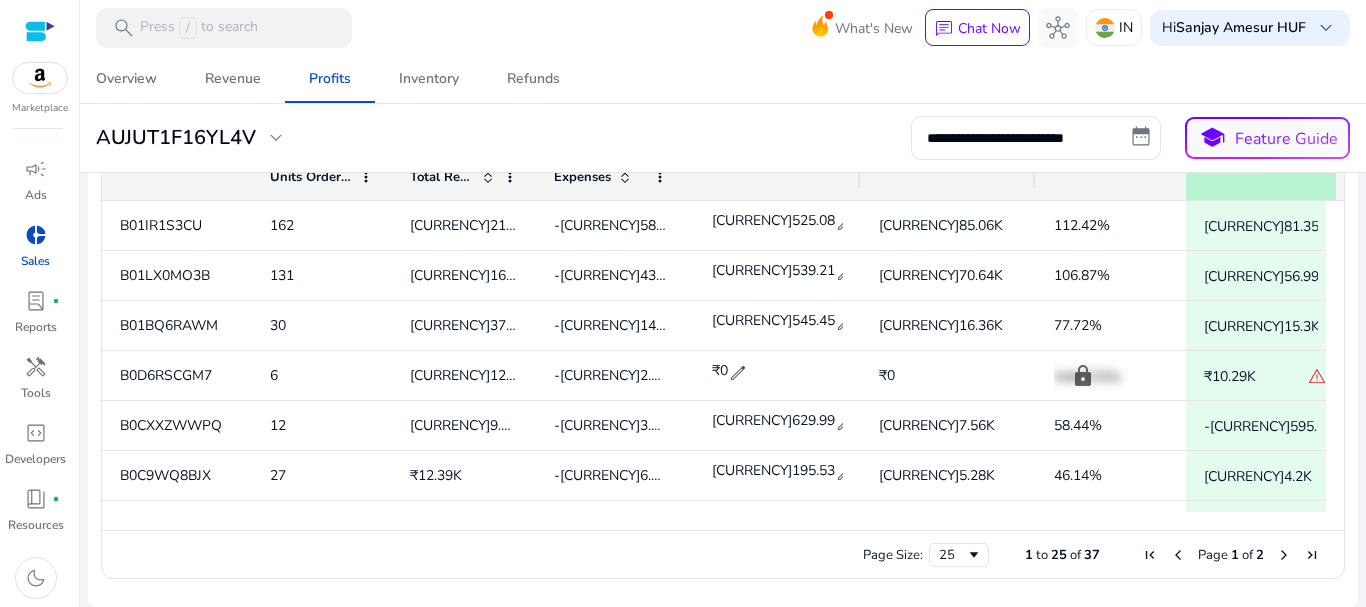 drag, startPoint x: 1150, startPoint y: 522, endPoint x: 1189, endPoint y: 524, distance: 39.051247 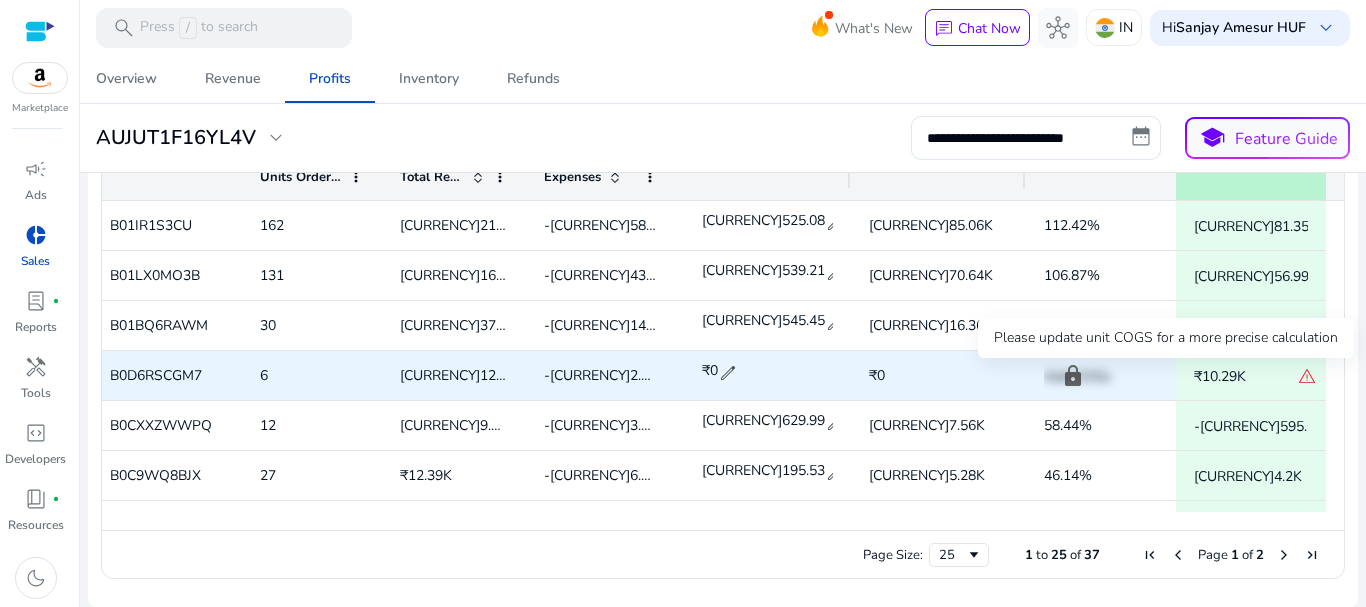 click on "warning" 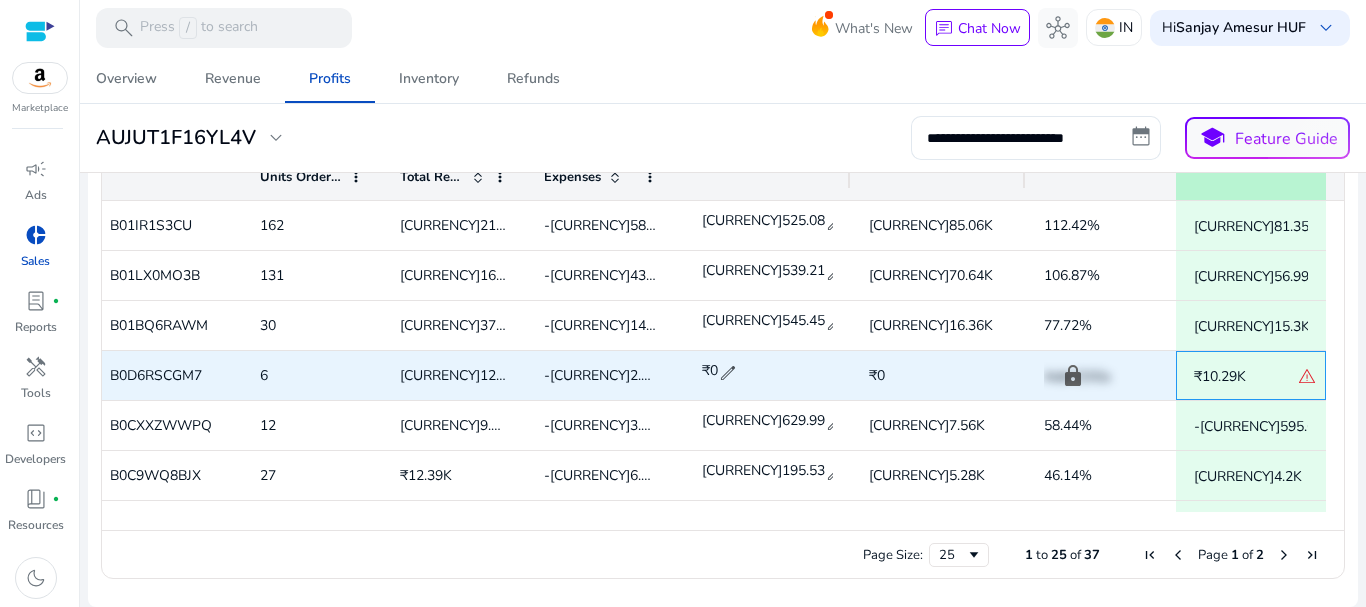 click on "warning" 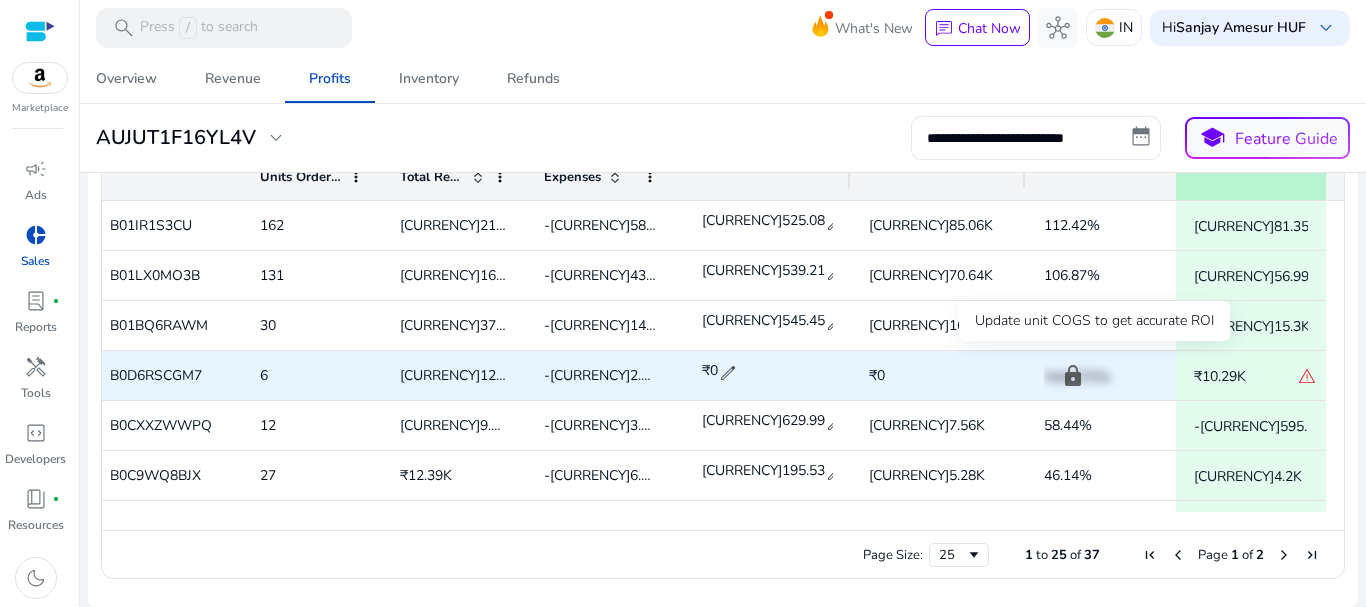 click on "Add COGs" 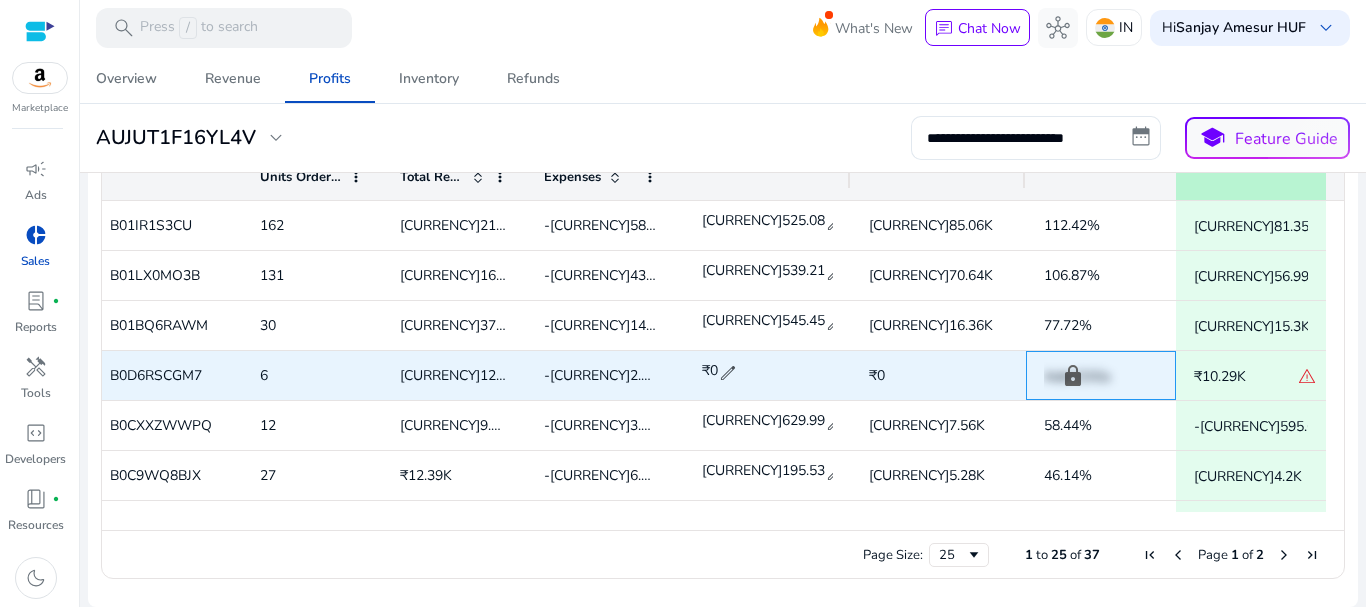 click on "Add COGs" 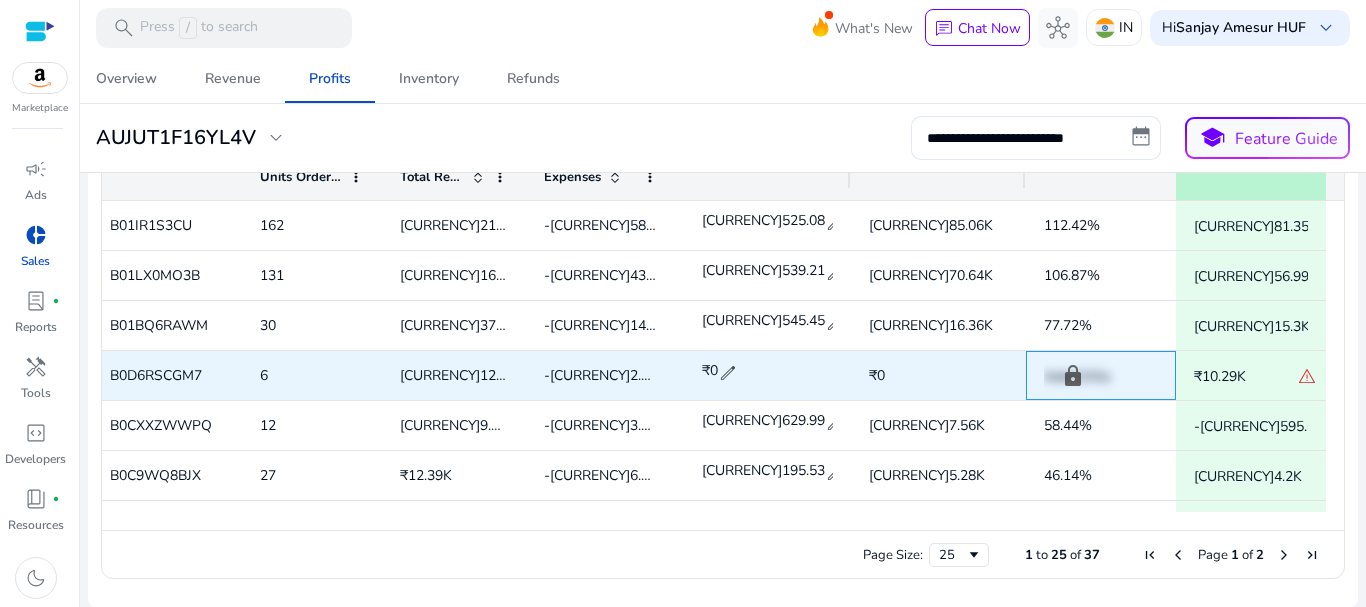 click on "Add COGs" 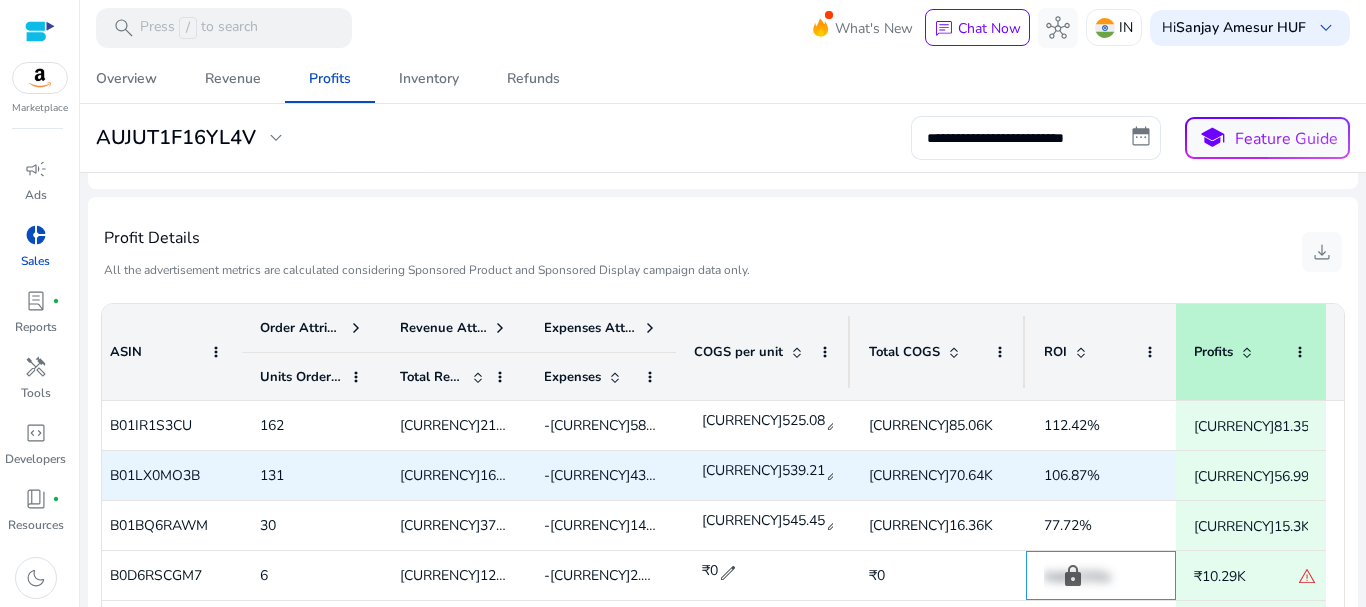 scroll, scrollTop: 100, scrollLeft: 0, axis: vertical 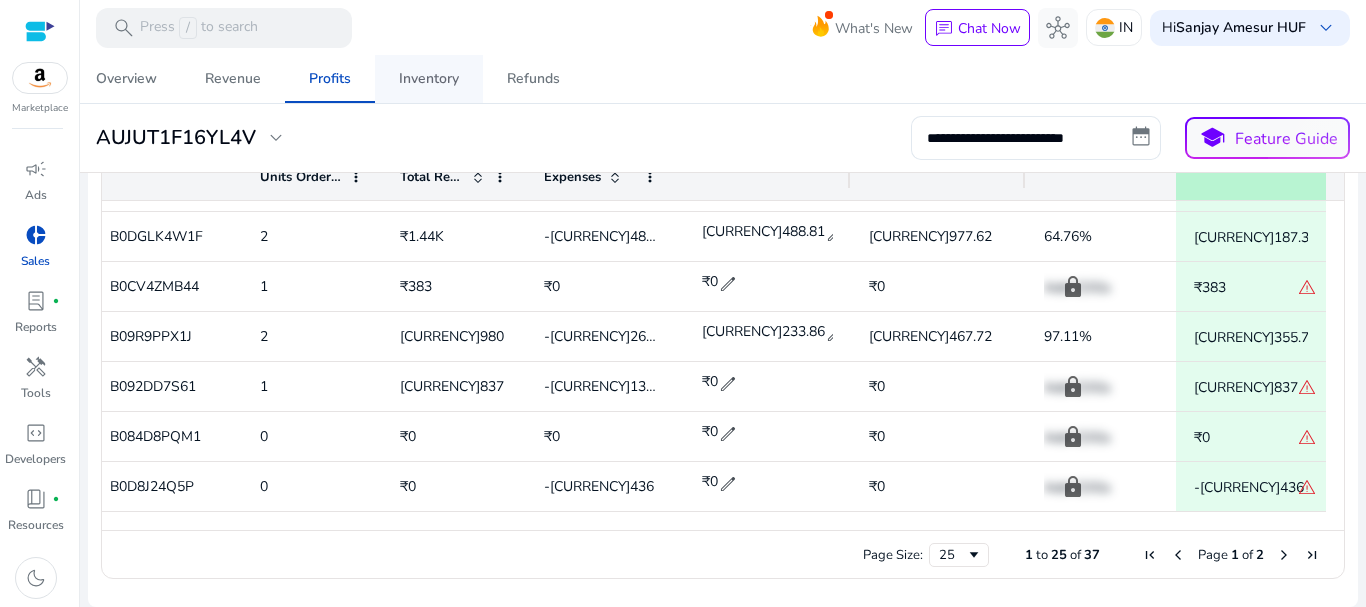 click on "Inventory" at bounding box center [429, 79] 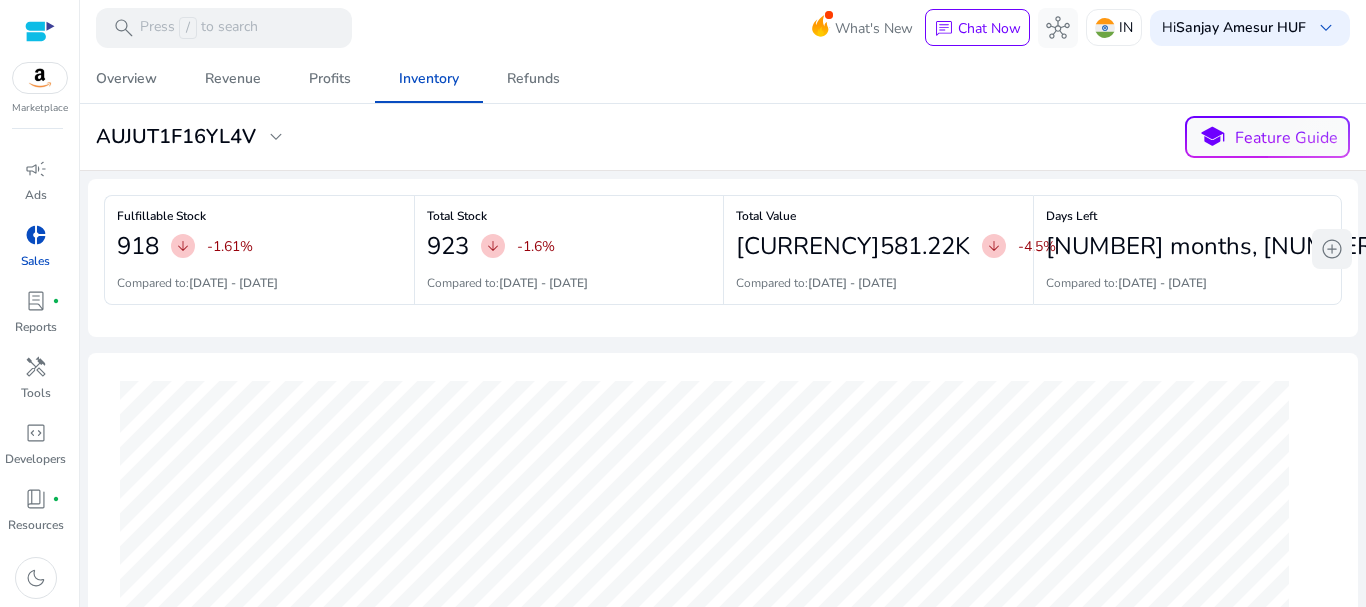 click on "add_circle" 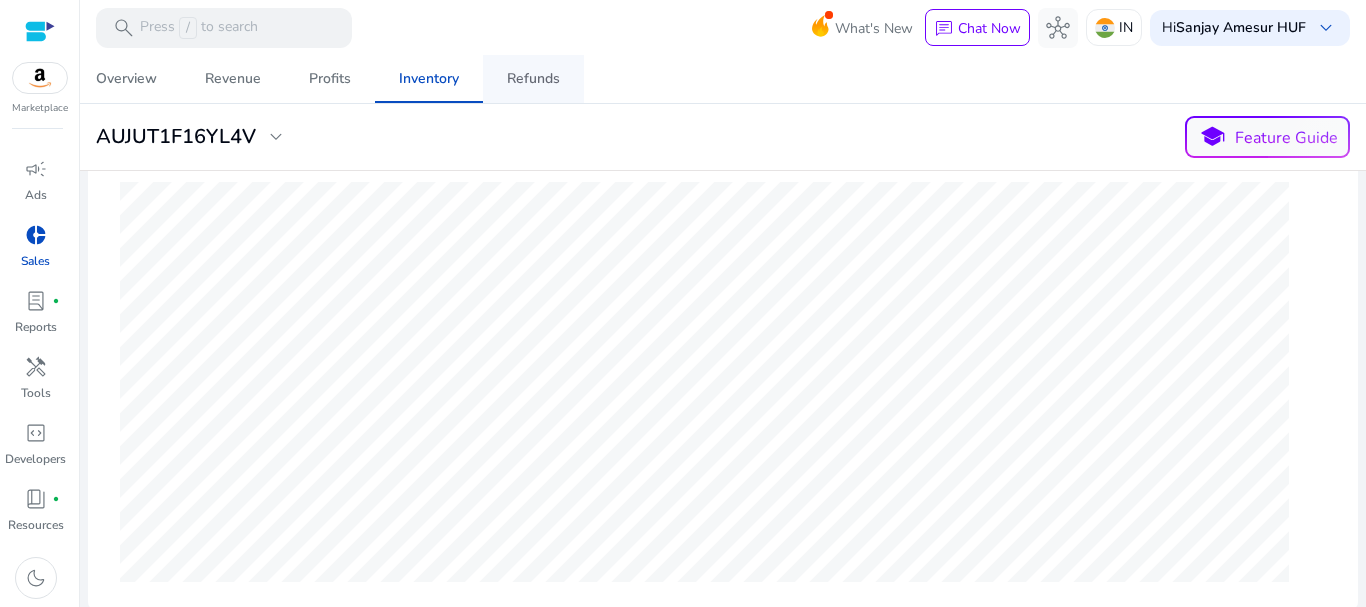 scroll, scrollTop: 200, scrollLeft: 0, axis: vertical 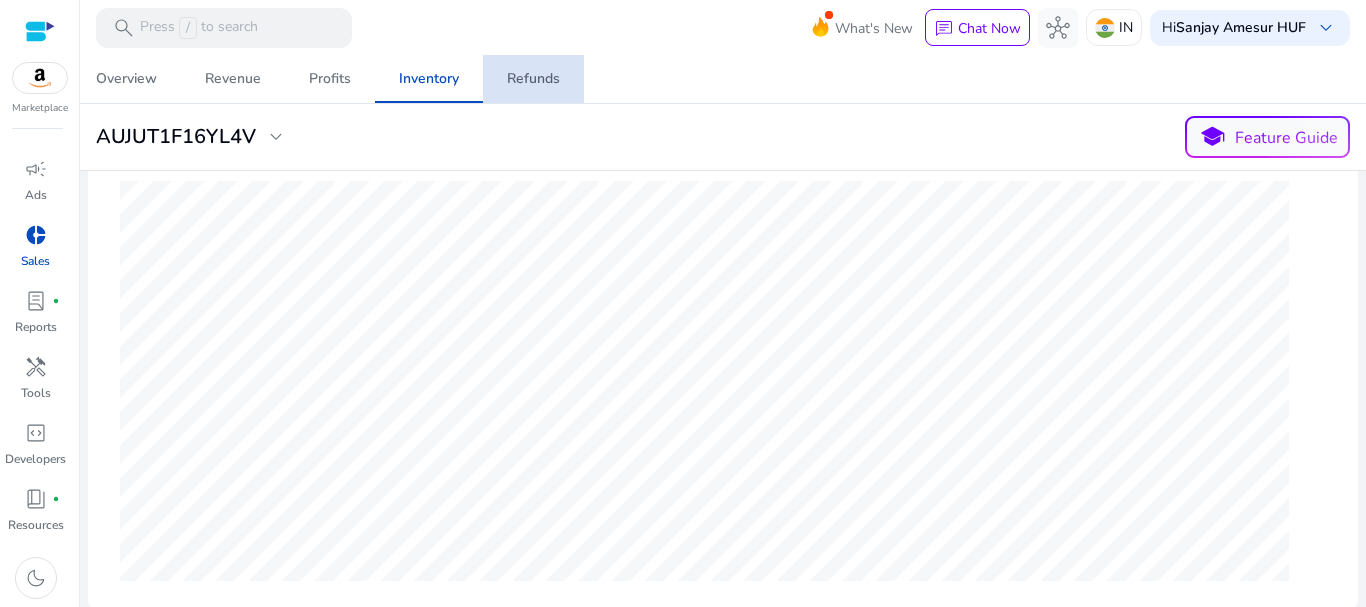 click on "Refunds" at bounding box center (533, 79) 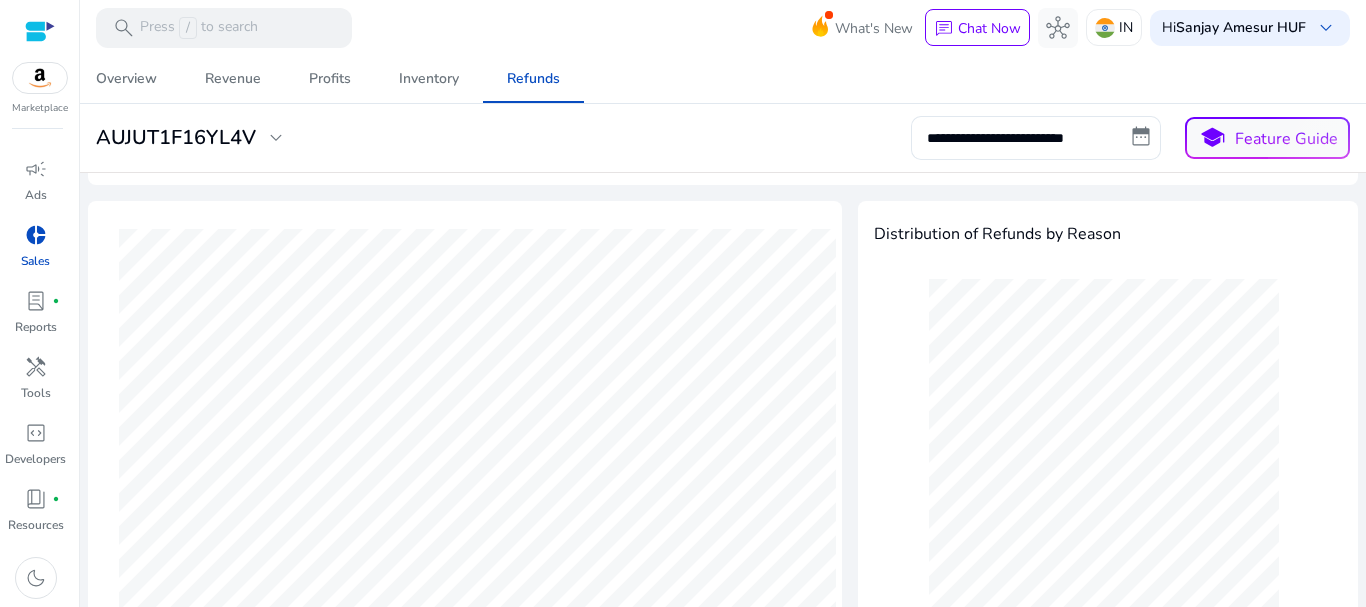 scroll, scrollTop: 200, scrollLeft: 0, axis: vertical 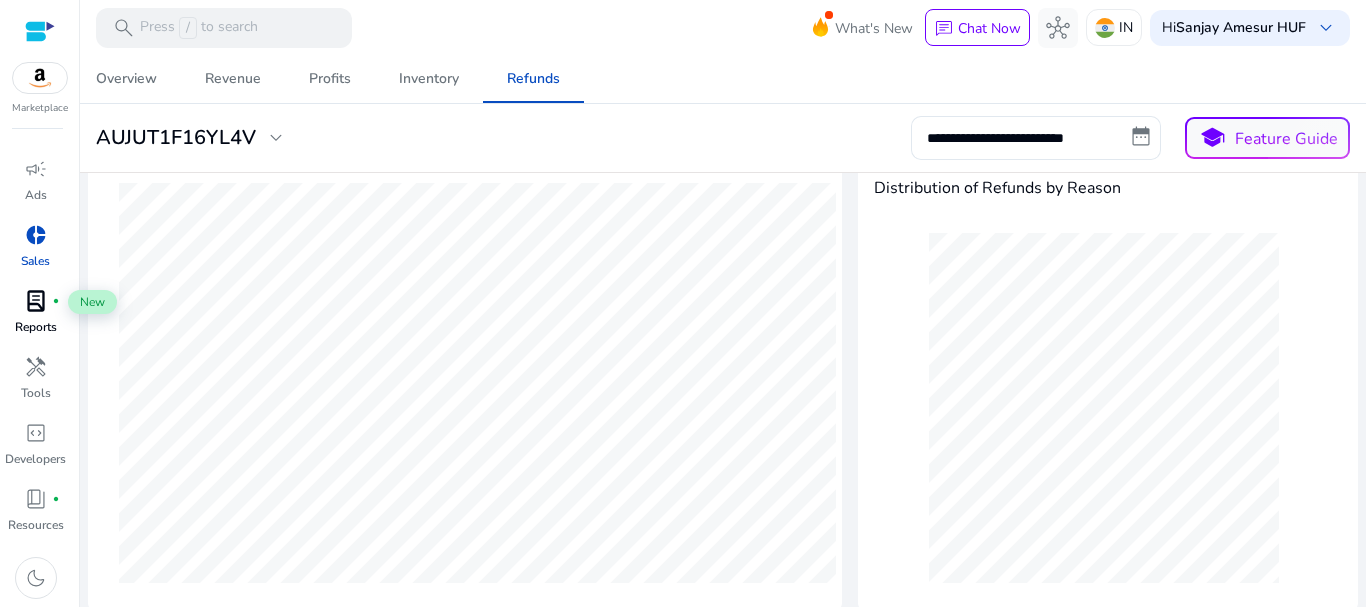 click on "lab_profile" at bounding box center (36, 301) 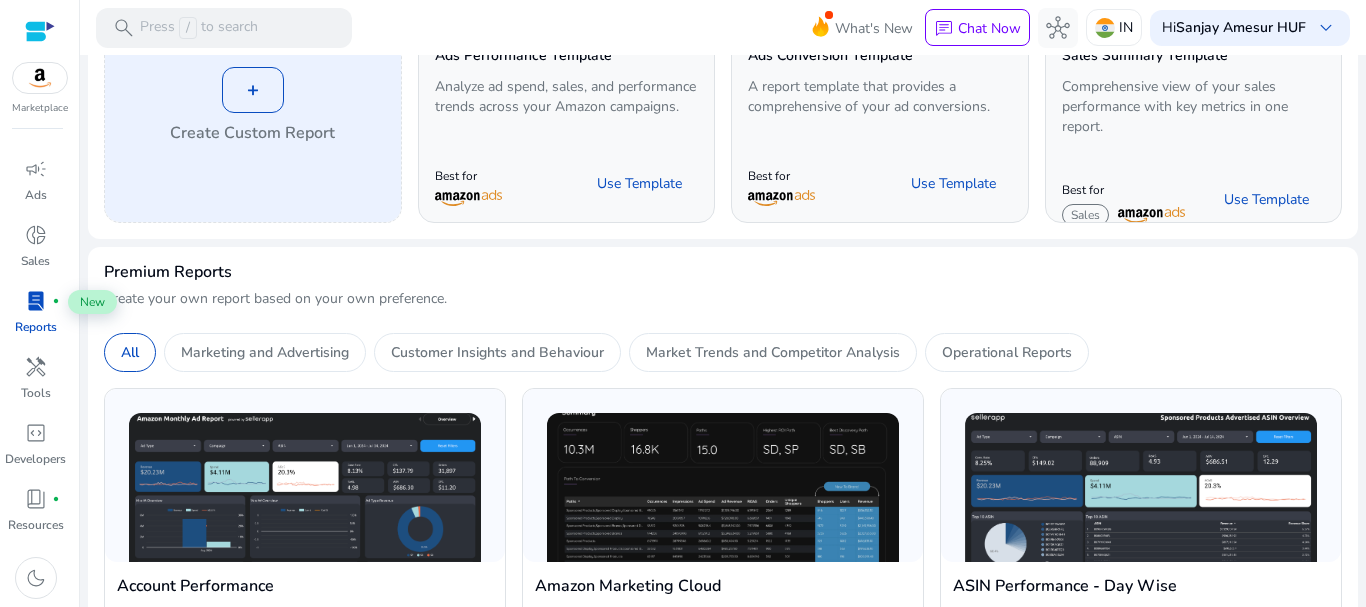 scroll, scrollTop: 0, scrollLeft: 0, axis: both 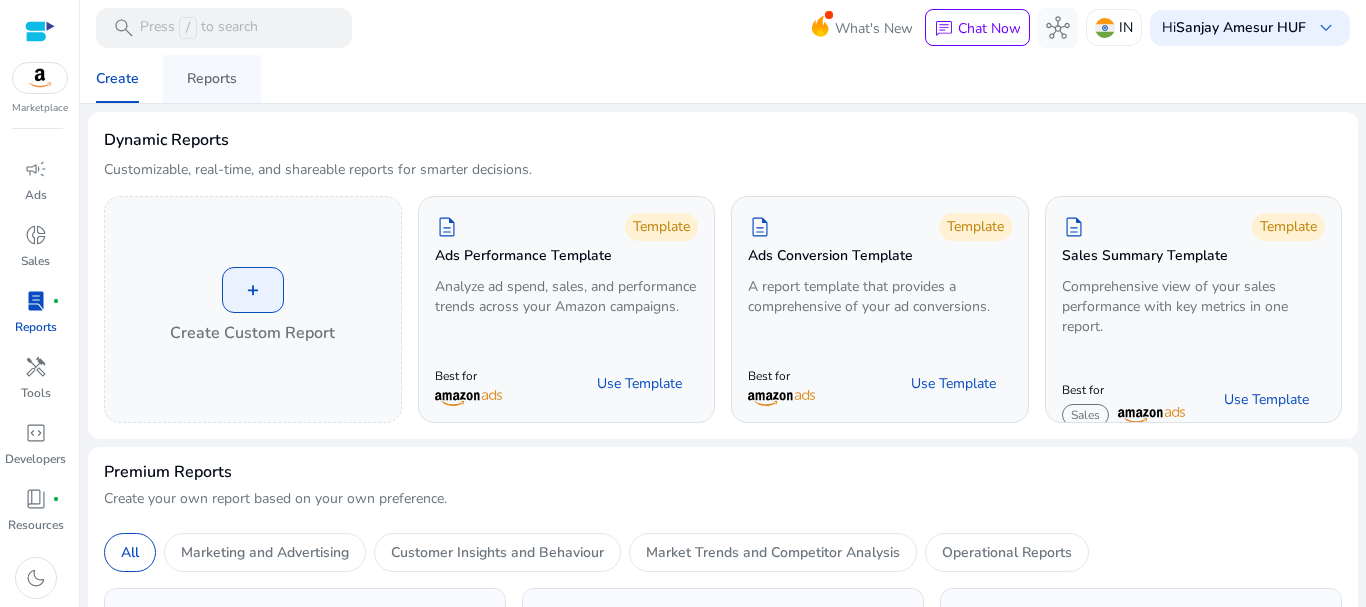 click on "Reports" at bounding box center (212, 79) 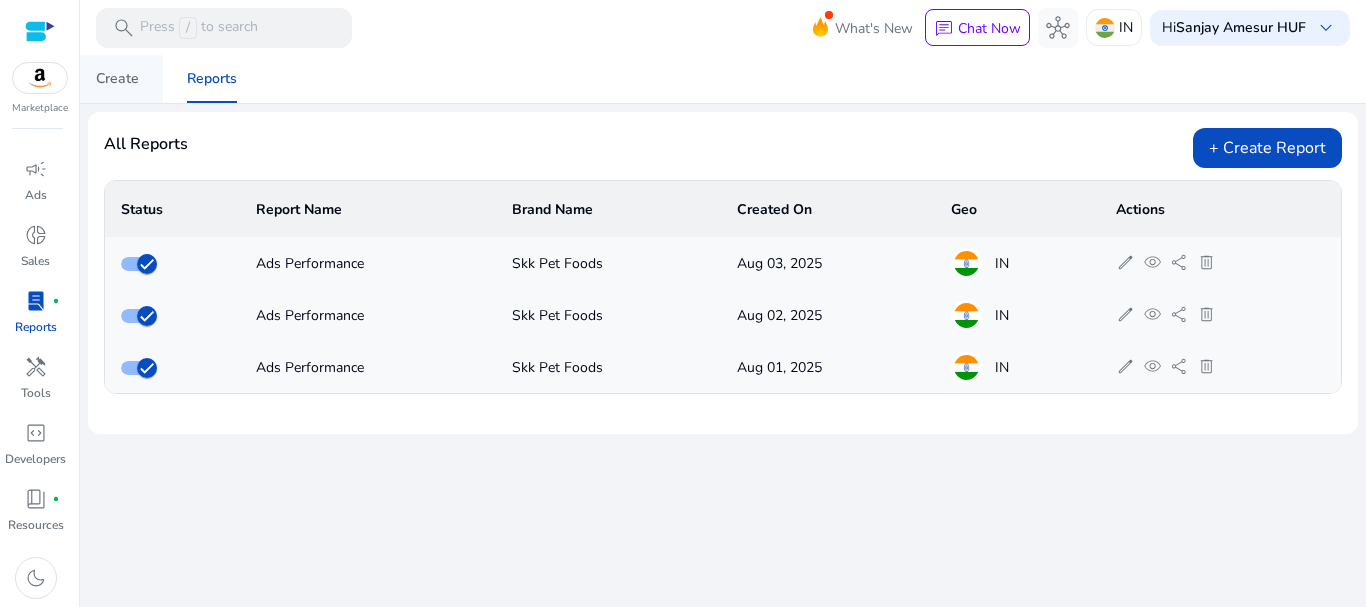 click on "Create" at bounding box center [117, 79] 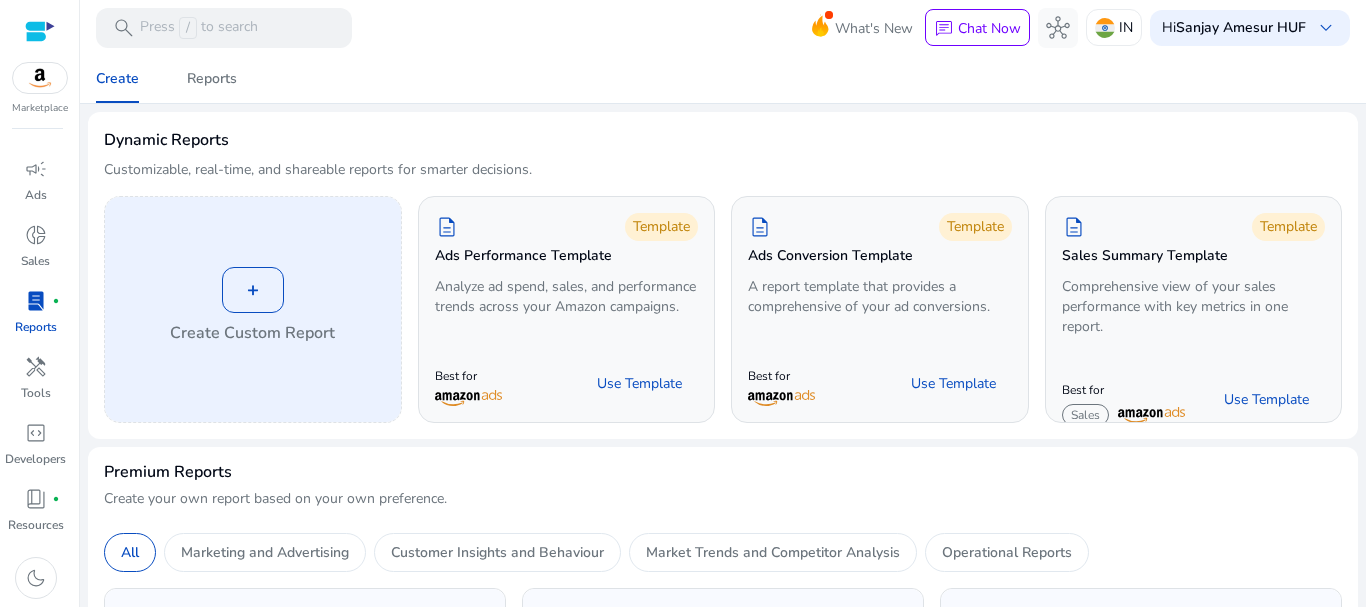 scroll, scrollTop: 300, scrollLeft: 0, axis: vertical 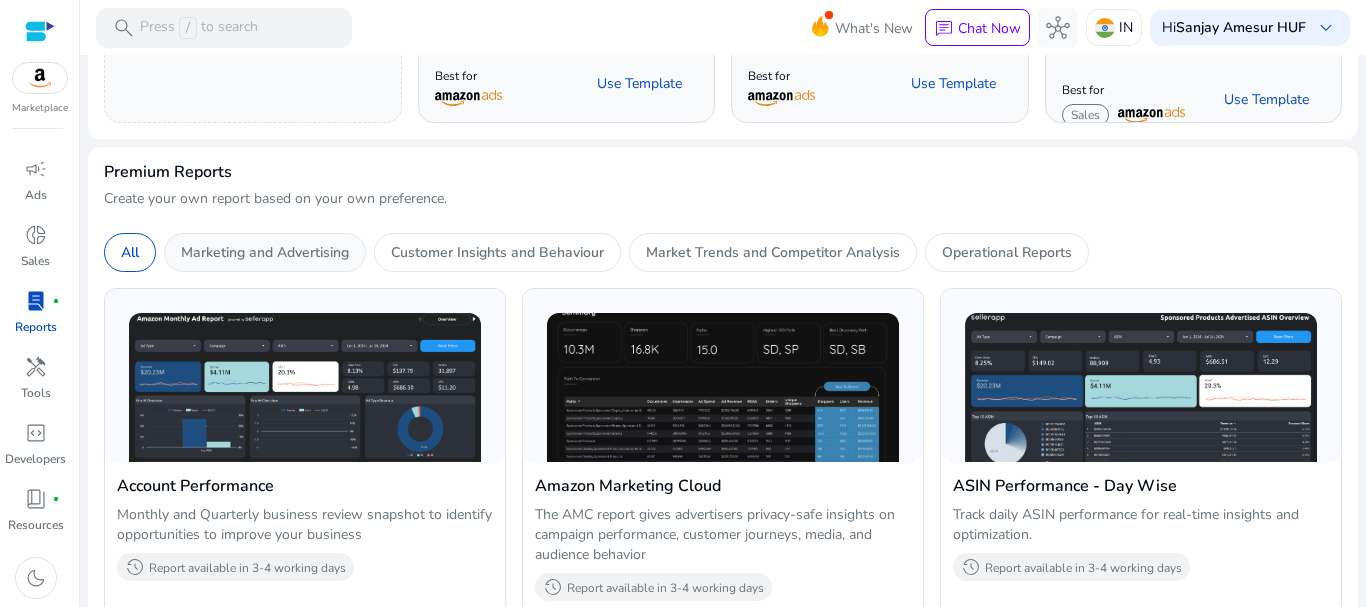 click on "Marketing and Advertising" 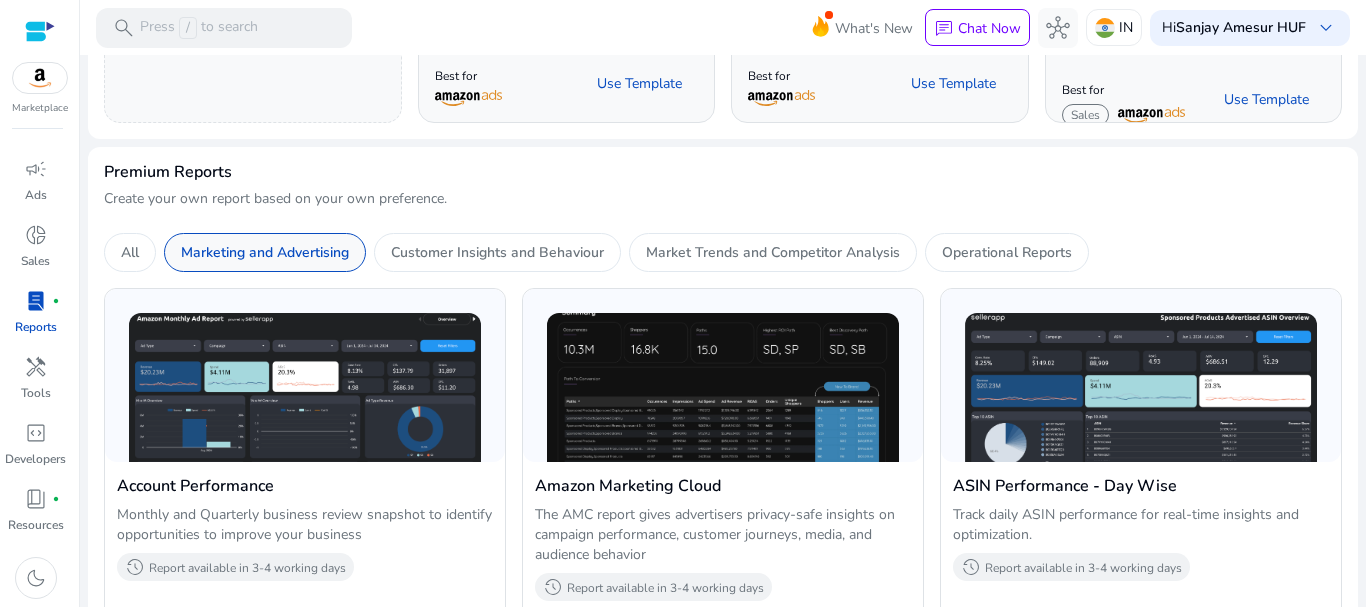 click on "Marketing and Advertising" 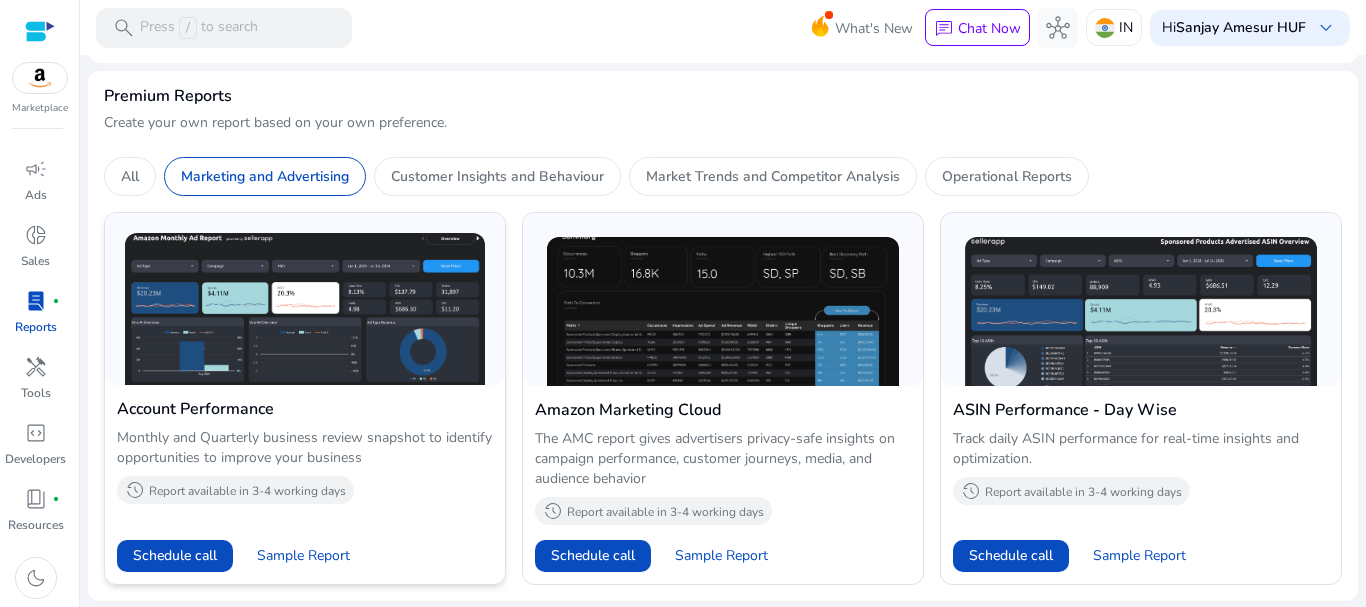 scroll, scrollTop: 377, scrollLeft: 0, axis: vertical 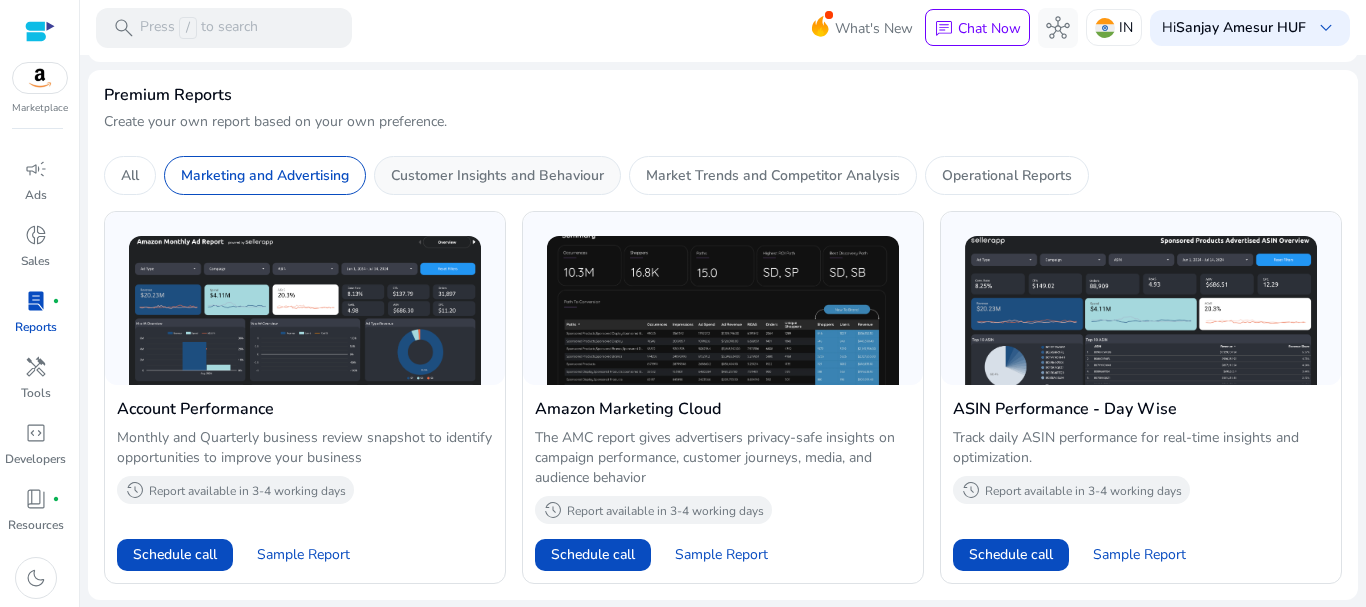 click on "Customer Insights and Behaviour" 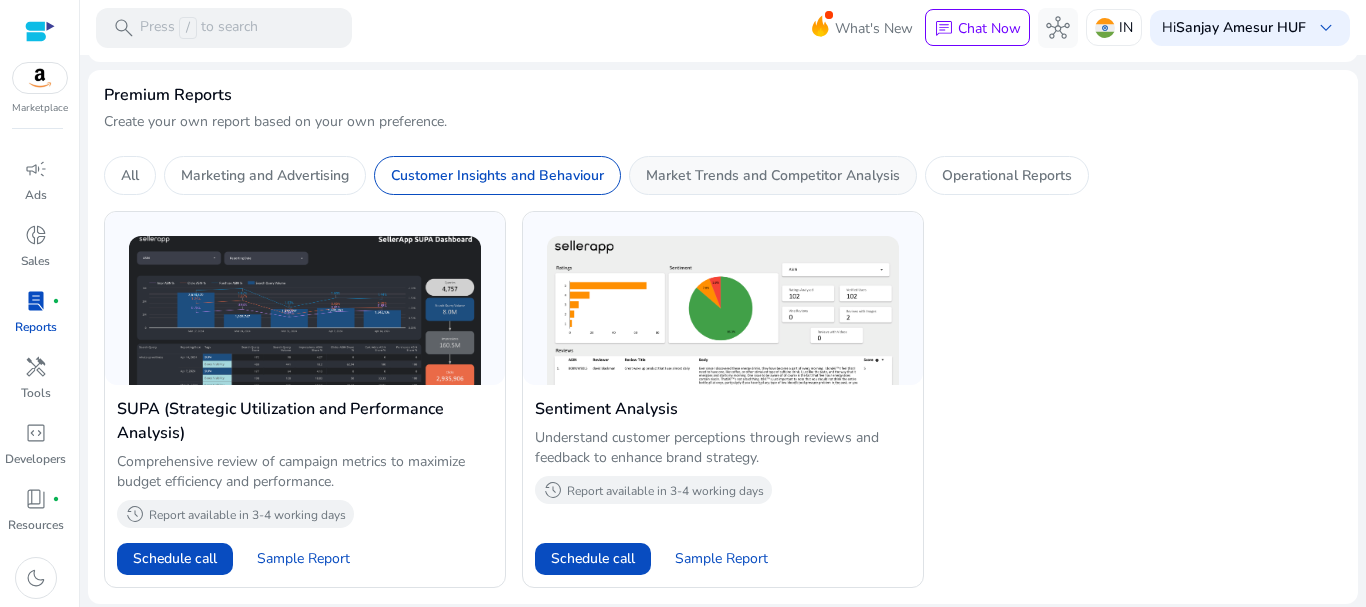 click on "Market Trends and Competitor Analysis" 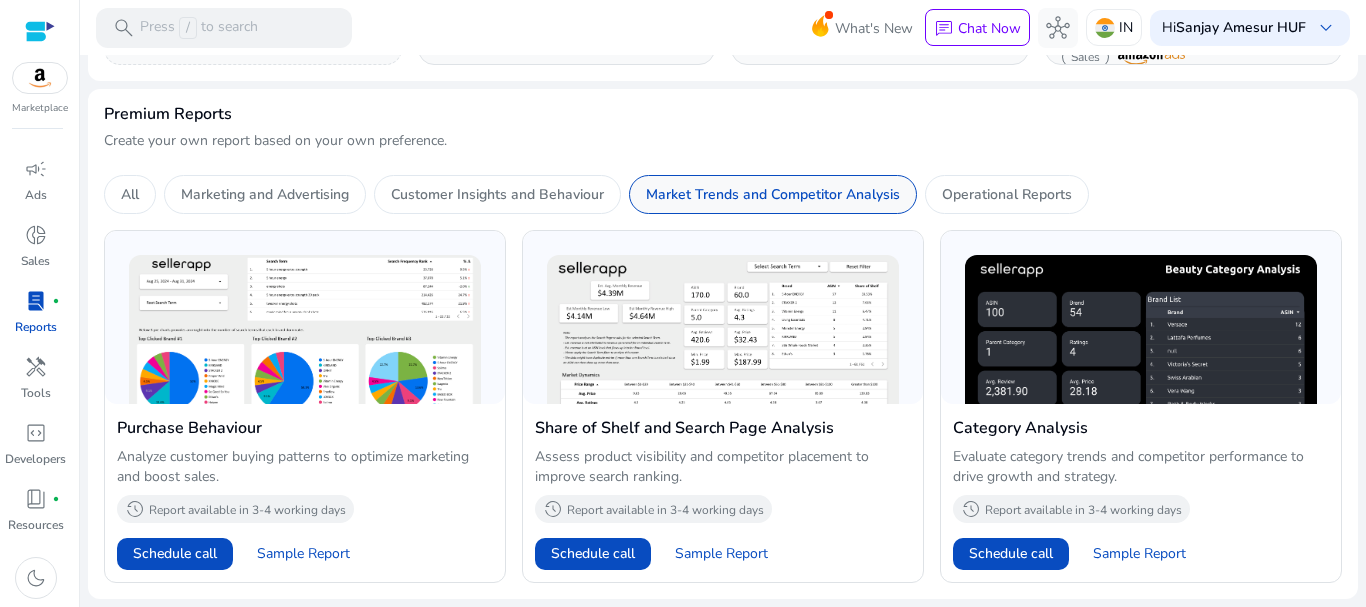 scroll, scrollTop: 357, scrollLeft: 0, axis: vertical 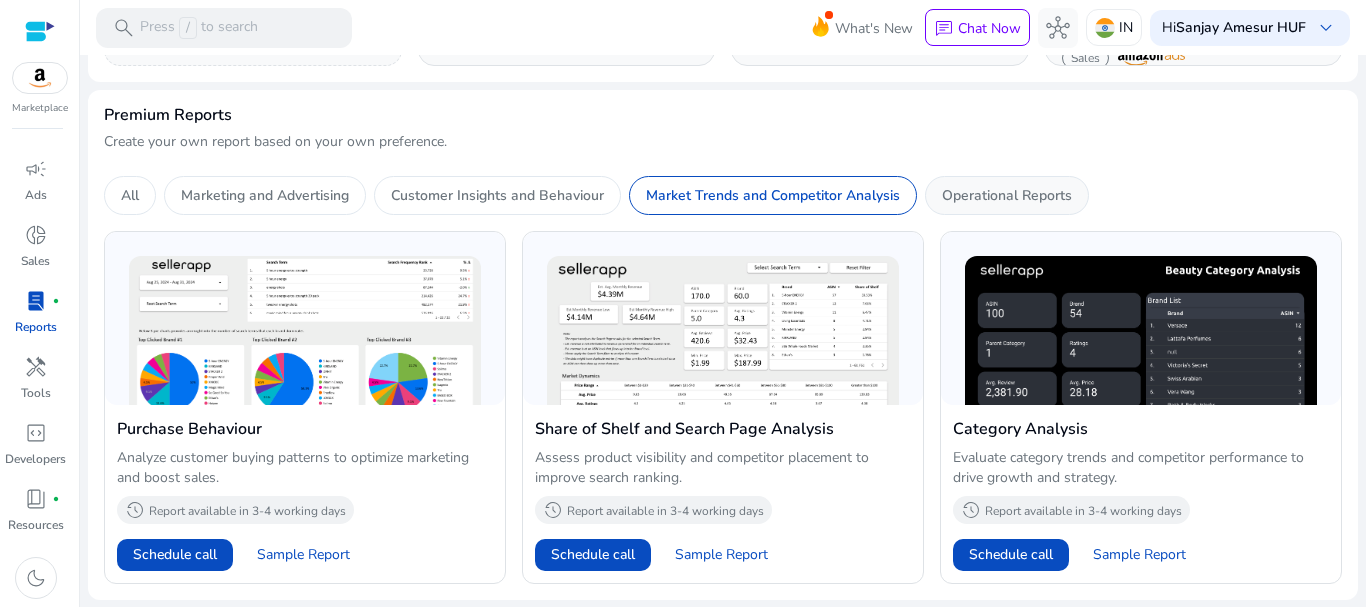 click on "Operational Reports" 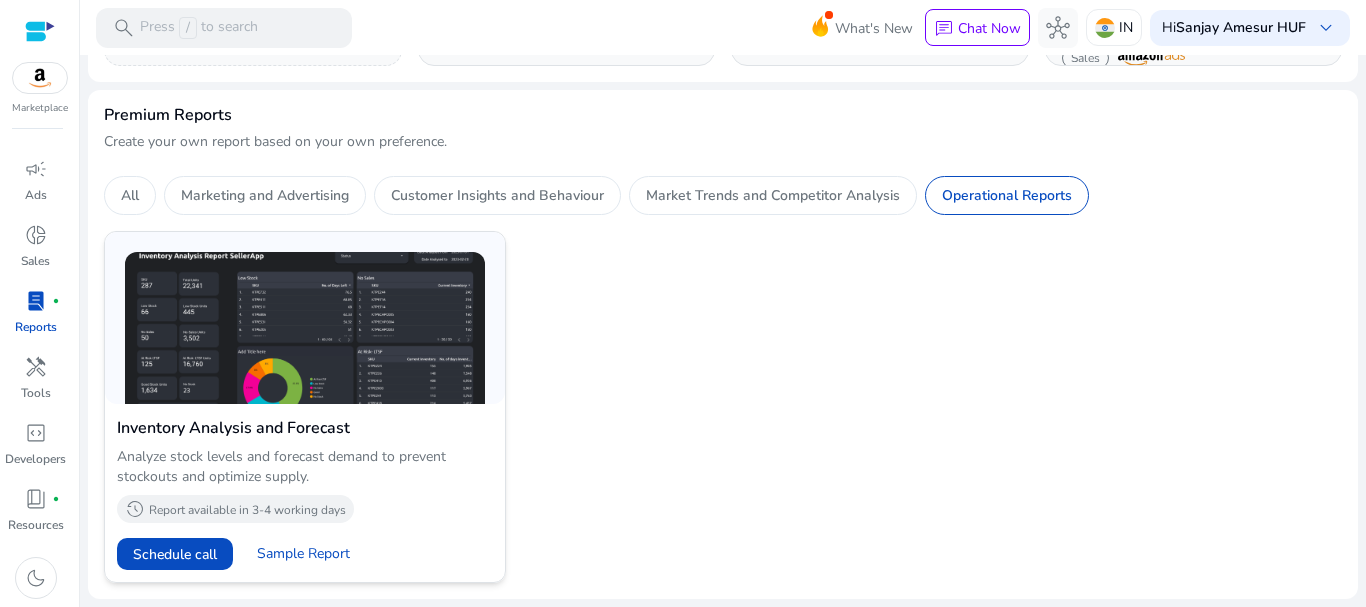 scroll, scrollTop: 356, scrollLeft: 0, axis: vertical 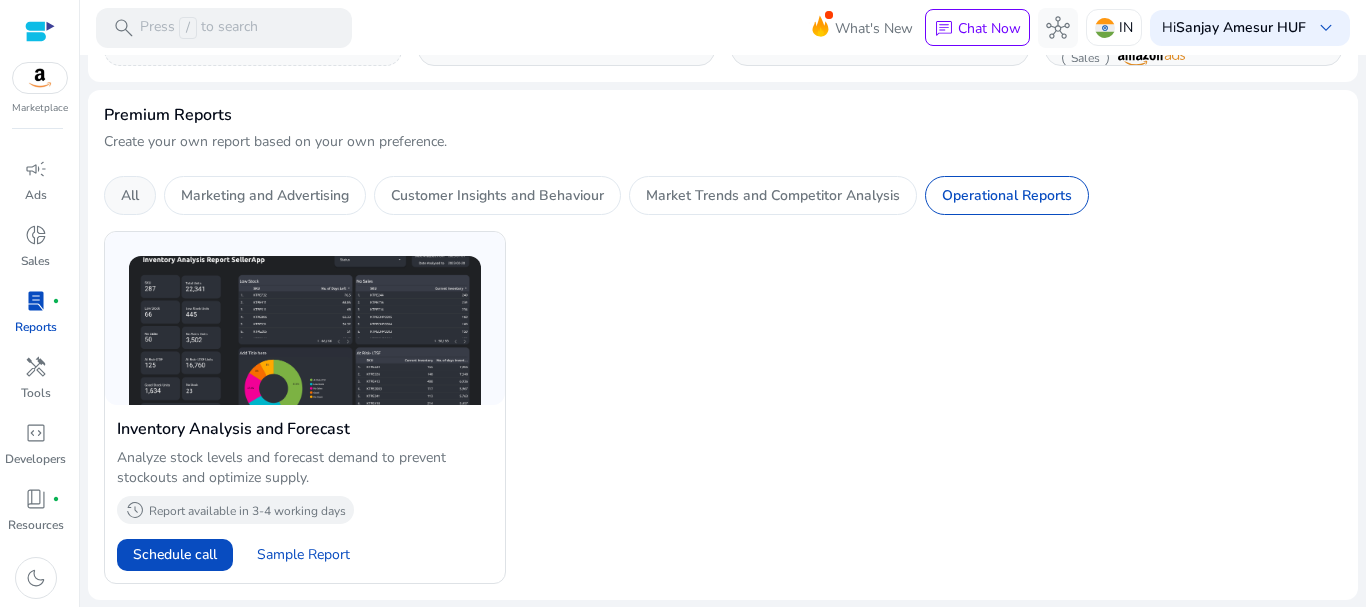 click on "All" 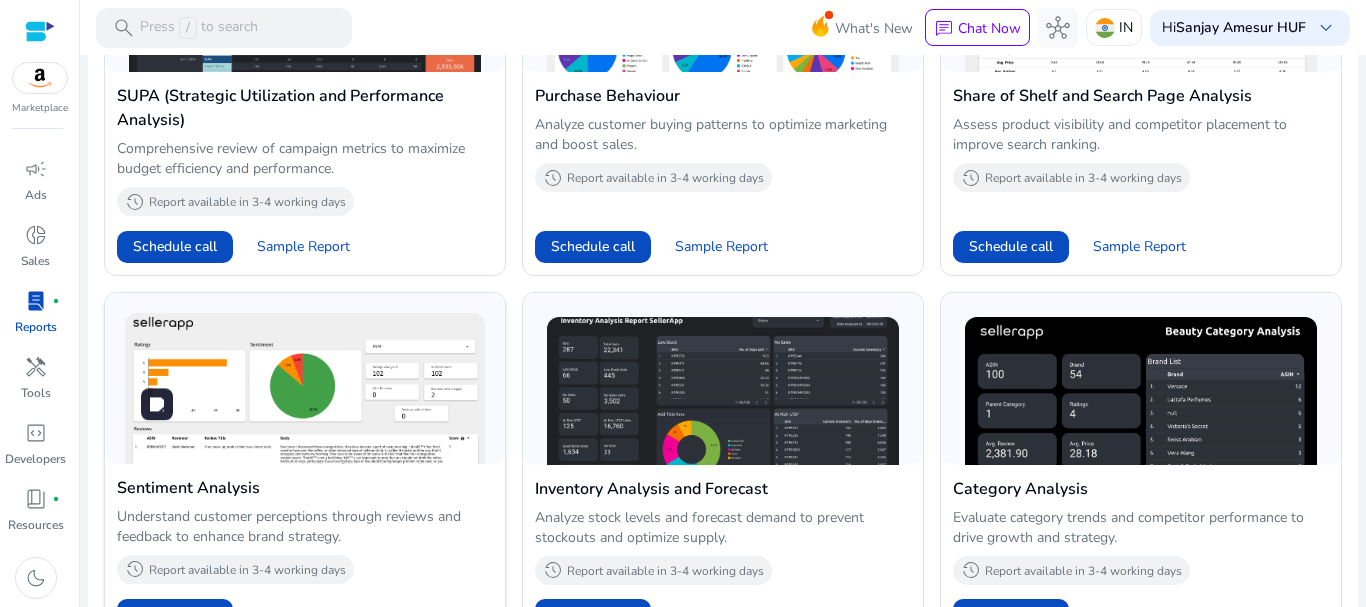scroll, scrollTop: 1136, scrollLeft: 0, axis: vertical 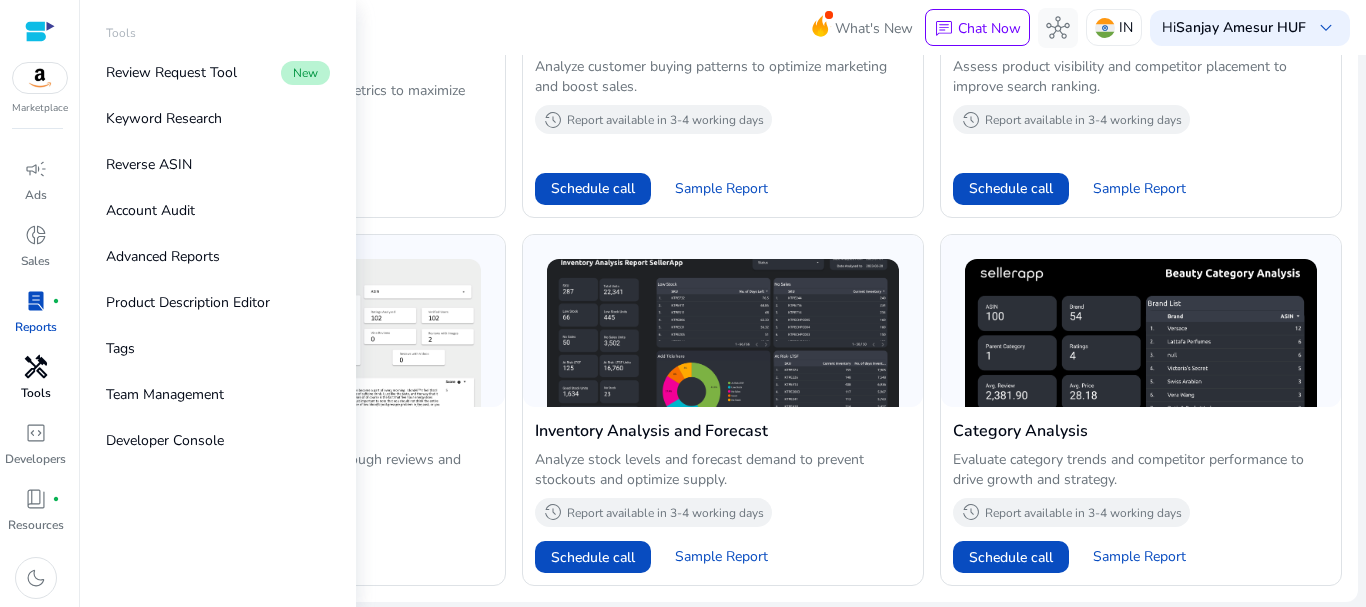 click on "handyman" at bounding box center (36, 367) 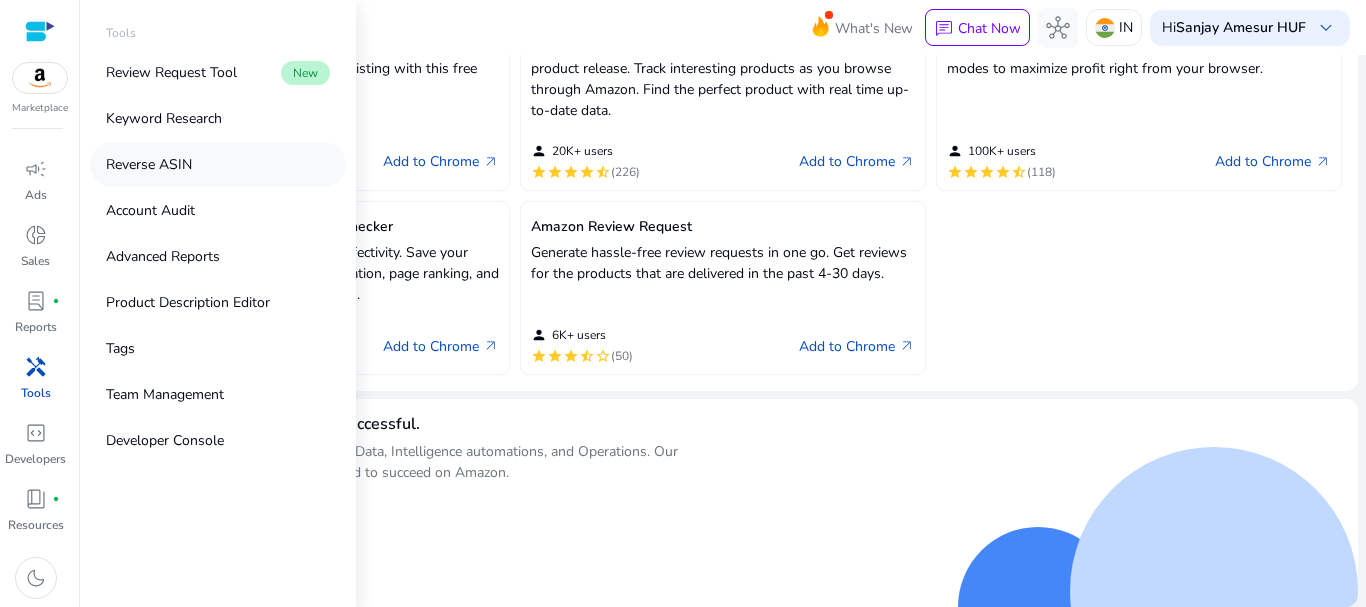 scroll, scrollTop: 0, scrollLeft: 0, axis: both 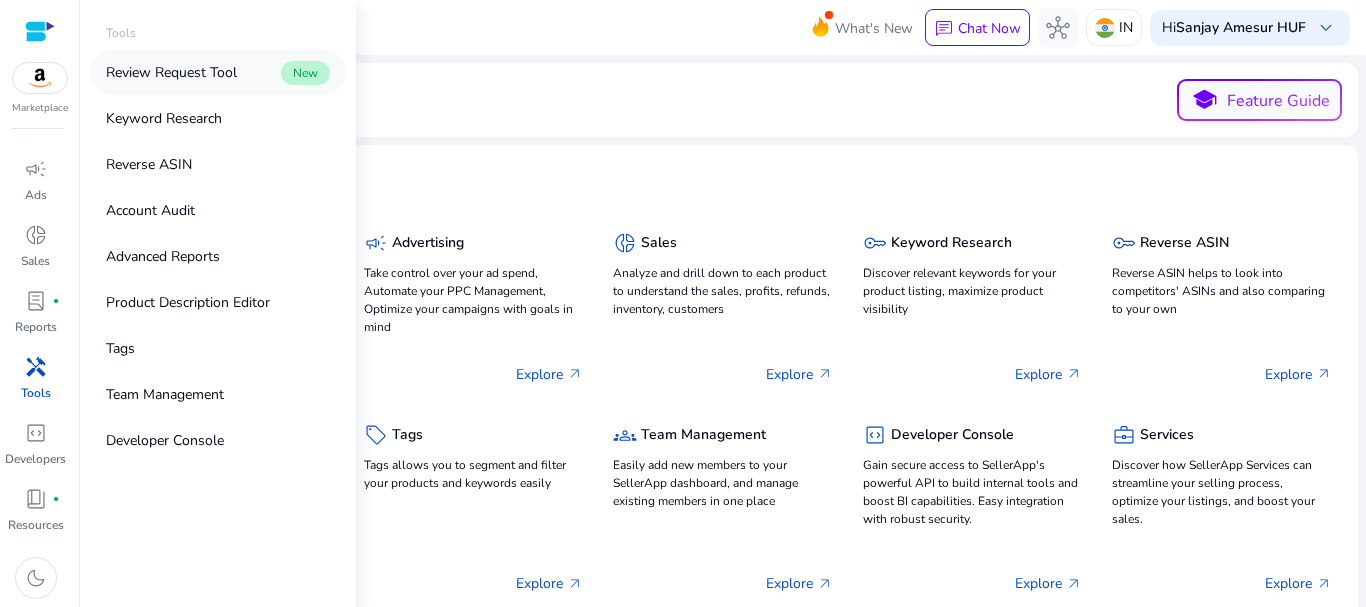 click on "Review Request Tool" at bounding box center (171, 72) 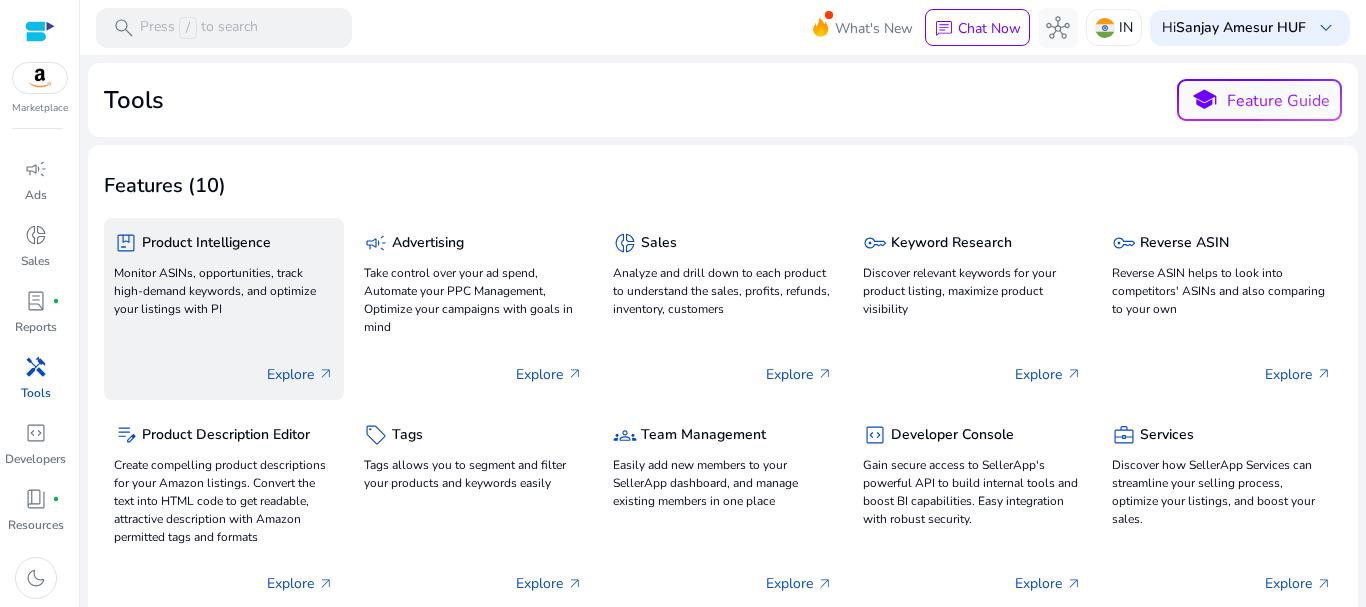 click on "Monitor ASINs, opportunities, track high-demand keywords, and optimize your listings with PI" 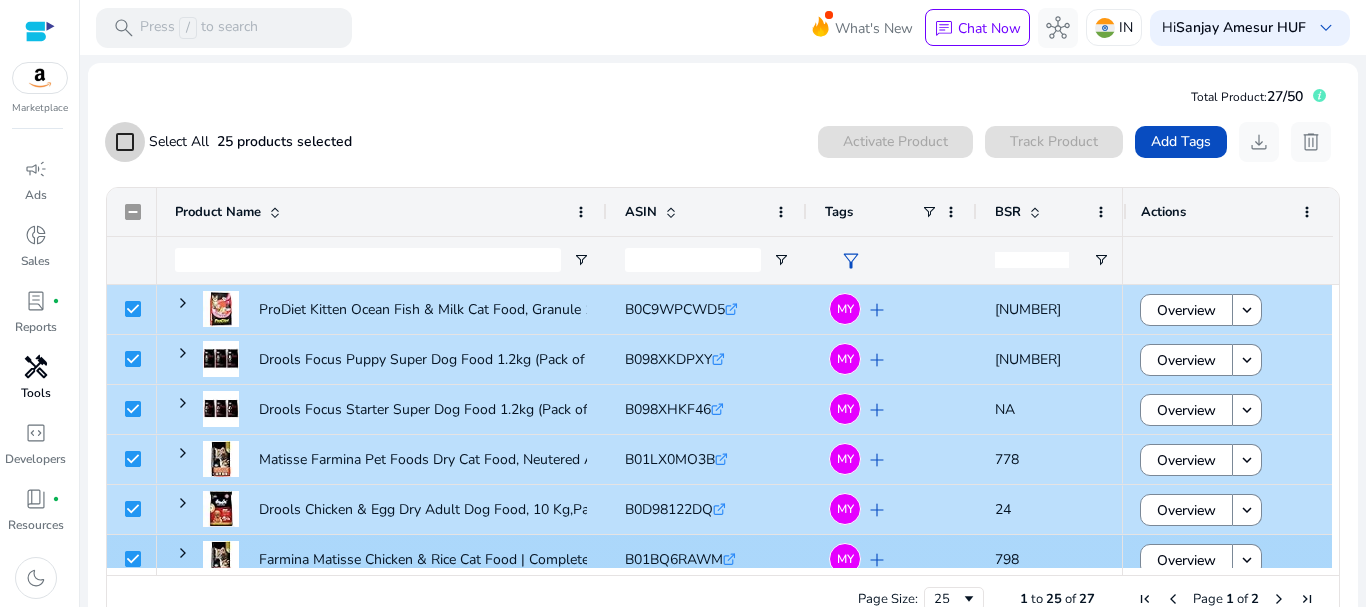 scroll, scrollTop: 200, scrollLeft: 0, axis: vertical 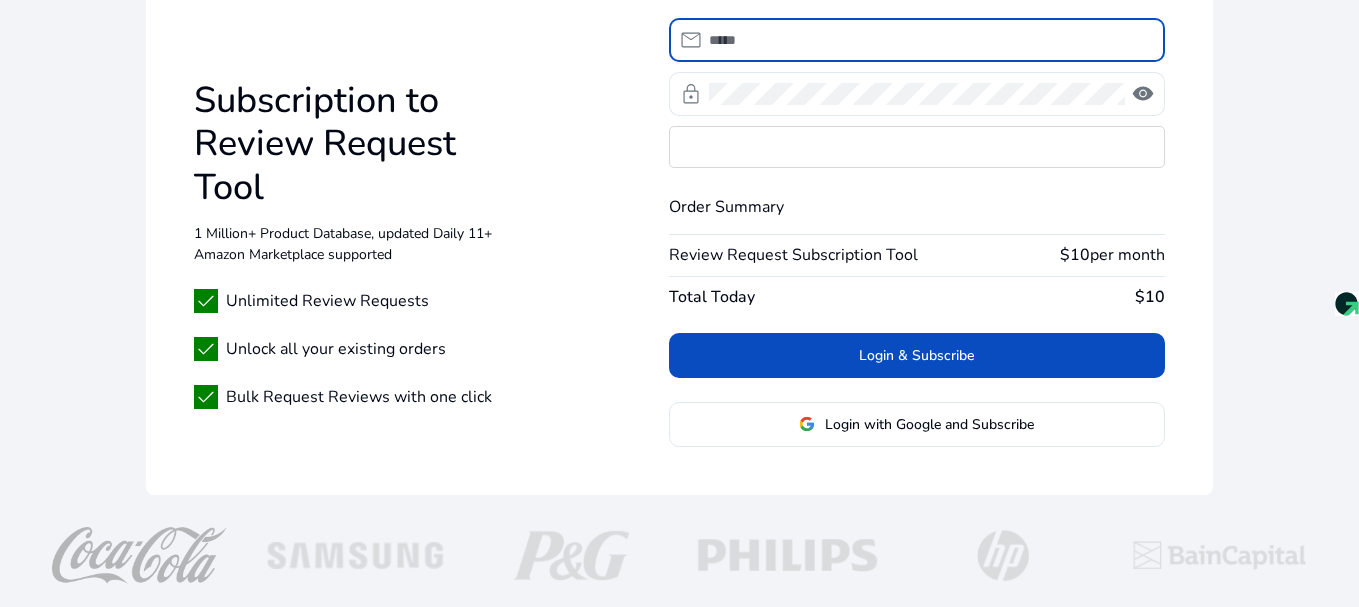 click on "Login with Google and Subscribe" 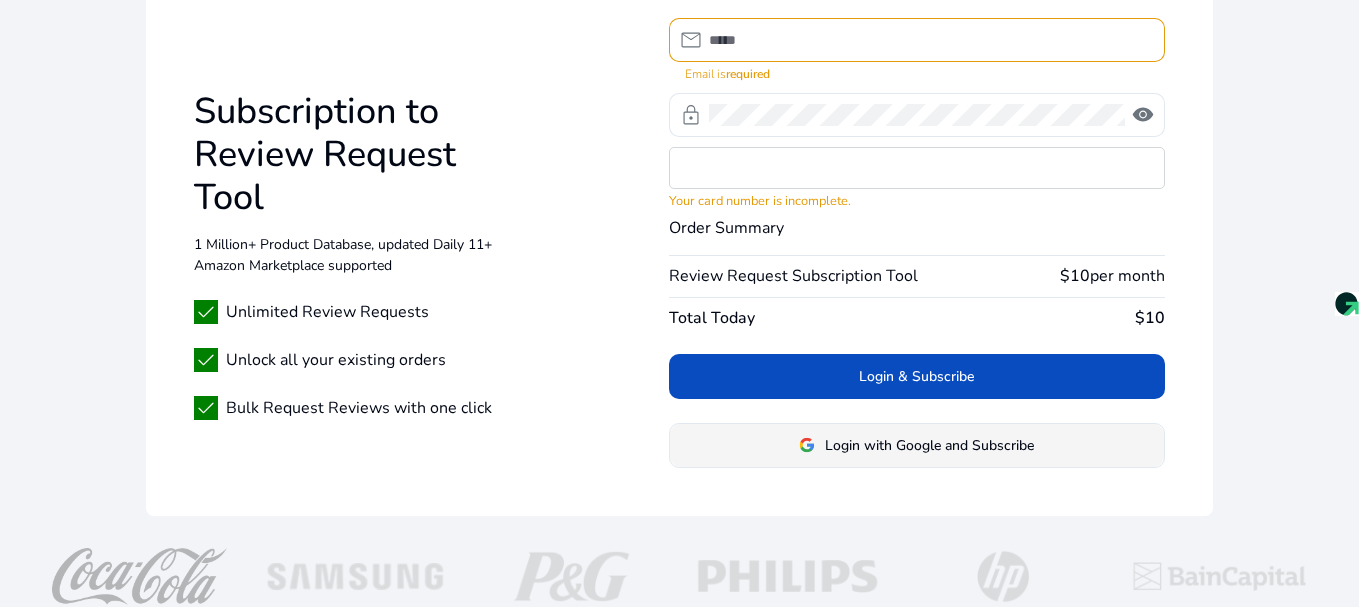 scroll, scrollTop: 166, scrollLeft: 0, axis: vertical 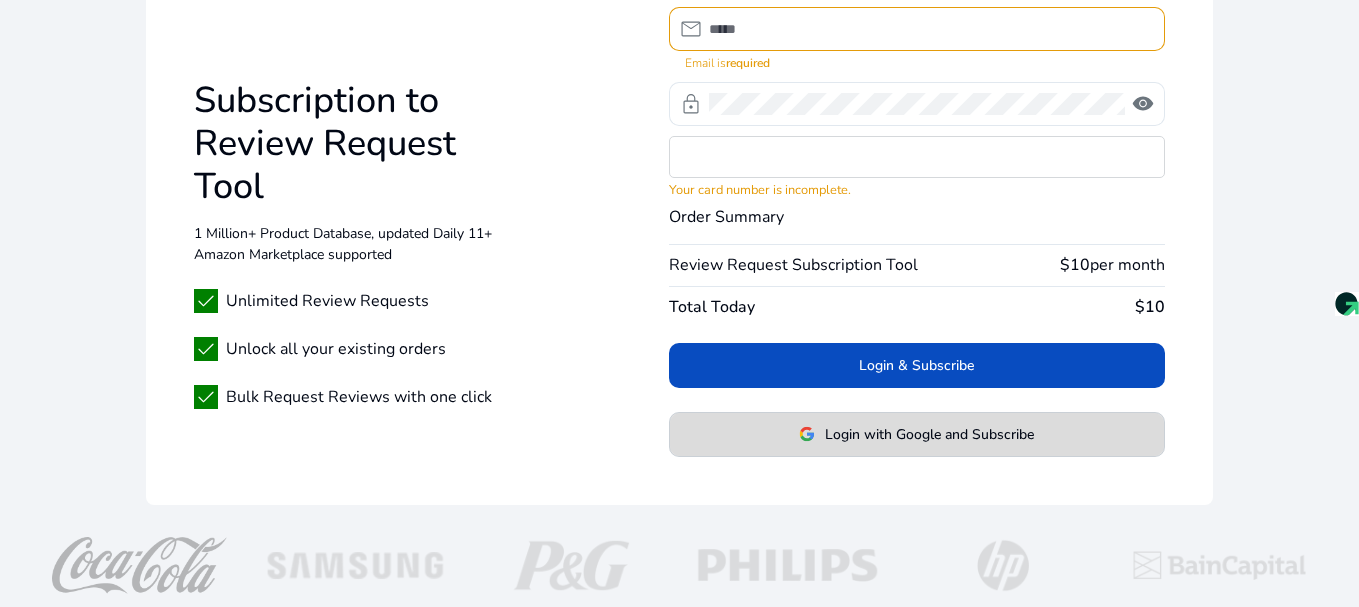 click on "Login with Google and Subscribe" 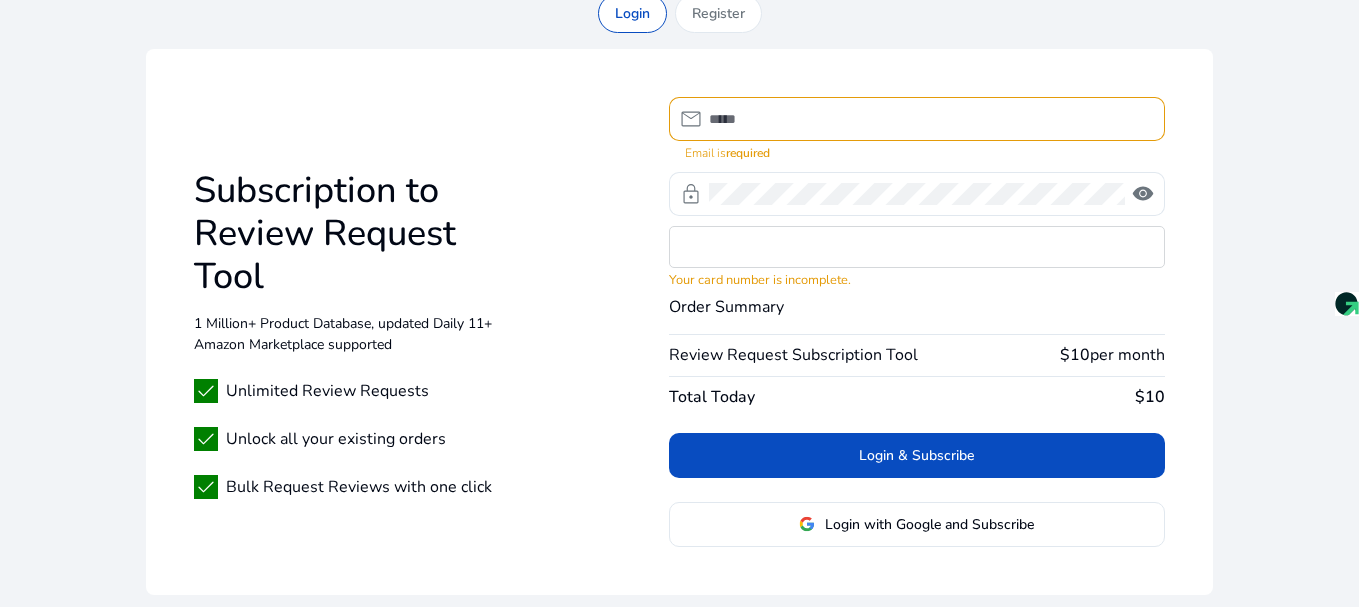 scroll, scrollTop: 0, scrollLeft: 0, axis: both 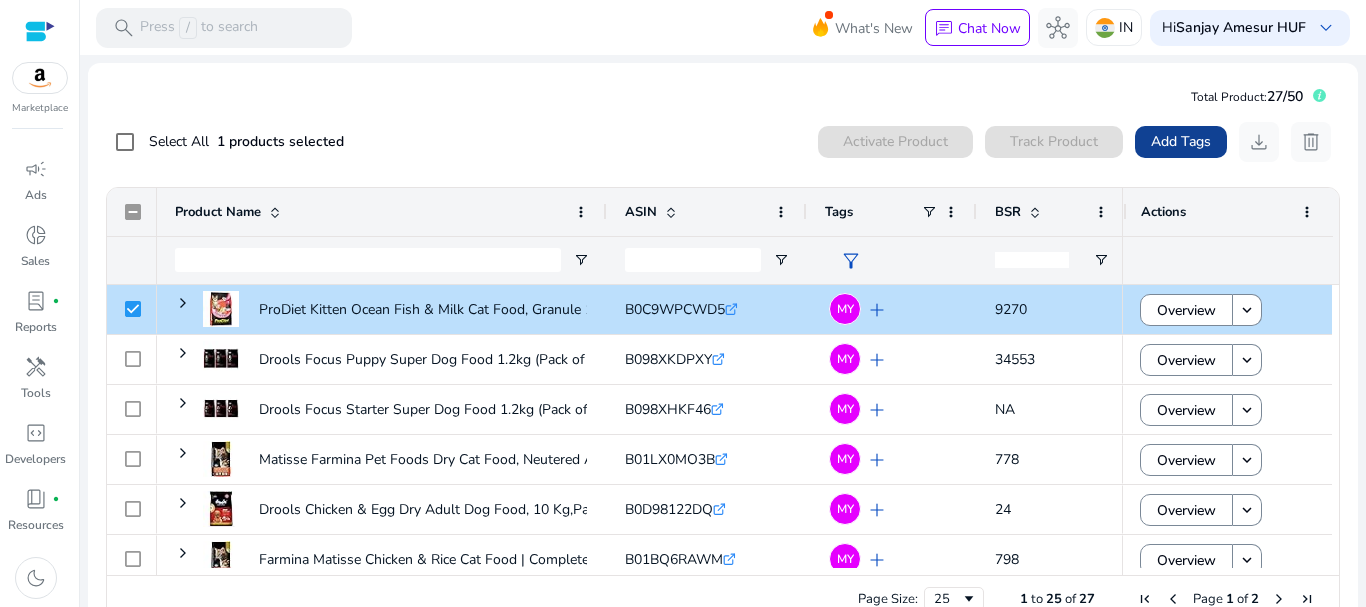click on "Add Tags" 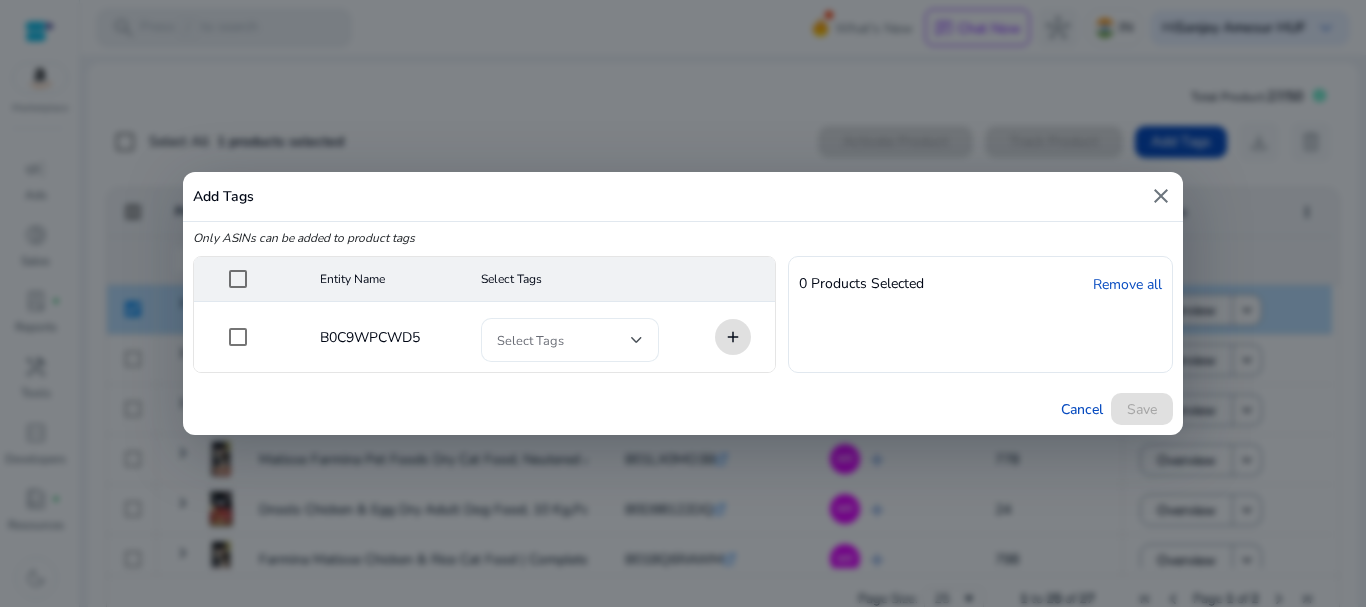 click at bounding box center (564, 340) 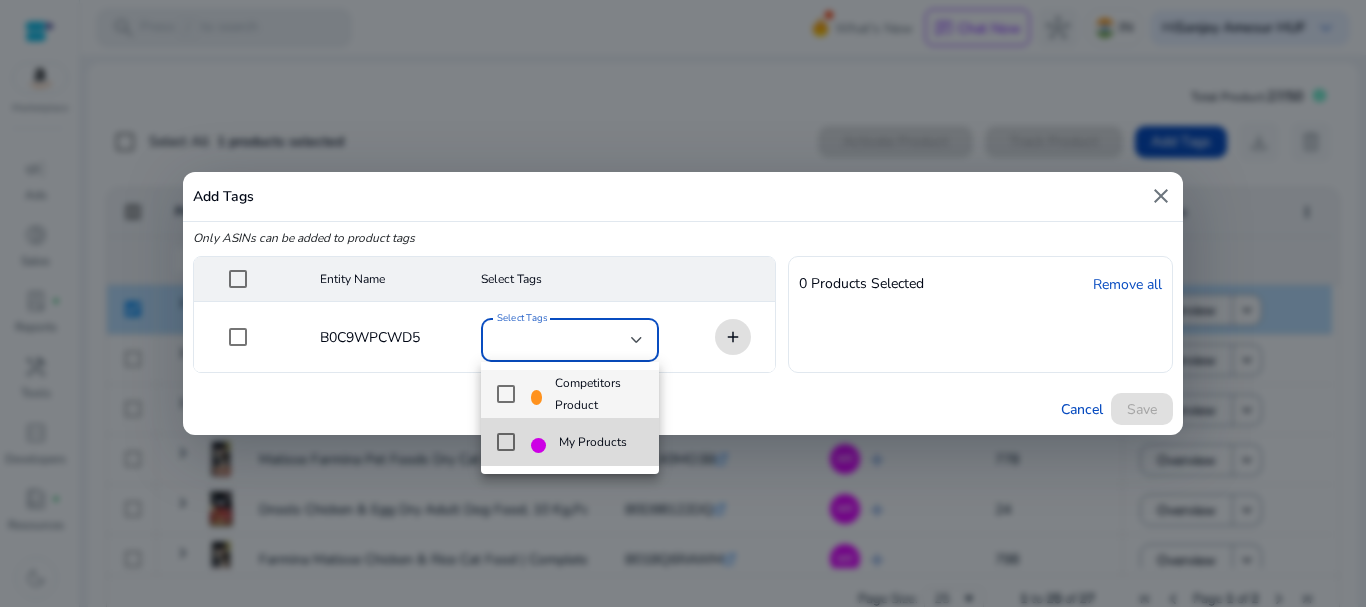 click at bounding box center (506, 442) 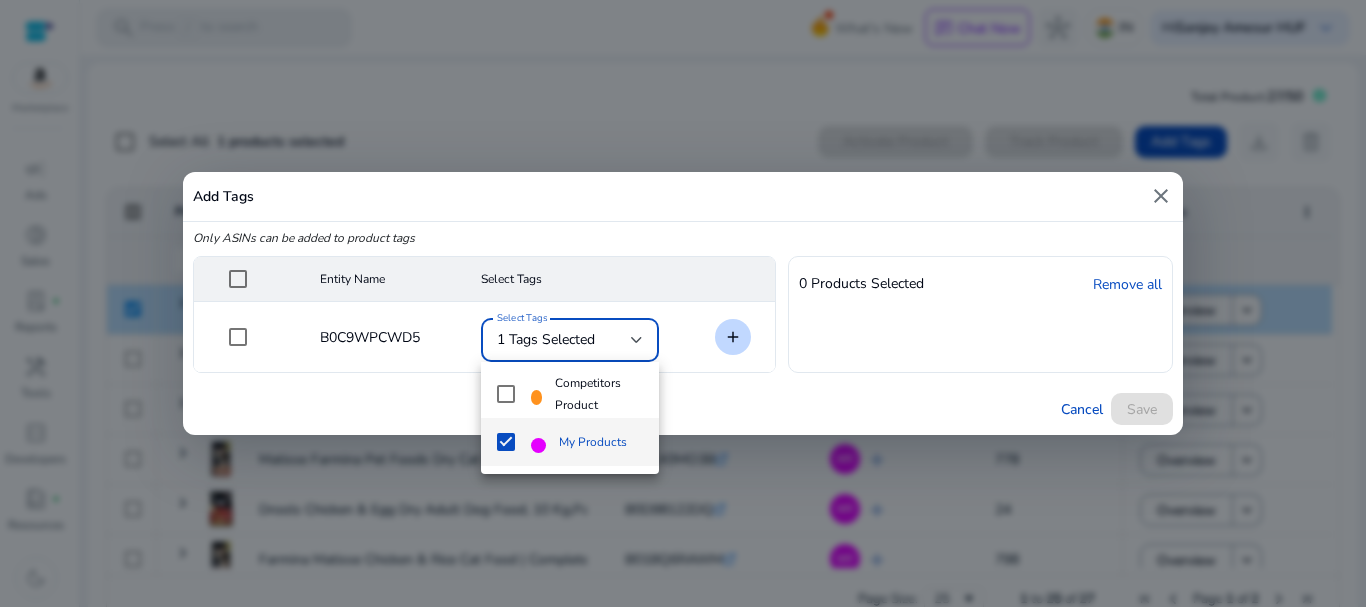 click at bounding box center (683, 303) 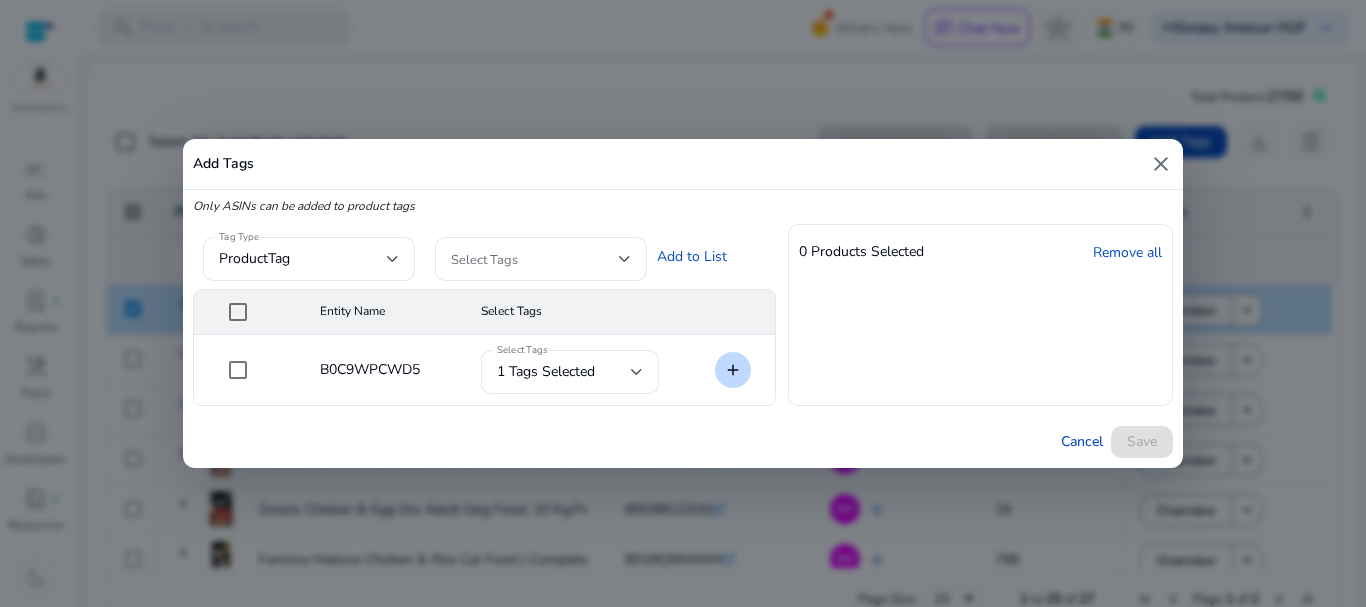 click on "add" 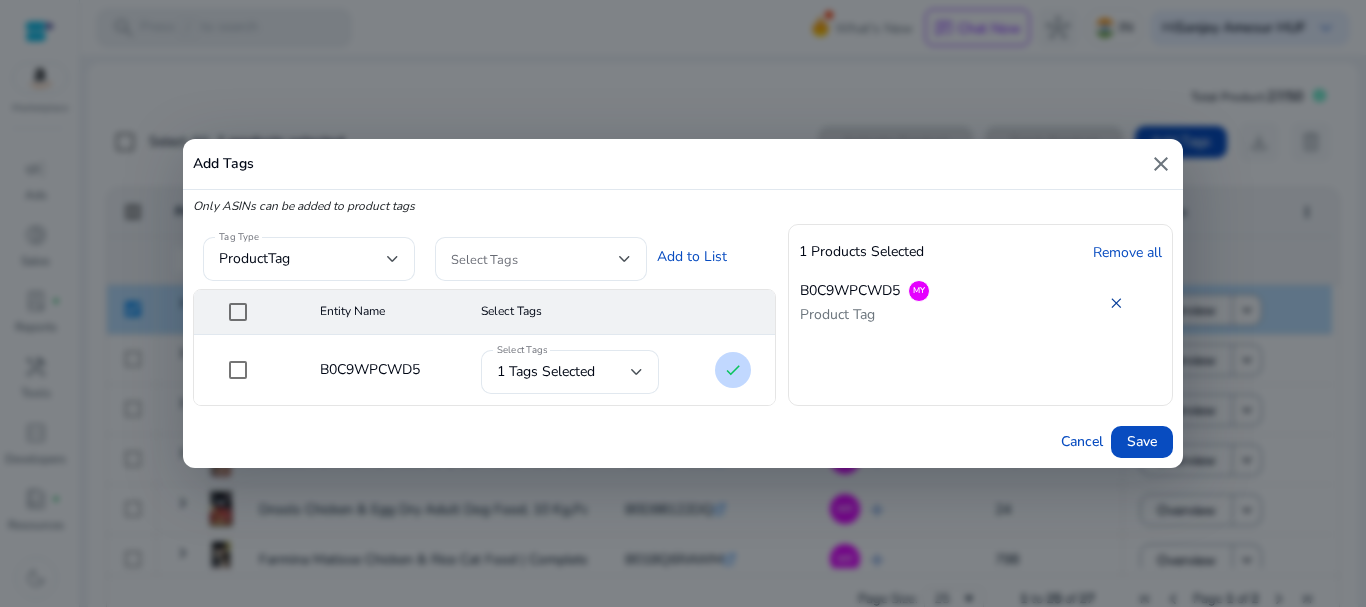 click on "✕" at bounding box center (1116, 303) 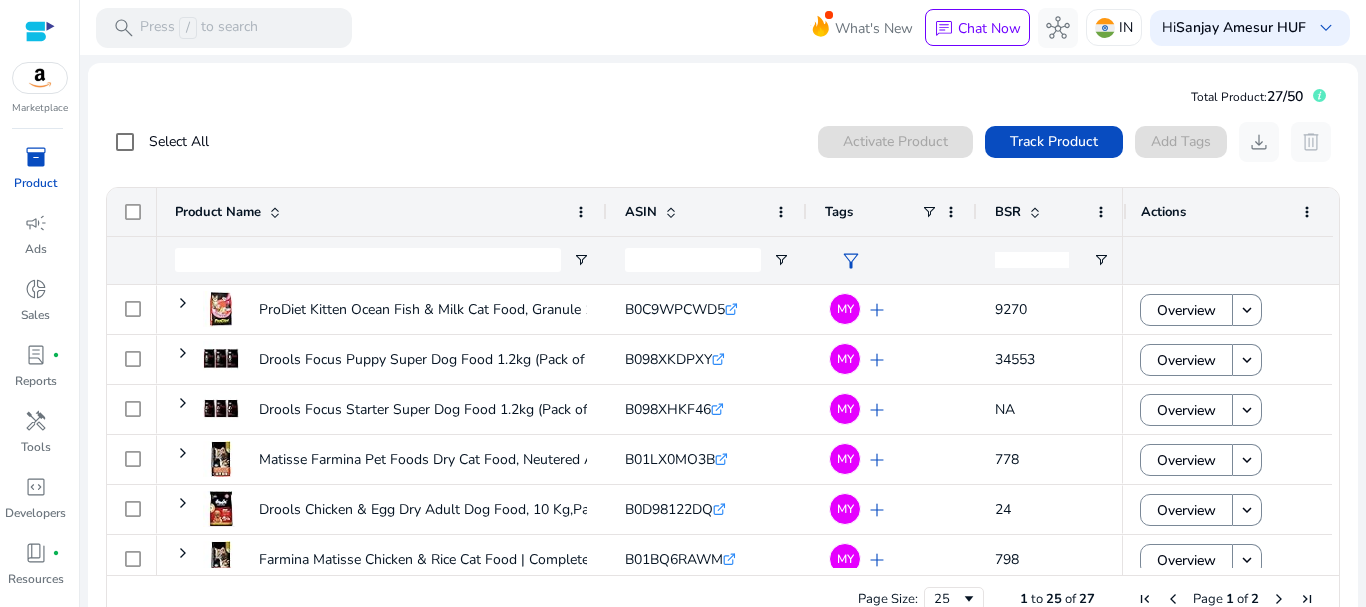 scroll, scrollTop: 0, scrollLeft: 0, axis: both 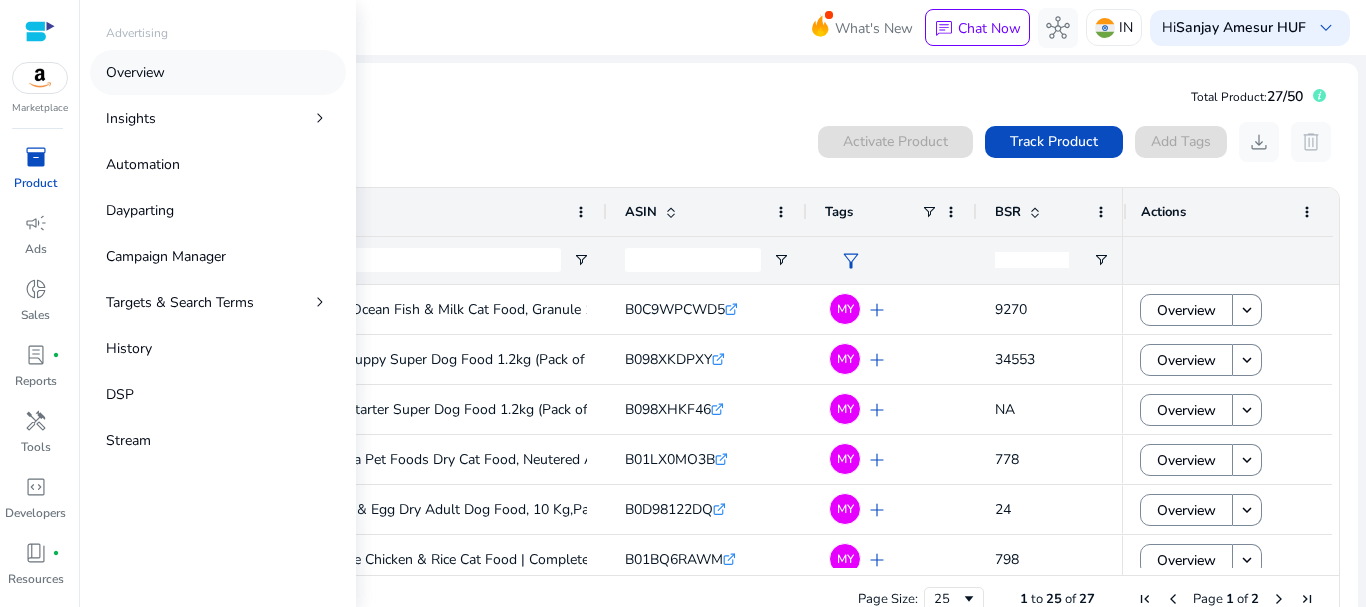 click on "Overview" at bounding box center [135, 72] 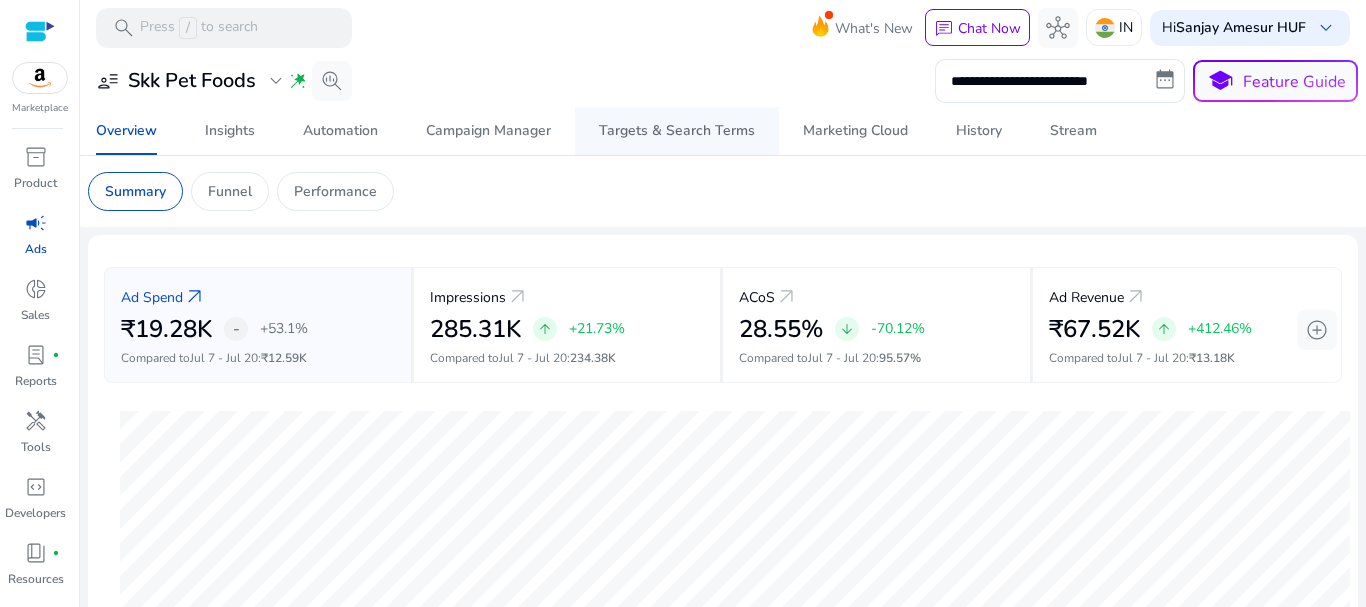 click on "Targets & Search Terms" at bounding box center [677, 131] 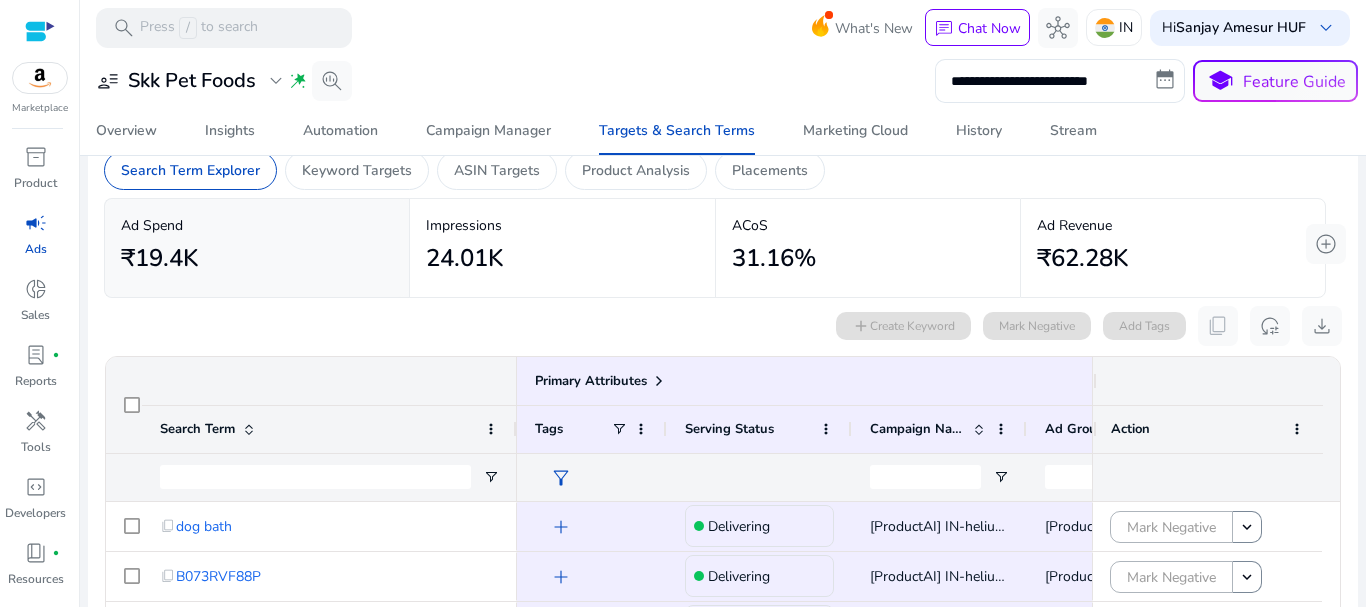 scroll, scrollTop: 0, scrollLeft: 0, axis: both 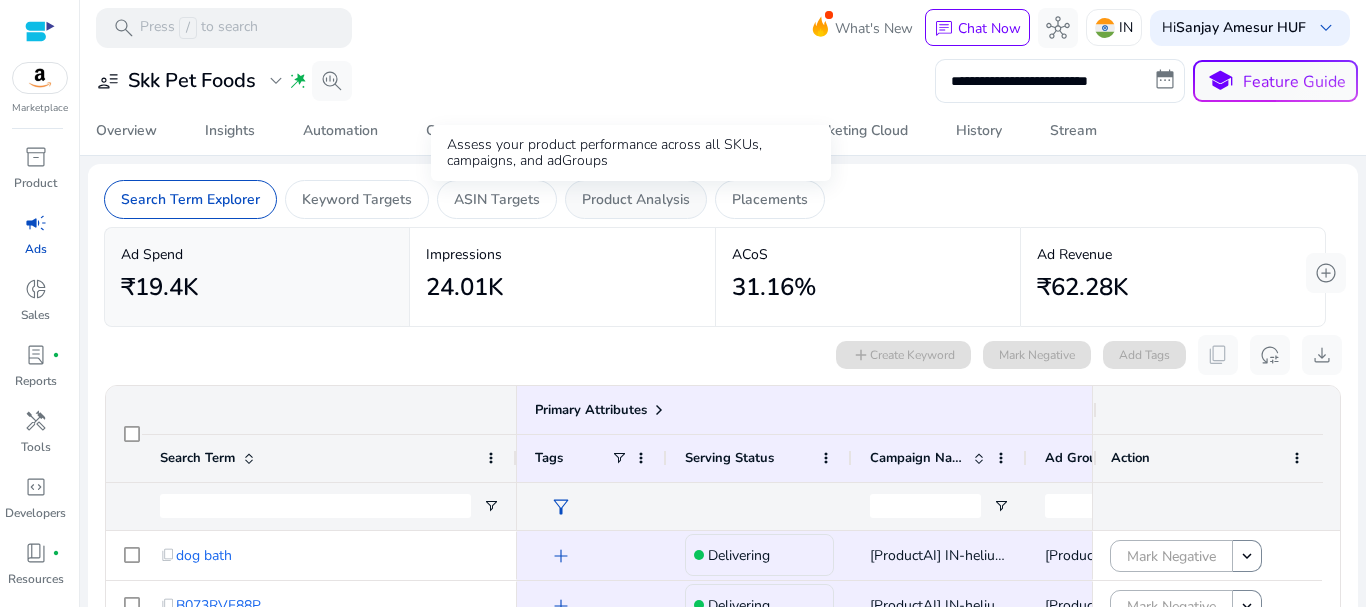 click on "Product Analysis" 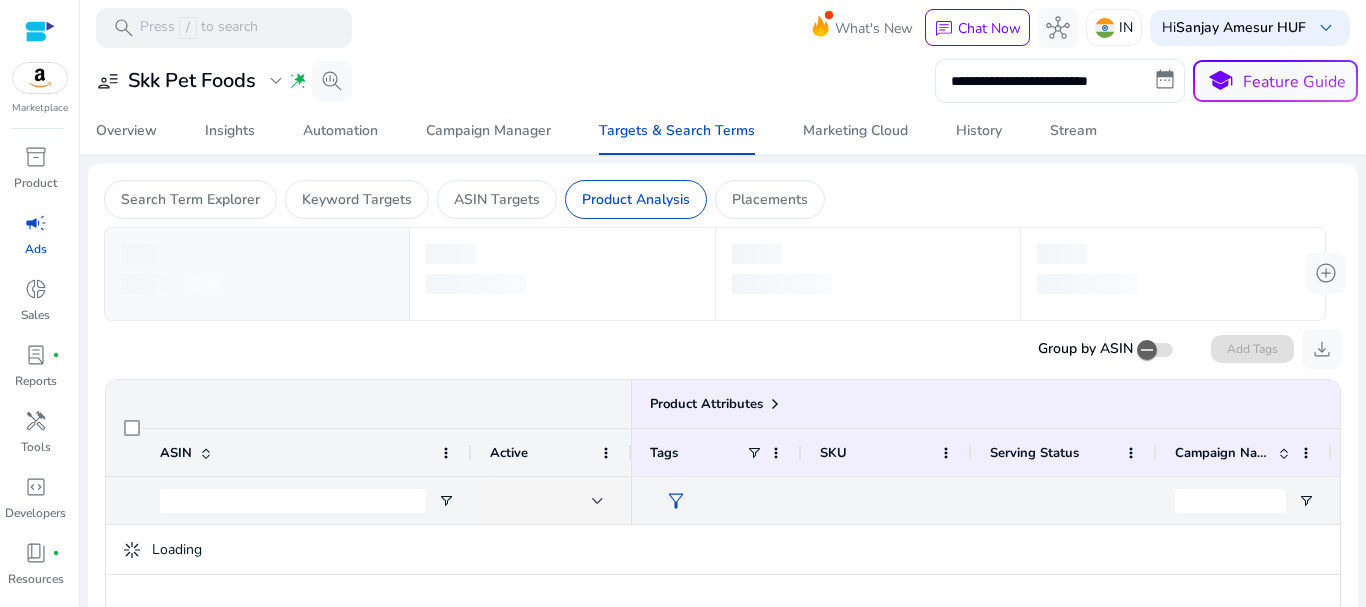 scroll, scrollTop: 0, scrollLeft: 0, axis: both 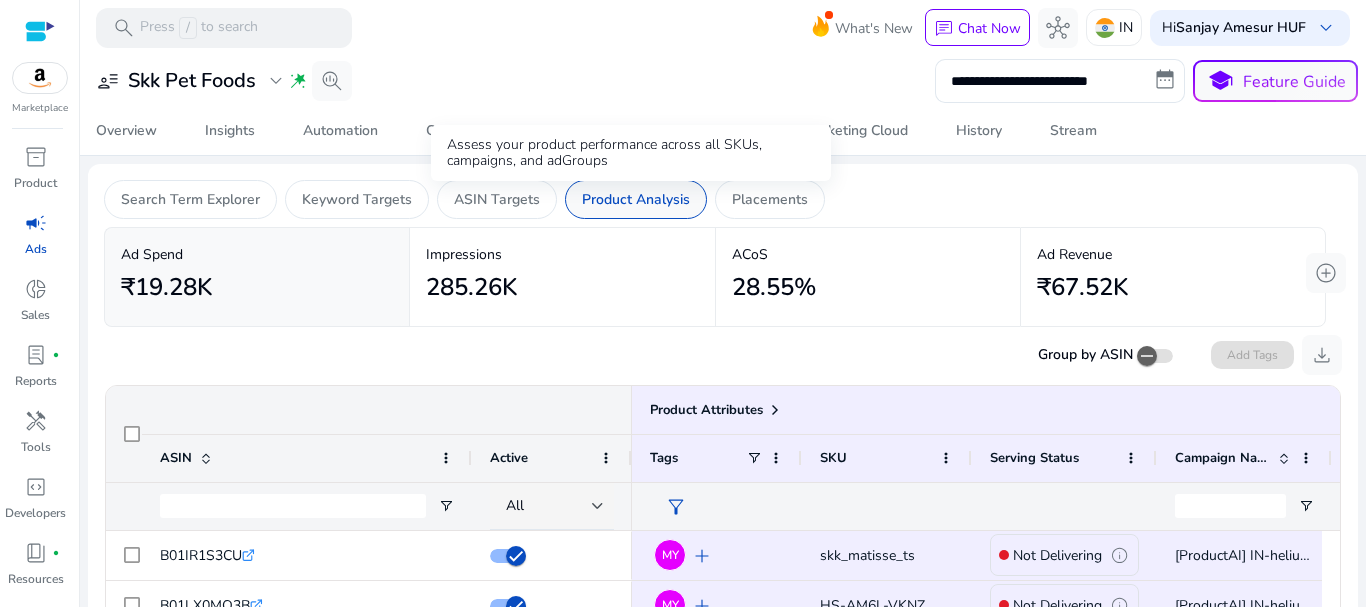 click on "Product Analysis" 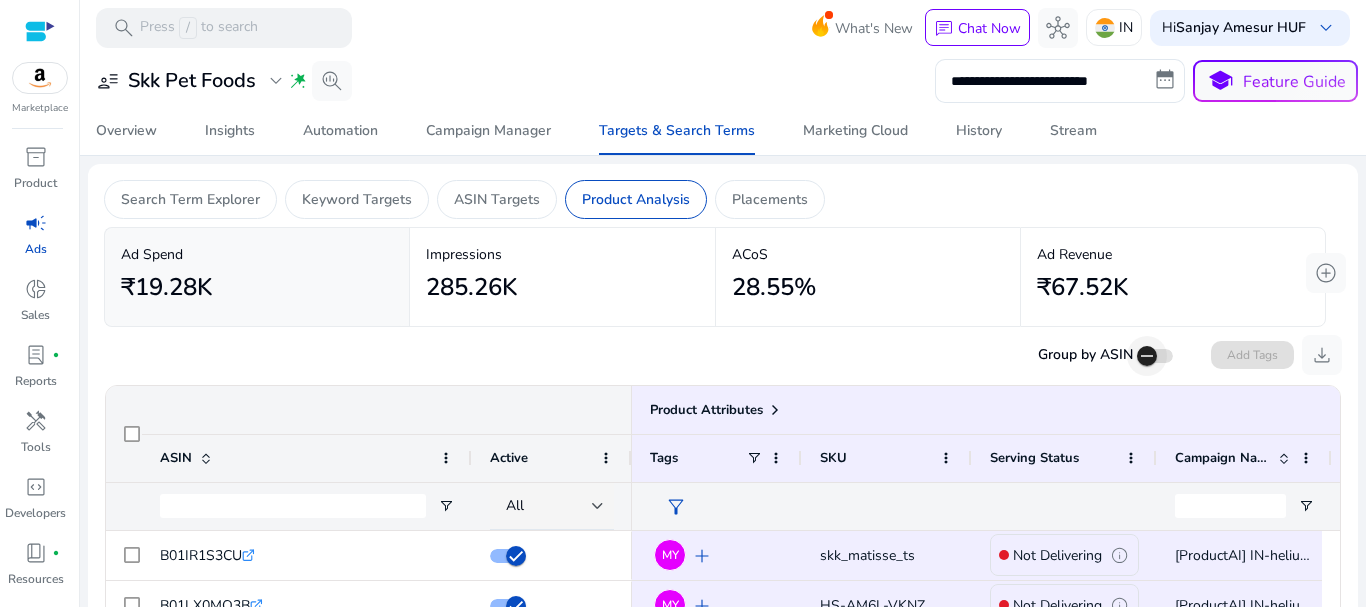 click 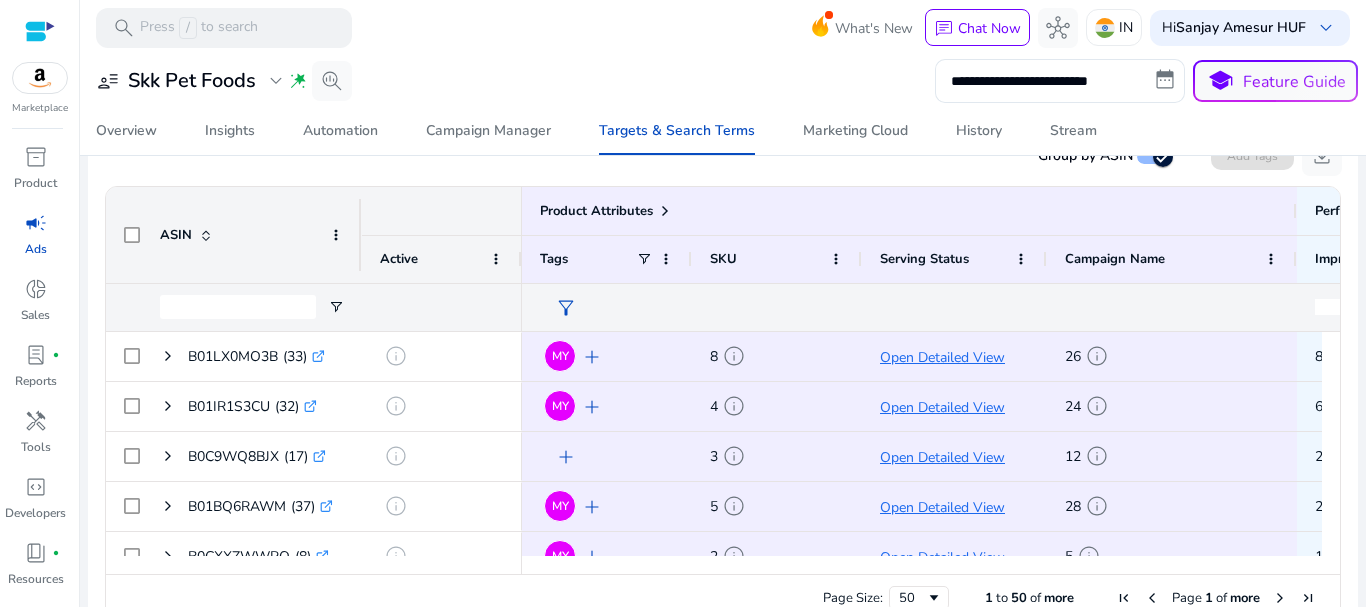 scroll, scrollTop: 200, scrollLeft: 0, axis: vertical 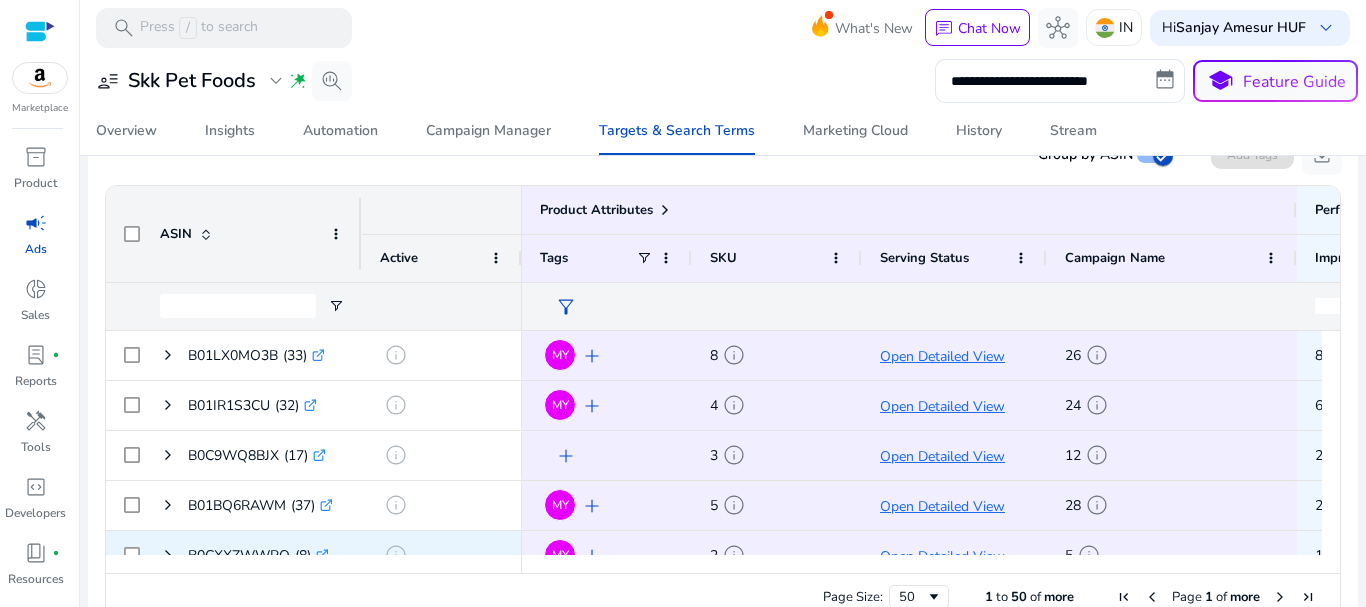 drag, startPoint x: 870, startPoint y: 564, endPoint x: 1006, endPoint y: 551, distance: 136.6199 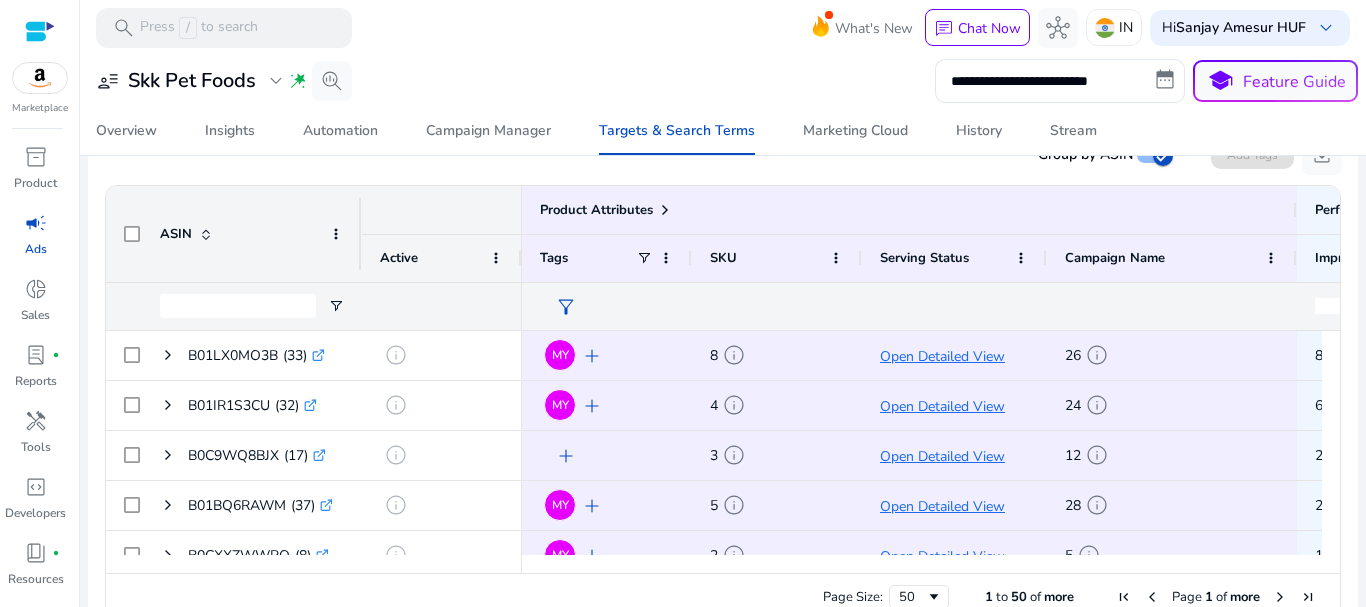 scroll, scrollTop: 0, scrollLeft: 33, axis: horizontal 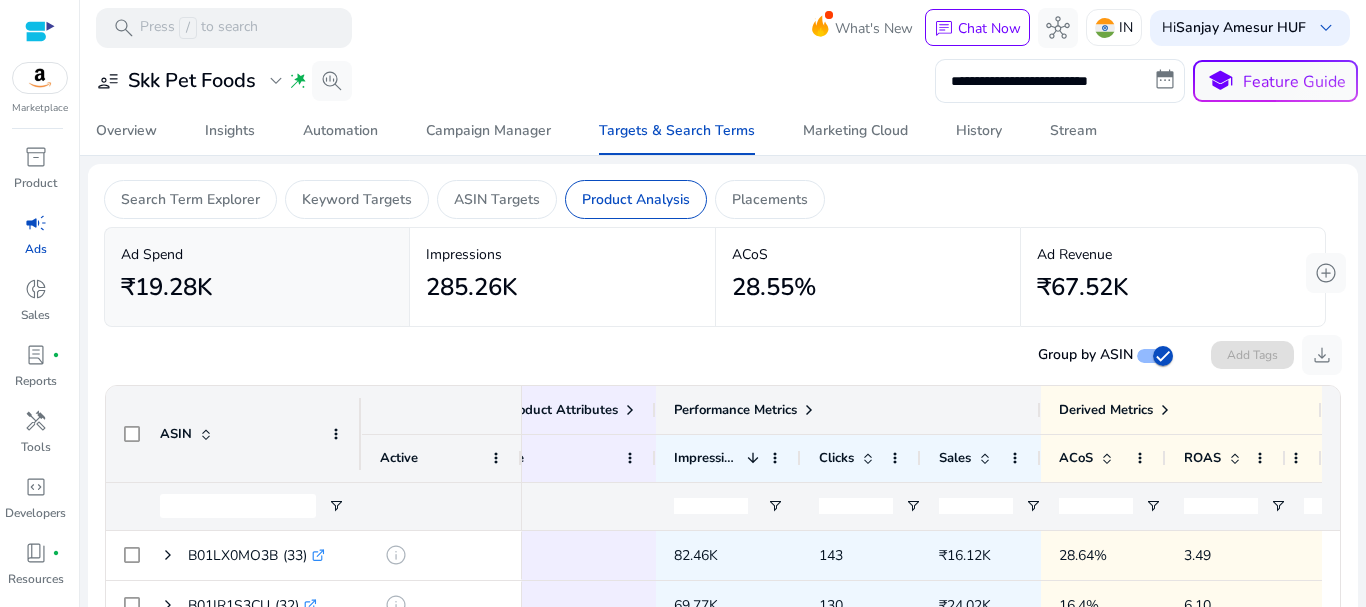 click on "Performance Metrics" 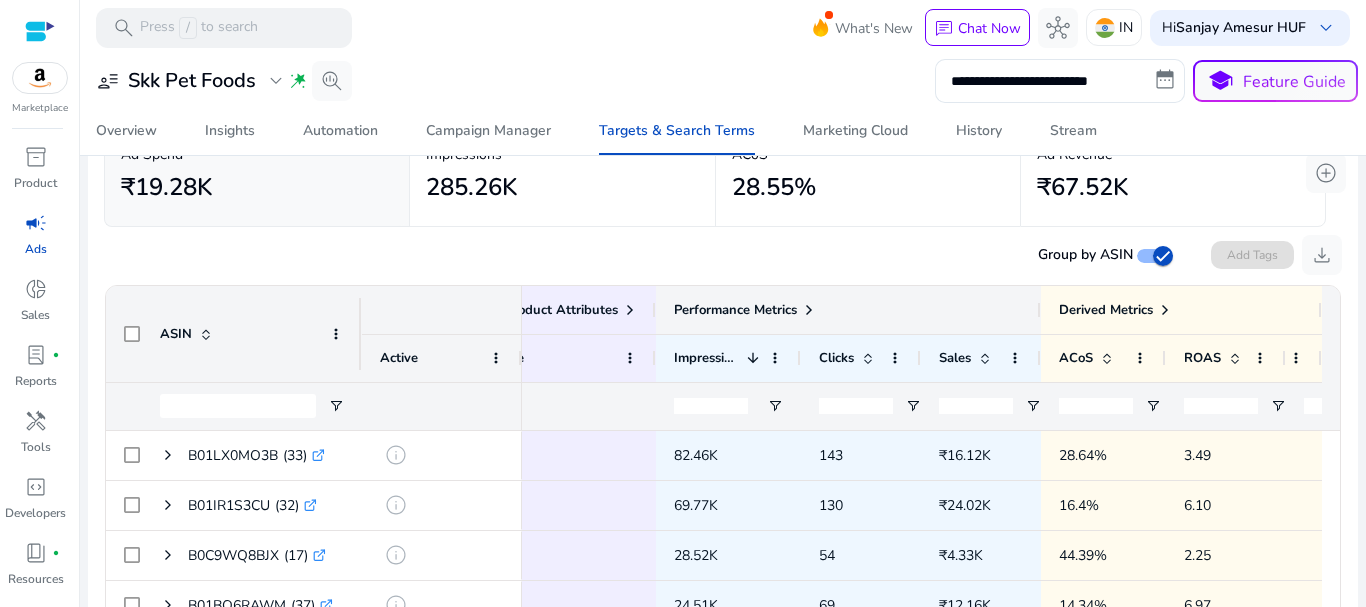 scroll, scrollTop: 200, scrollLeft: 0, axis: vertical 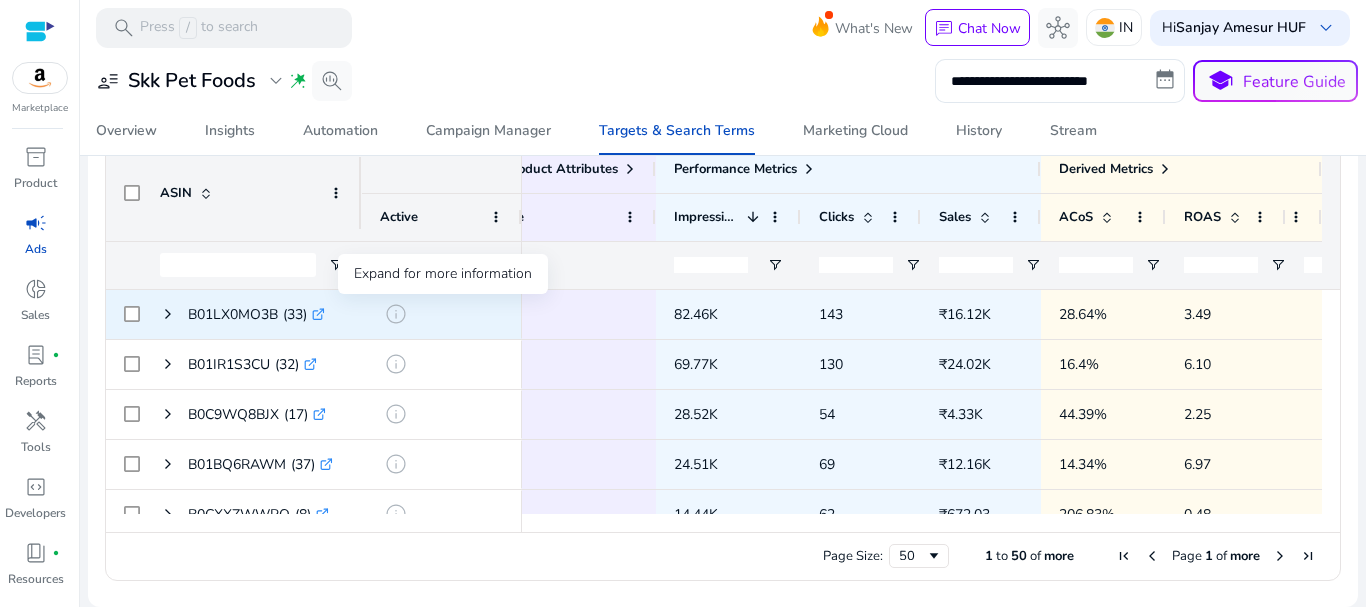 click on "info" 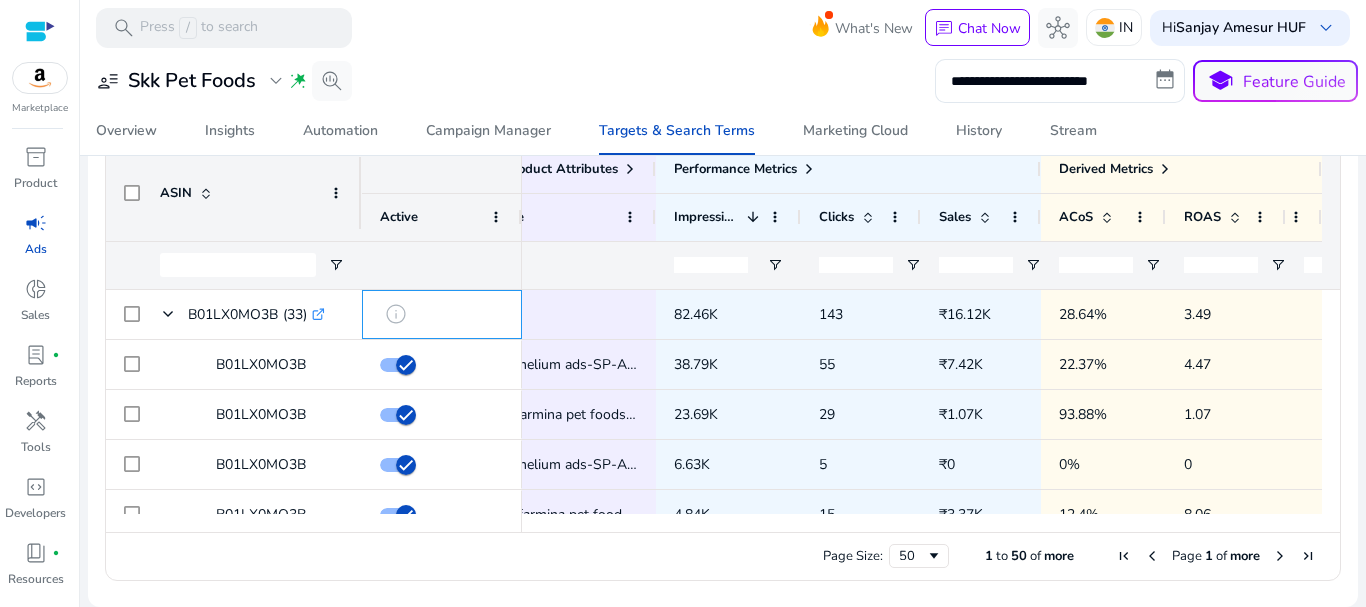 scroll, scrollTop: 400, scrollLeft: 0, axis: vertical 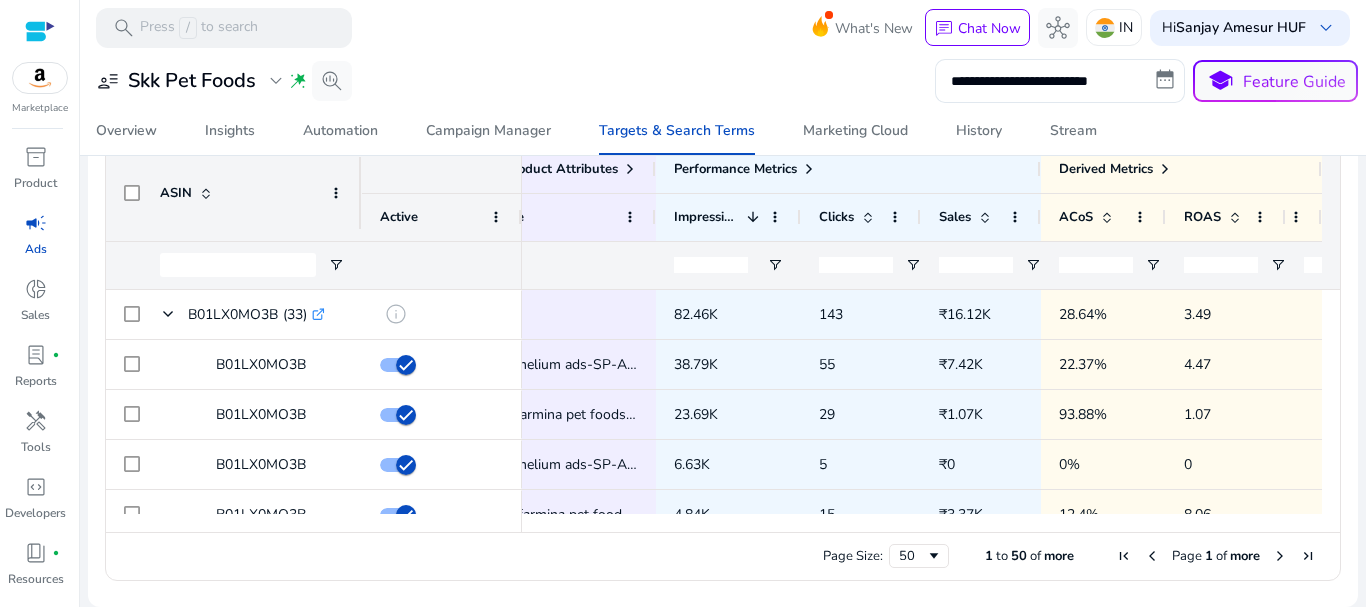 drag, startPoint x: 1043, startPoint y: 532, endPoint x: 985, endPoint y: 533, distance: 58.00862 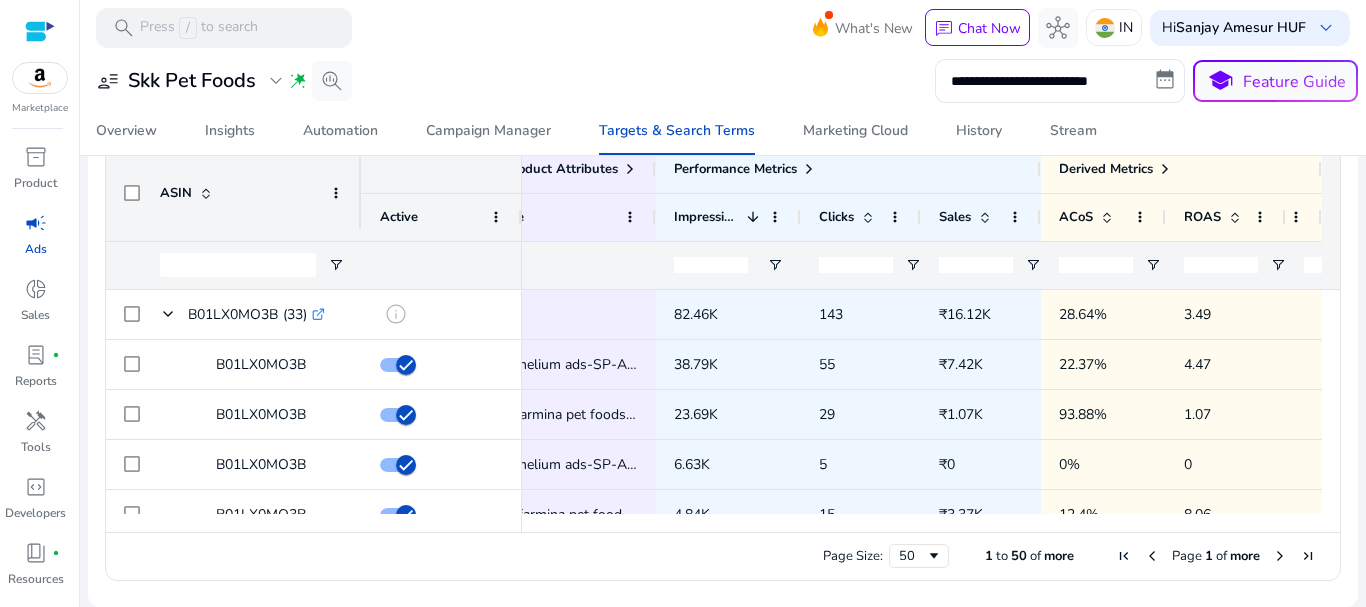 drag, startPoint x: 981, startPoint y: 532, endPoint x: 947, endPoint y: 527, distance: 34.36568 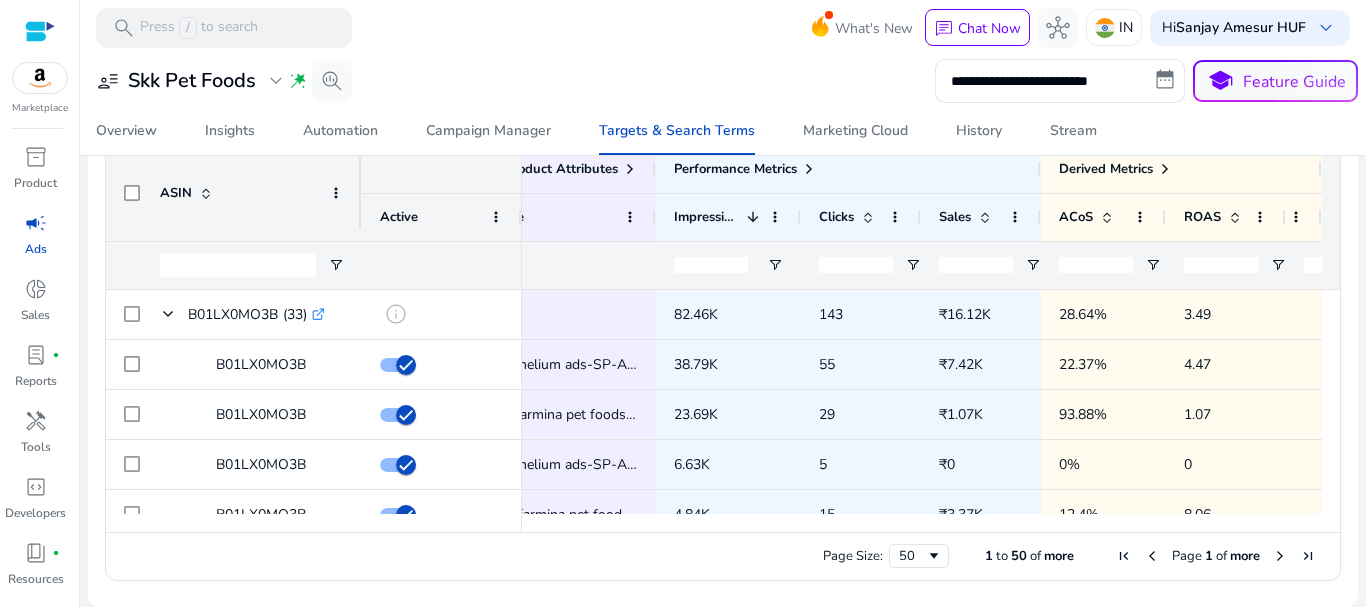 scroll, scrollTop: 0, scrollLeft: 612, axis: horizontal 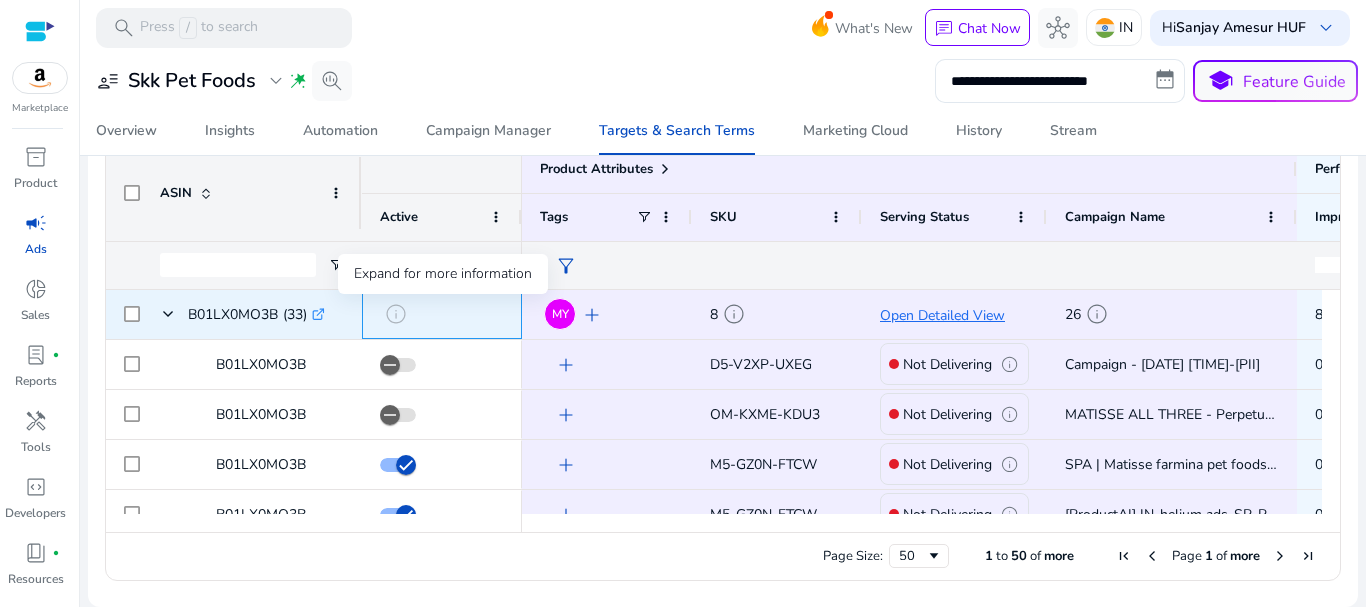 click on "info" 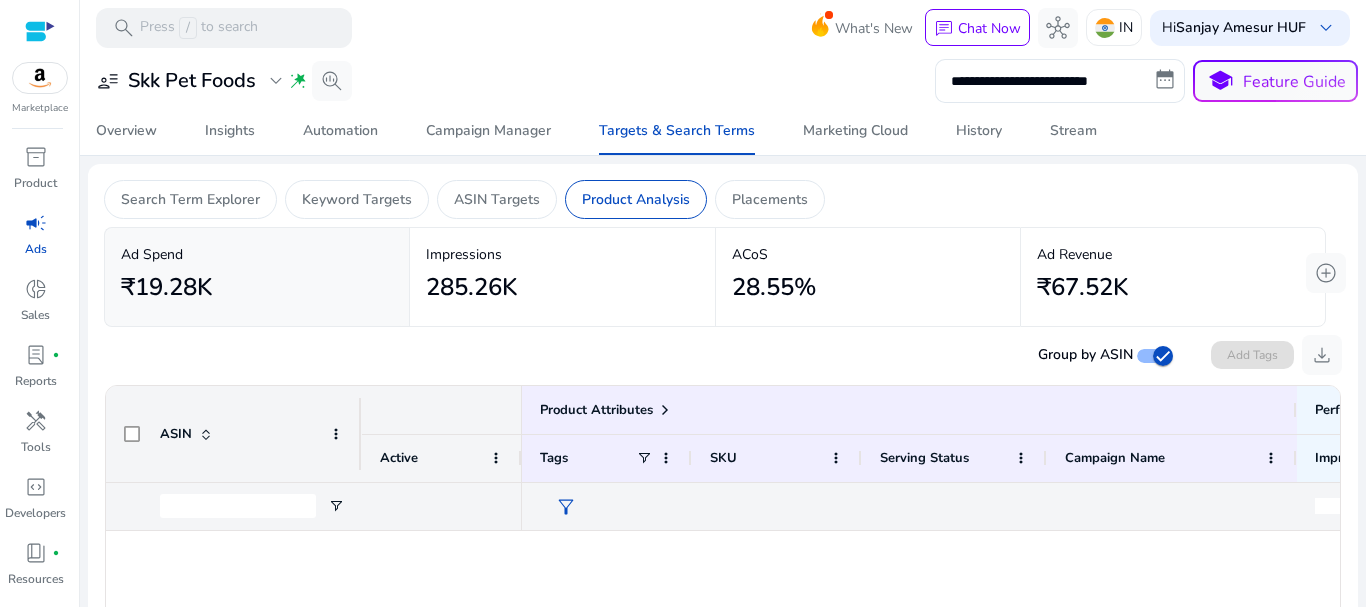 scroll, scrollTop: 0, scrollLeft: 0, axis: both 